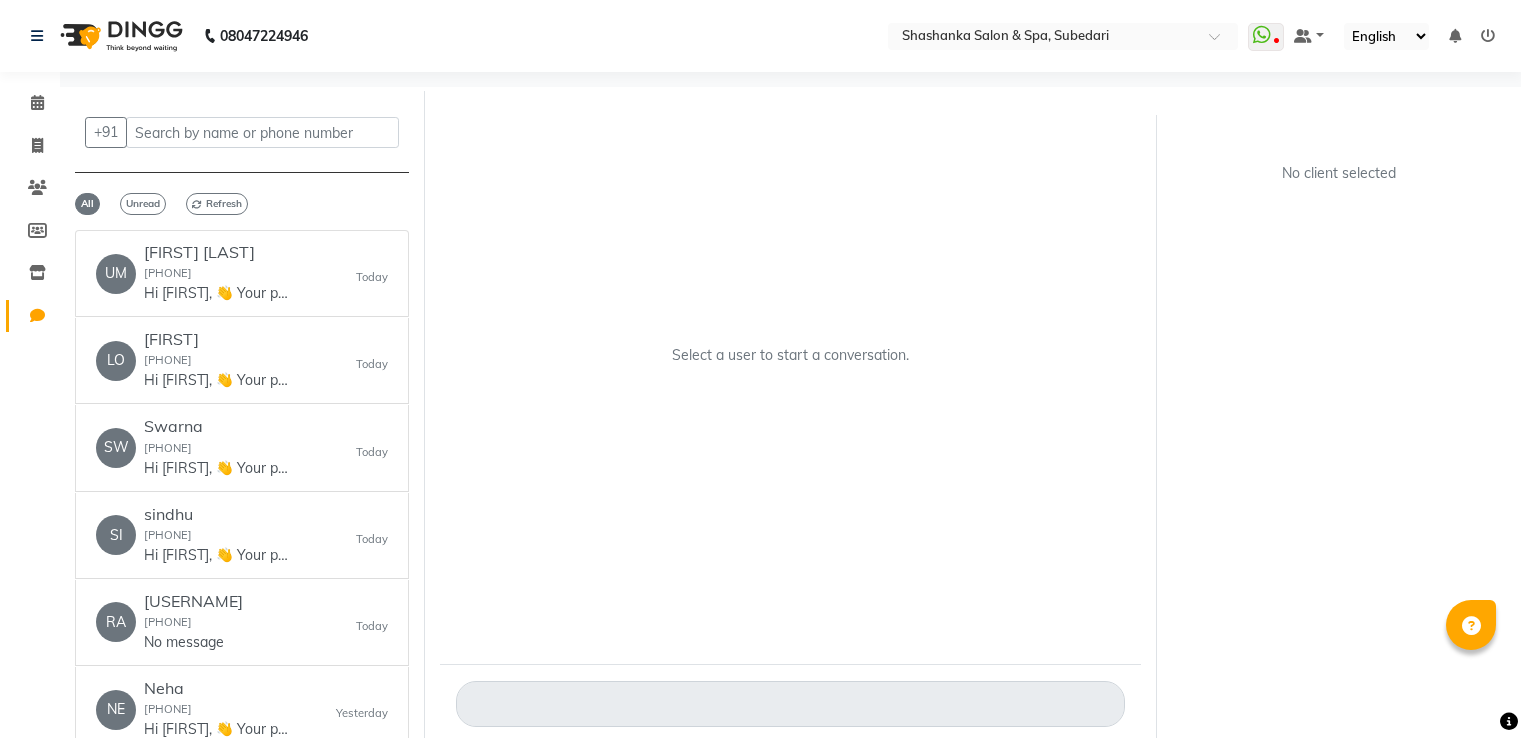 scroll, scrollTop: 0, scrollLeft: 0, axis: both 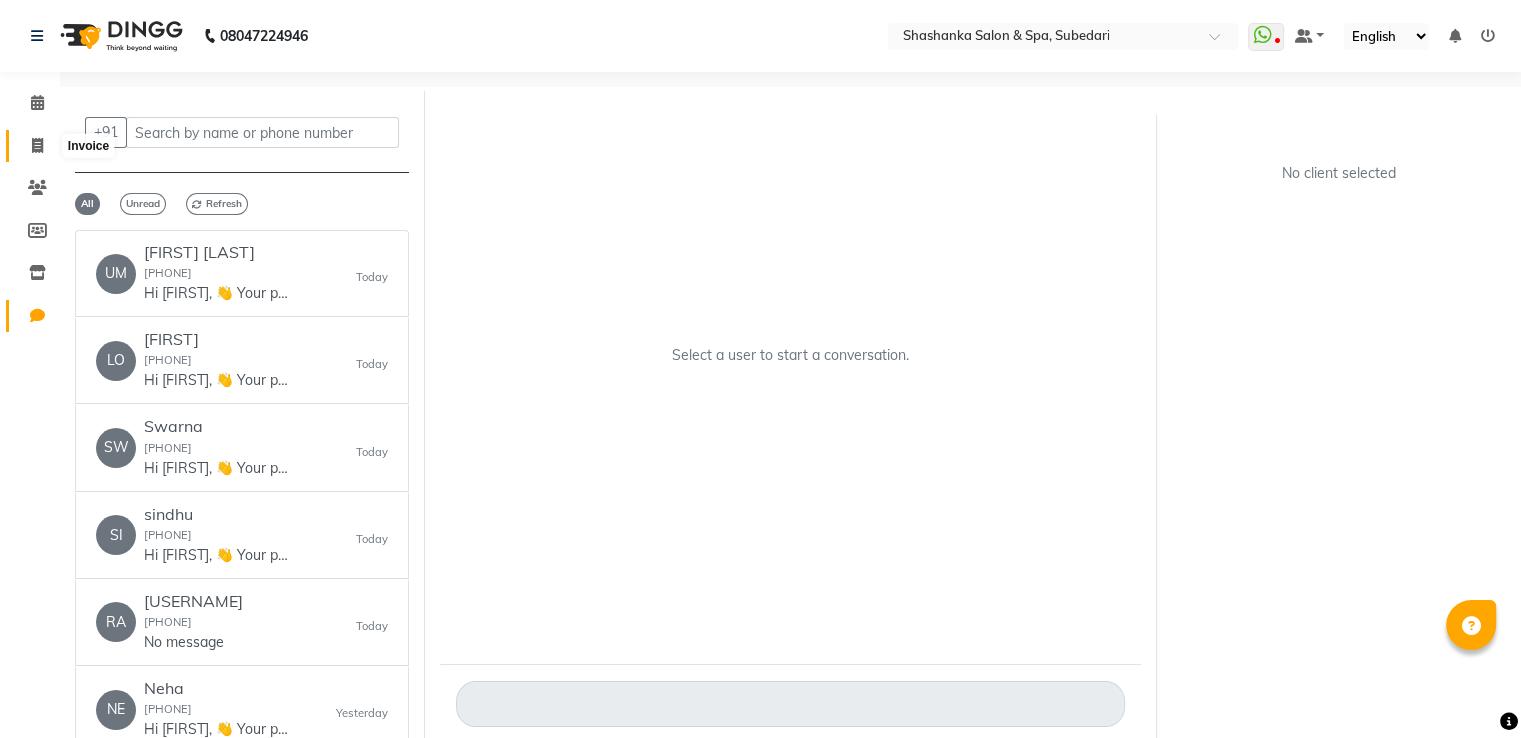 click 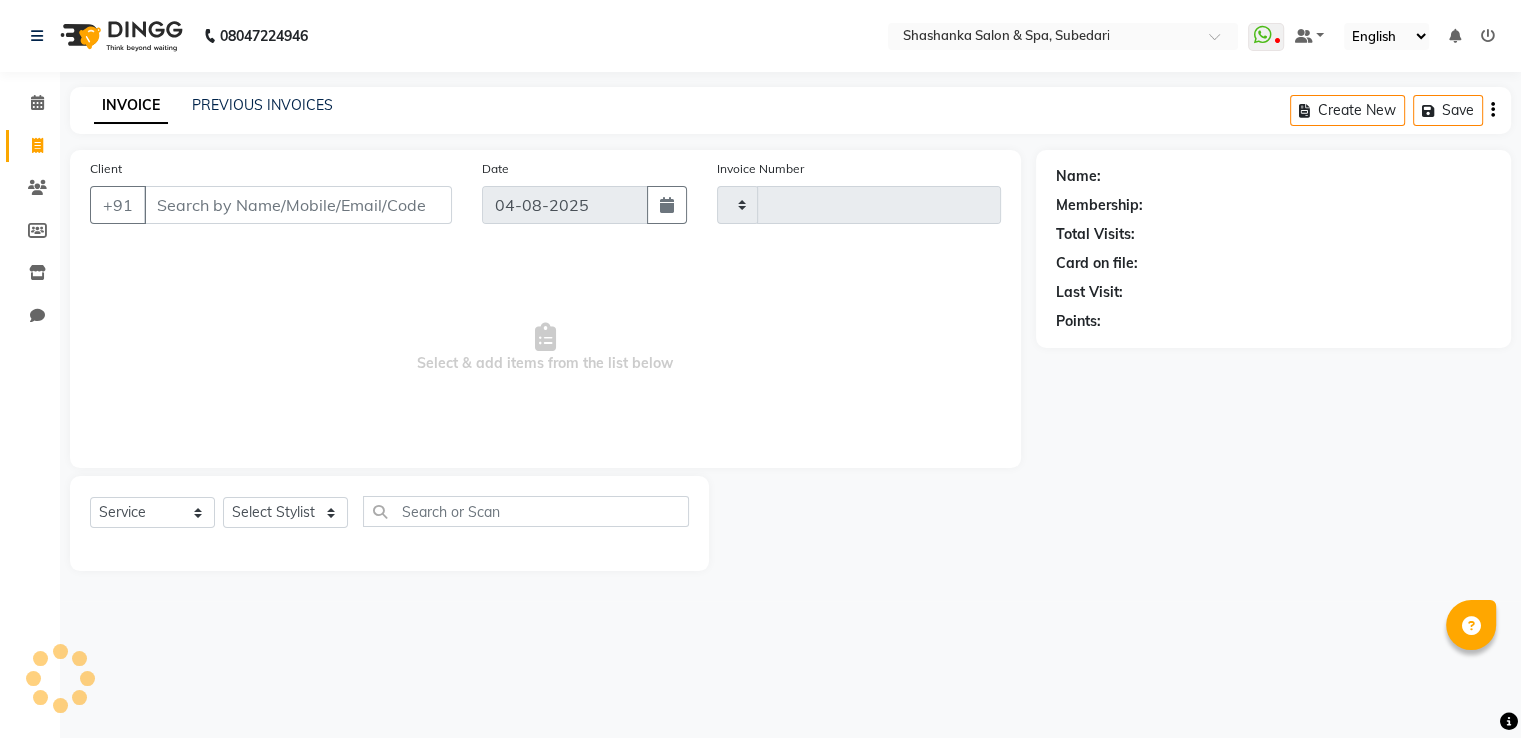 click 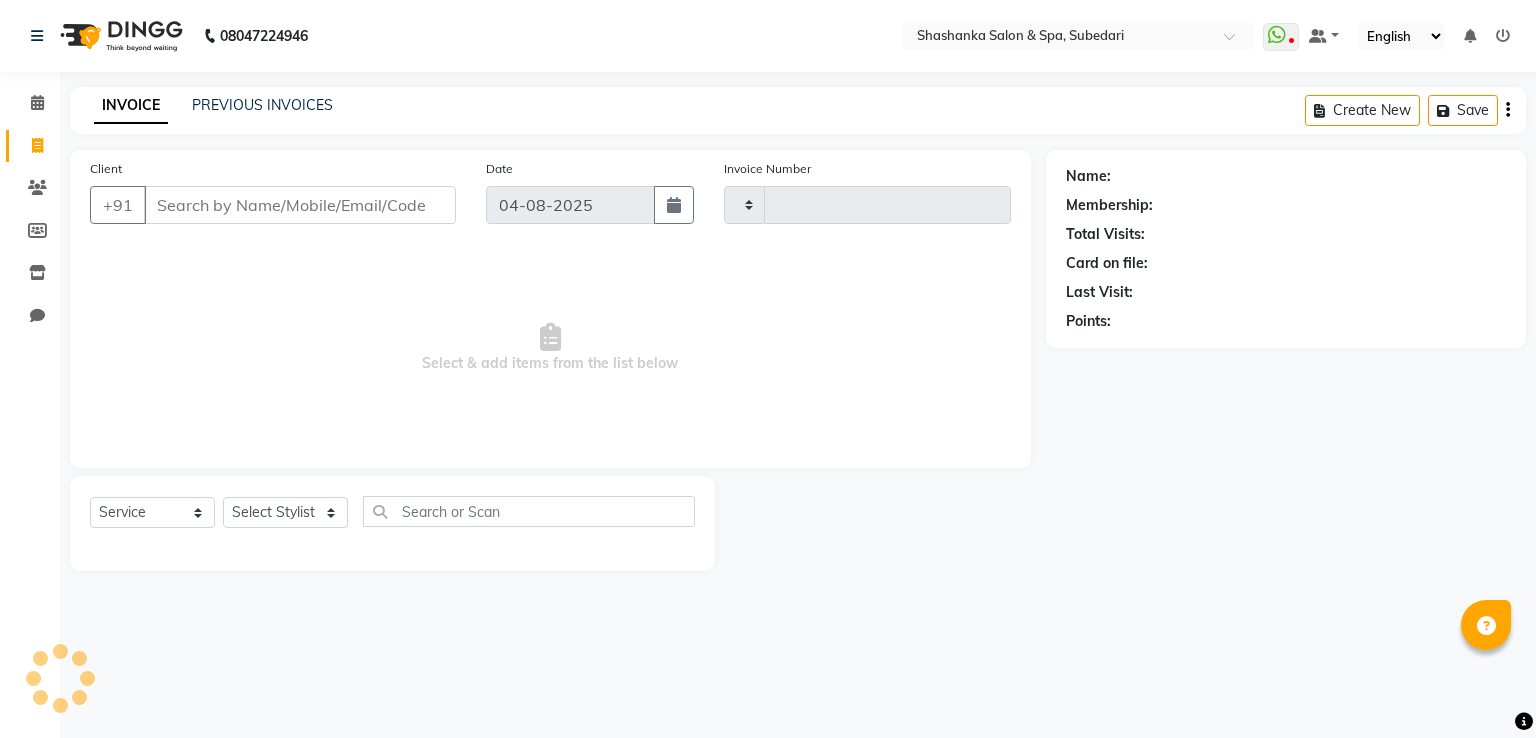 select on "service" 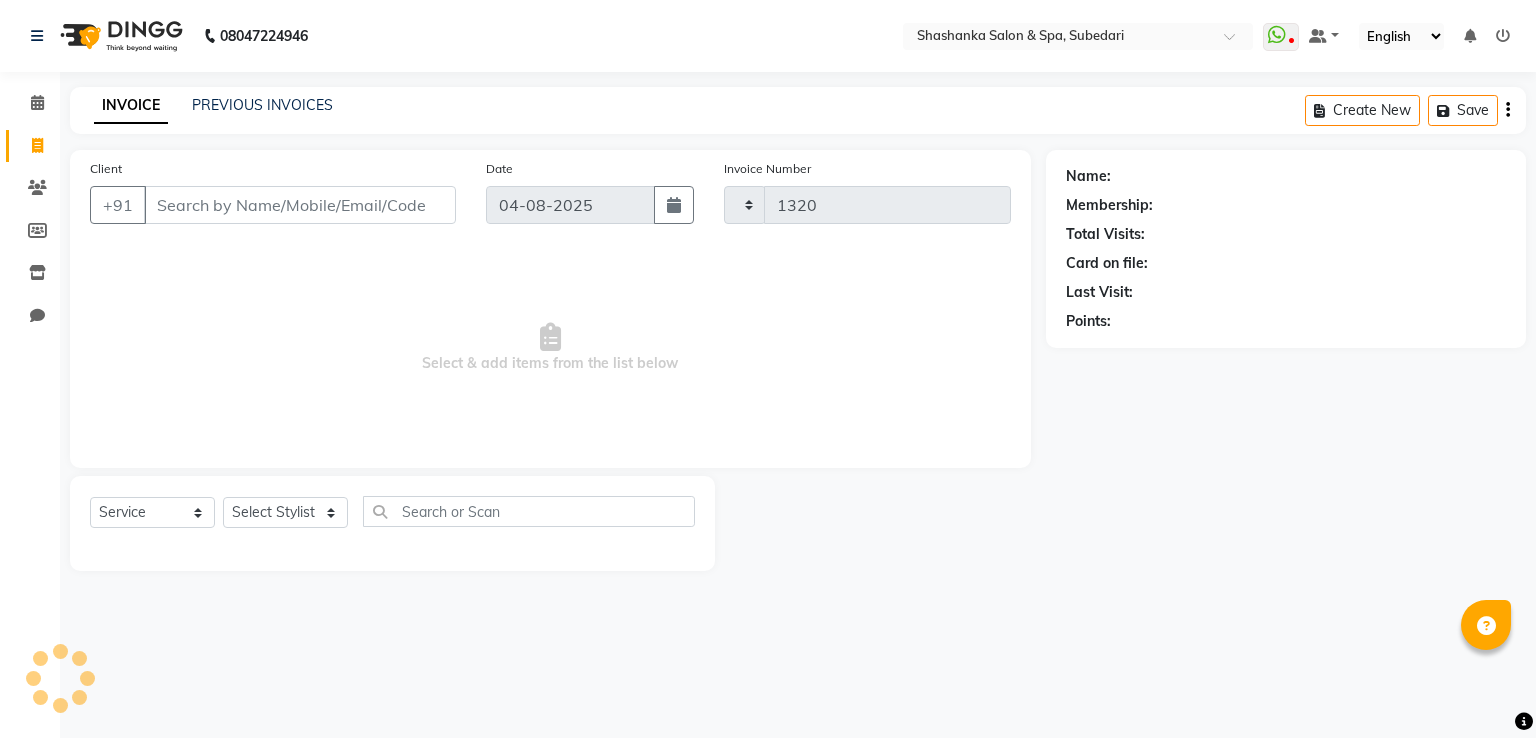 select on "67" 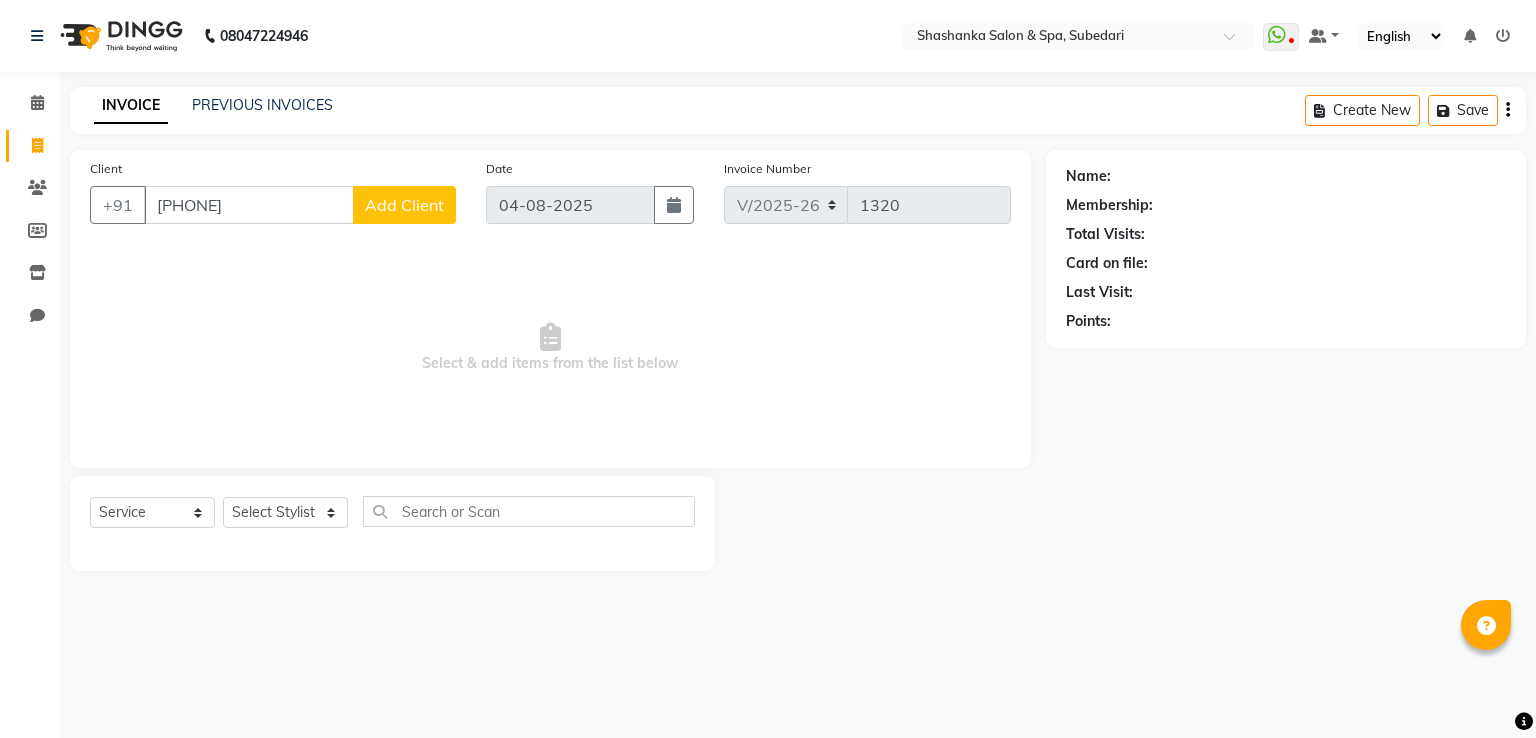type on "[PHONE]" 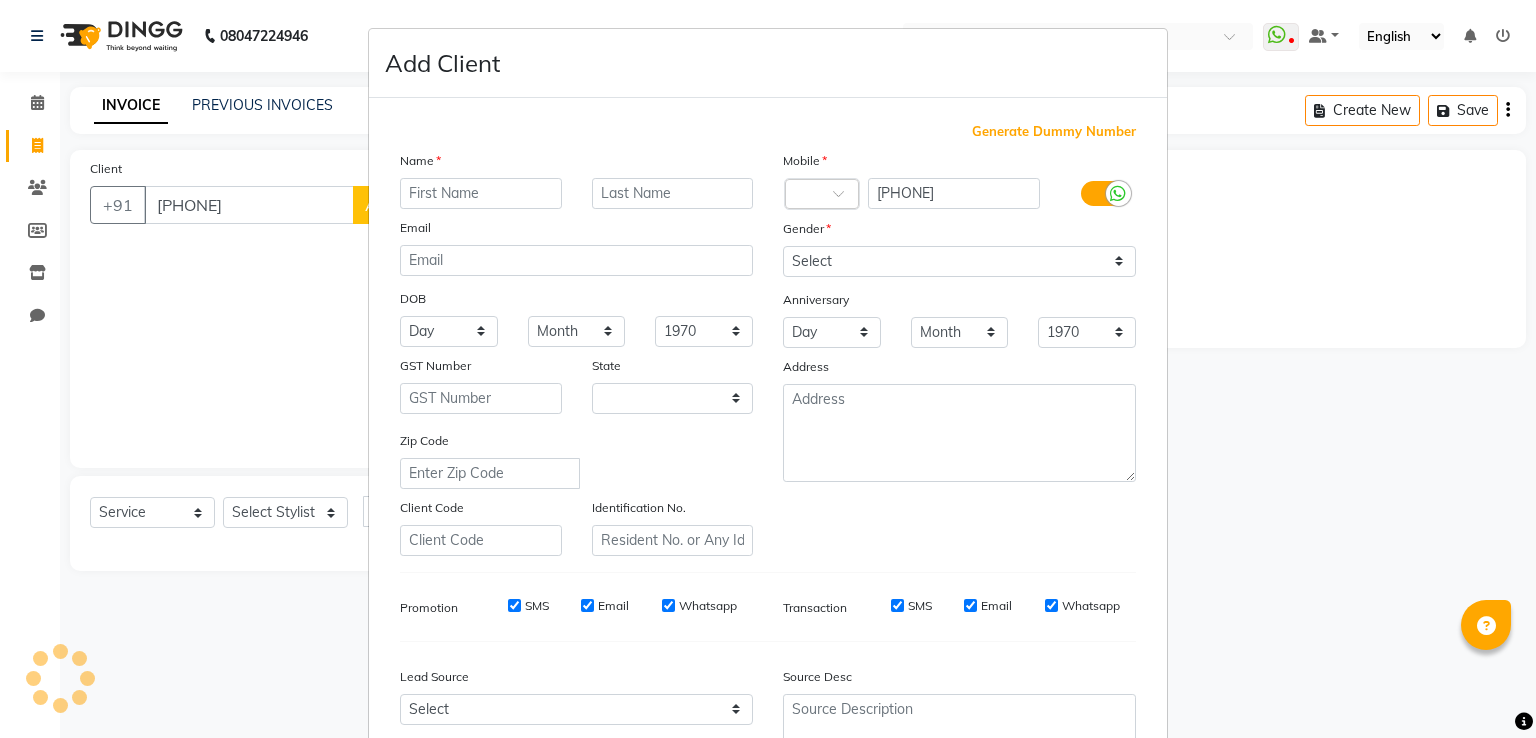 select on "36" 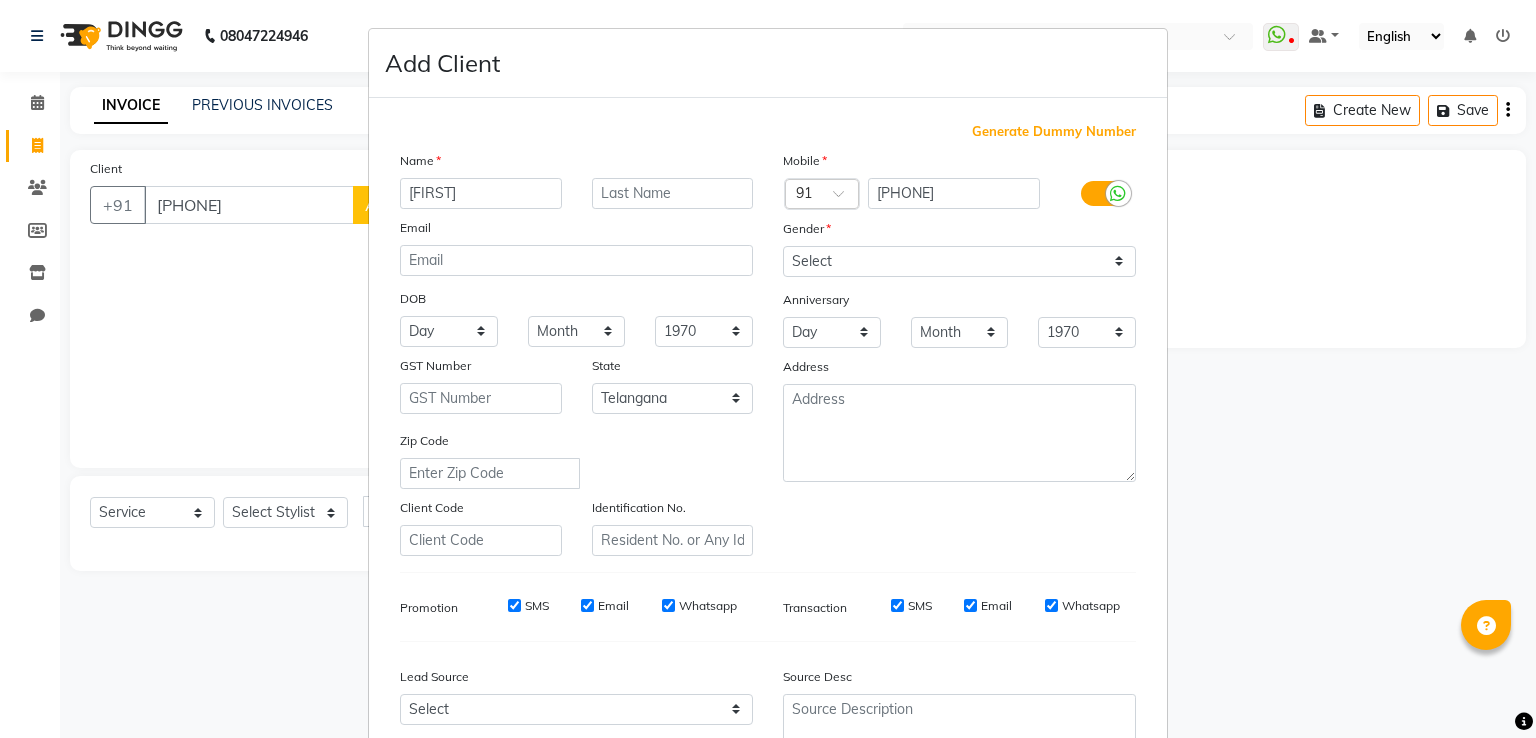 type on "[FIRST]" 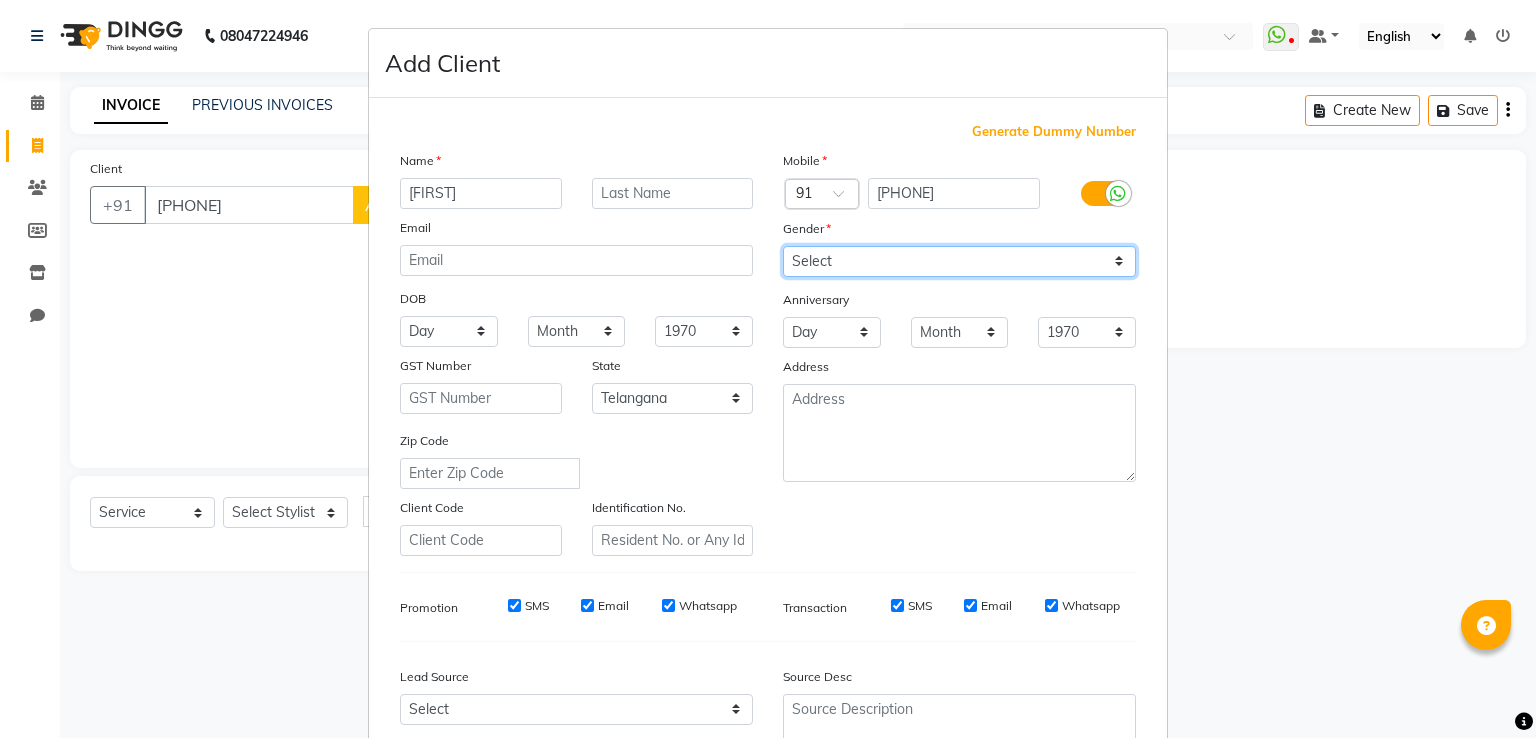 click on "Select Male Female Other Prefer Not To Say" at bounding box center (959, 261) 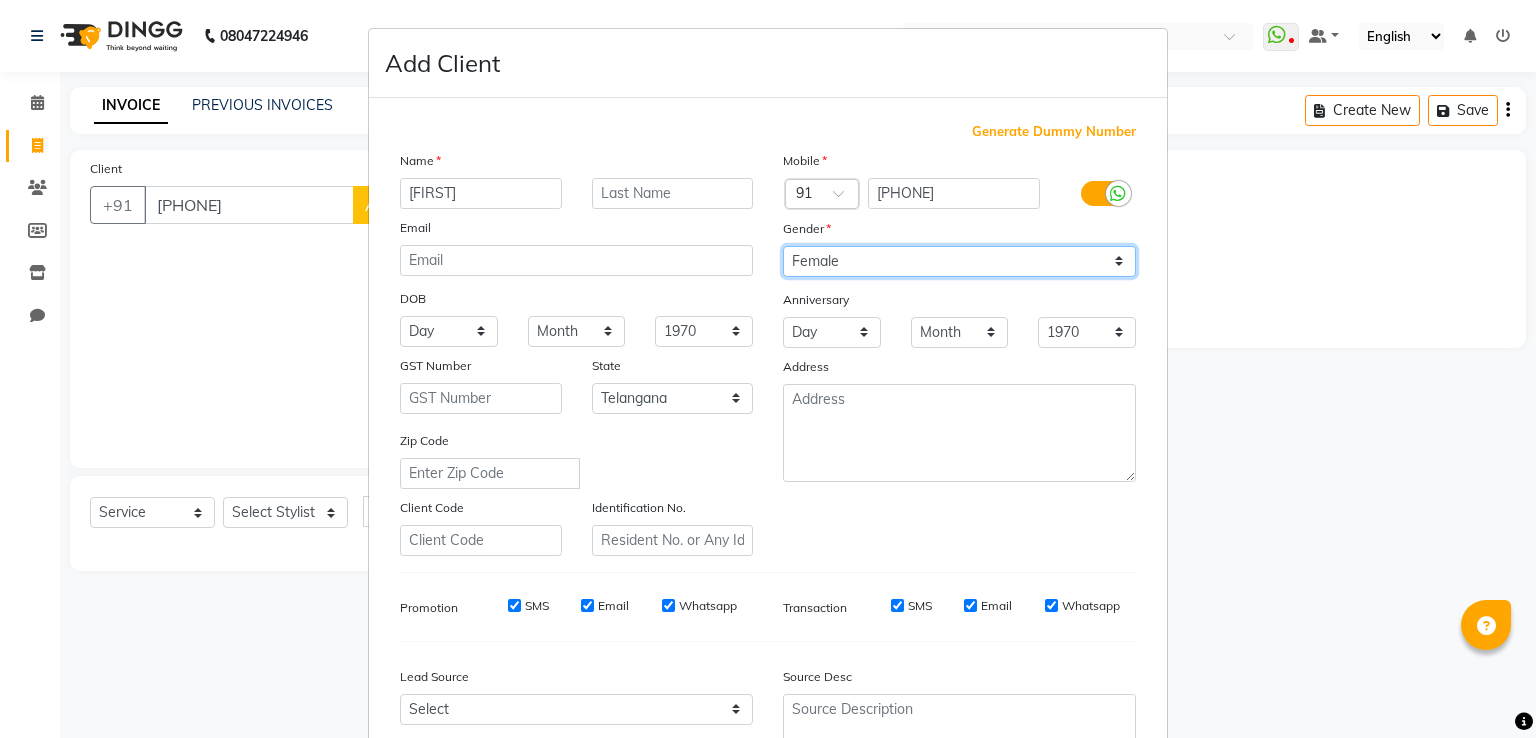 click on "Select Male Female Other Prefer Not To Say" at bounding box center [959, 261] 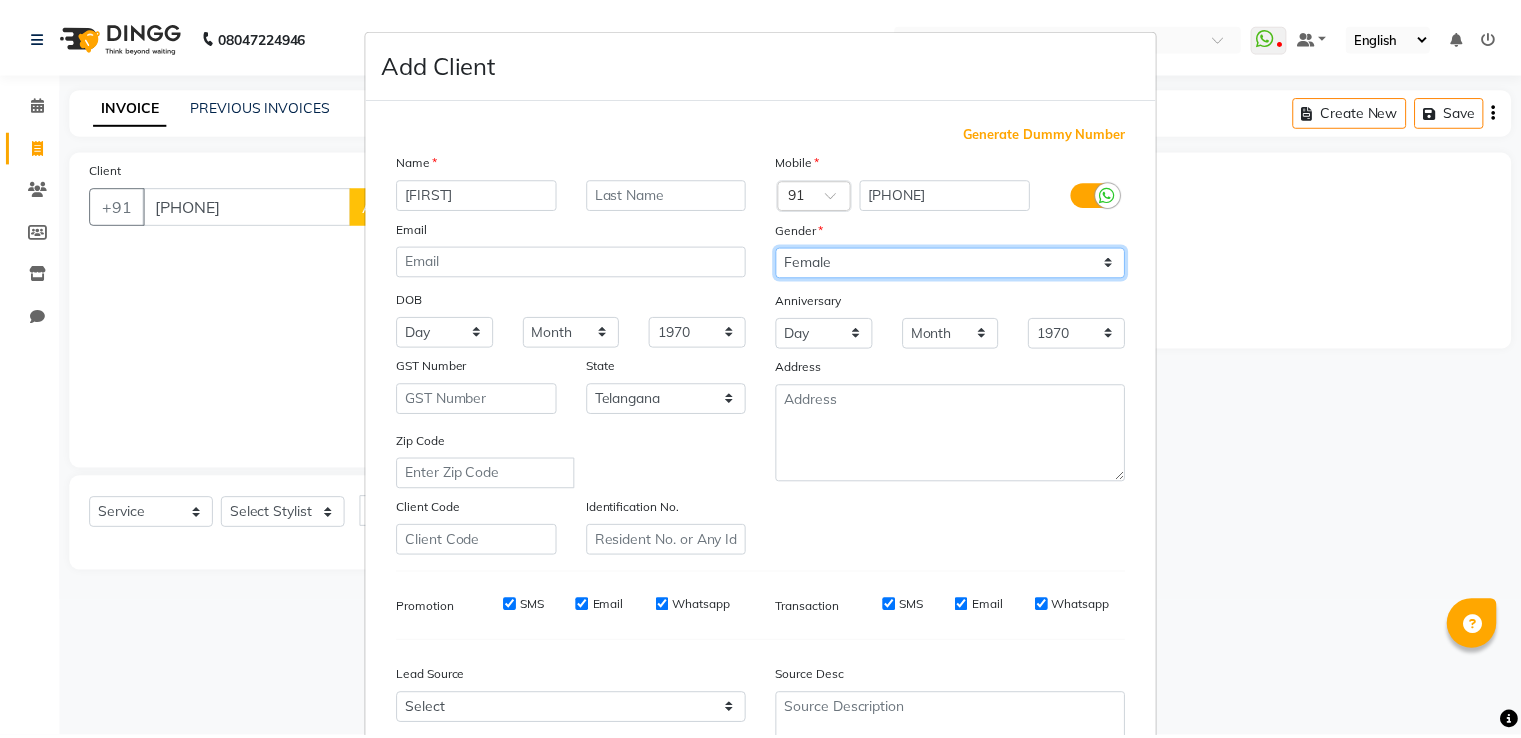 scroll, scrollTop: 195, scrollLeft: 0, axis: vertical 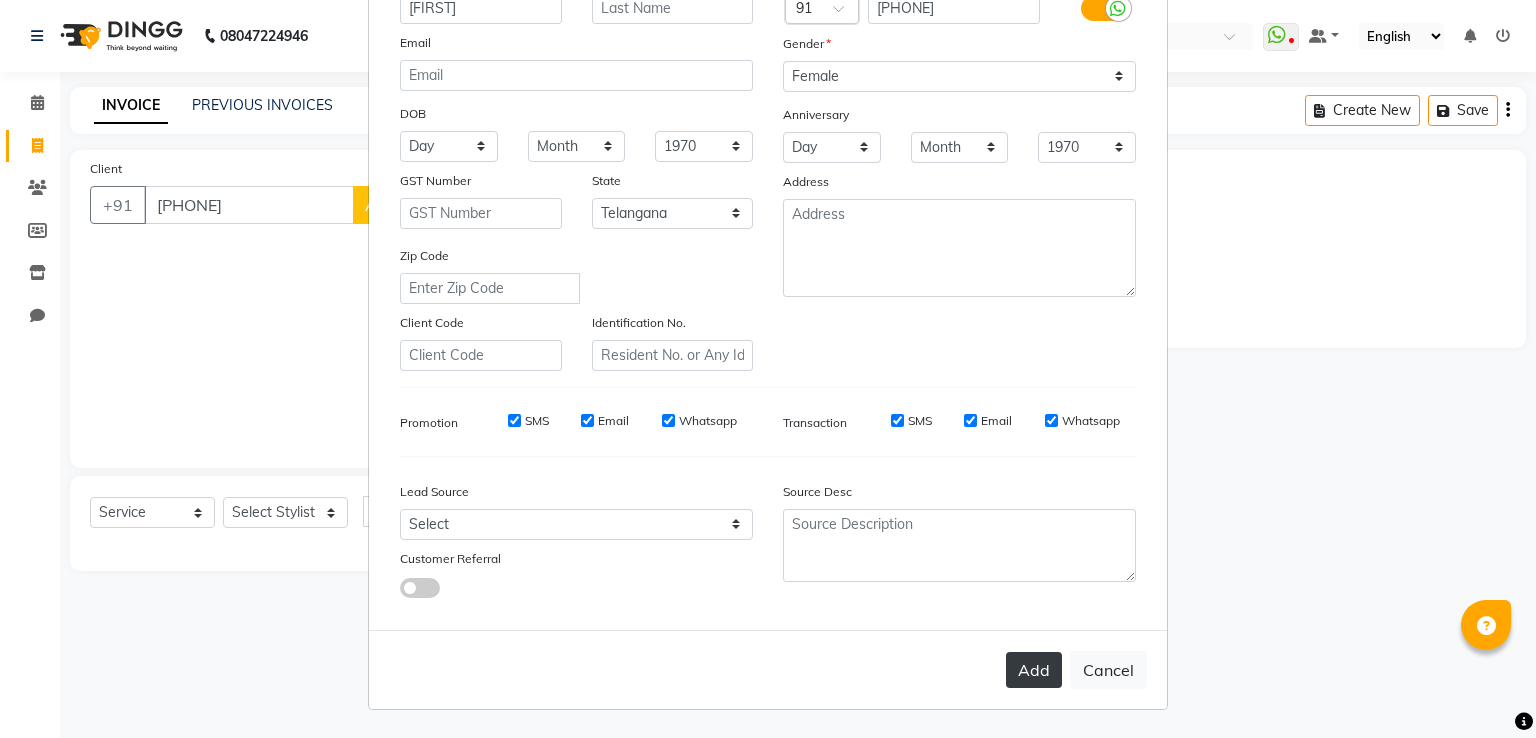 click on "Add" at bounding box center [1034, 670] 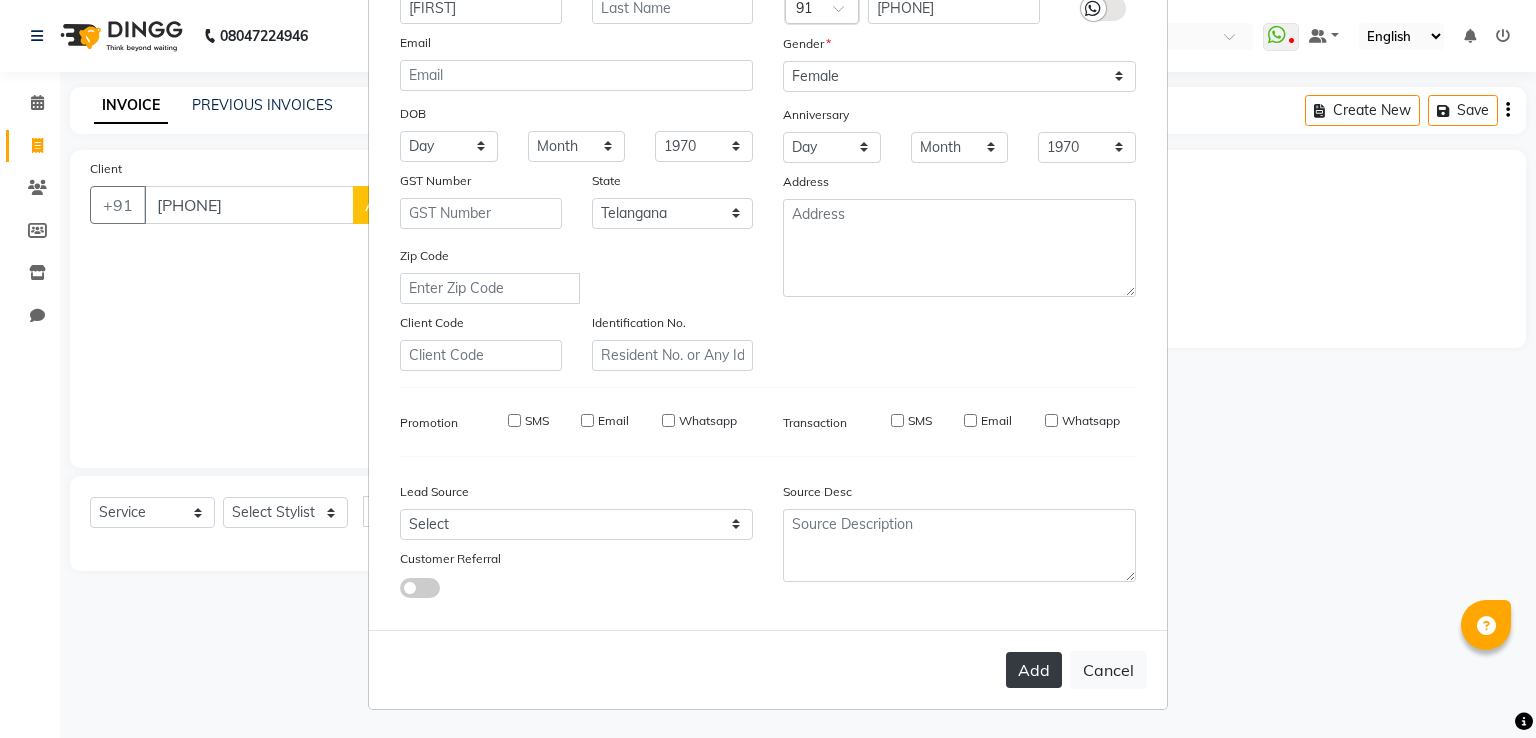 type 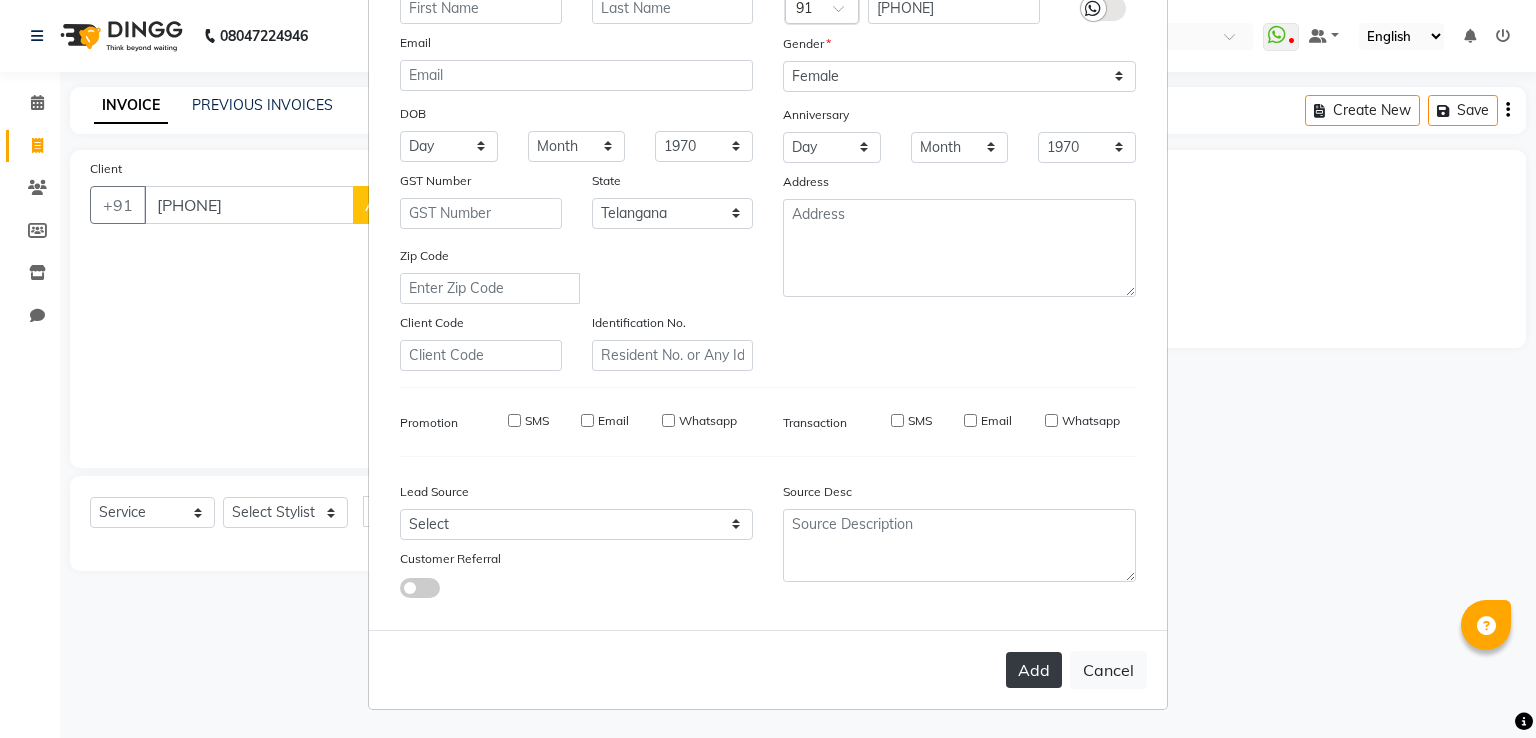 select 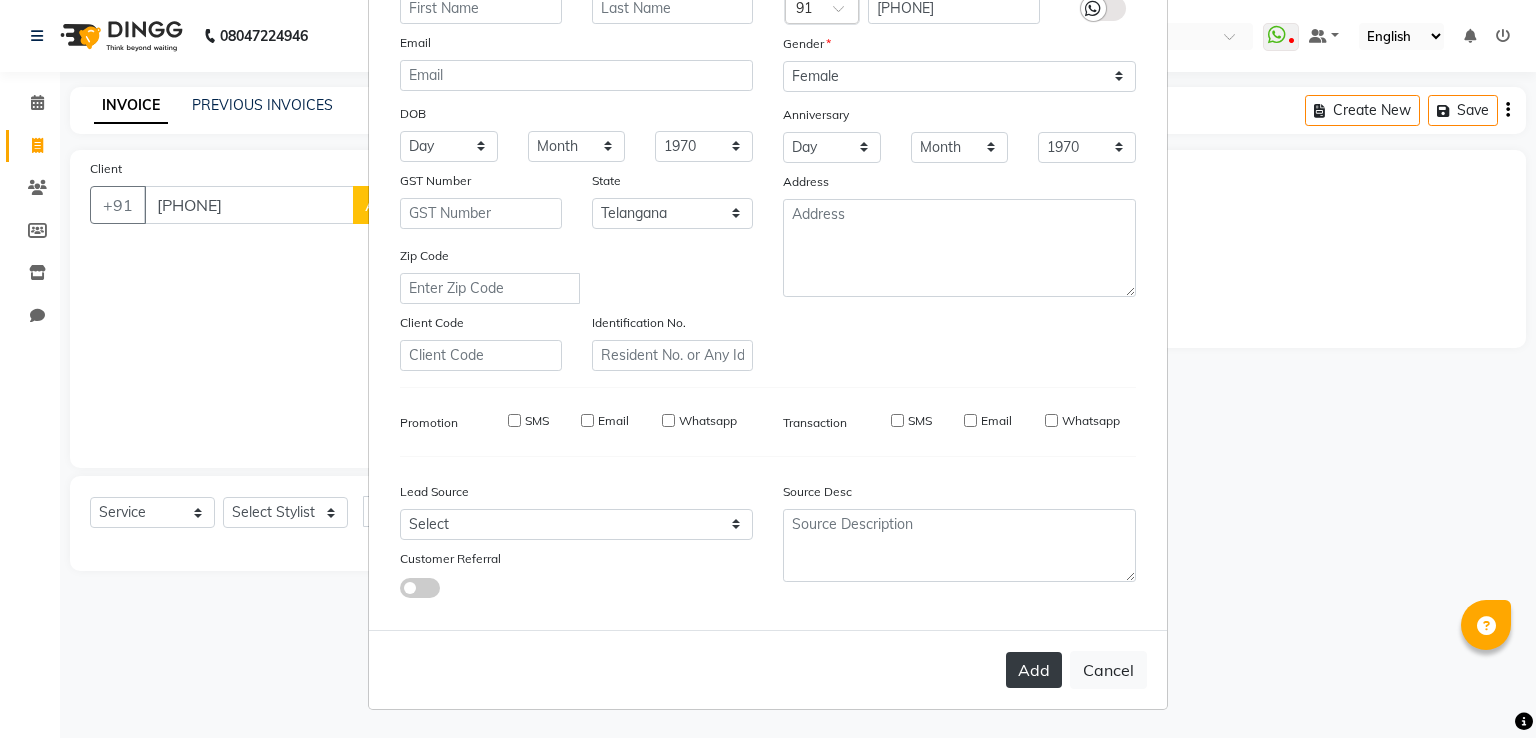 select 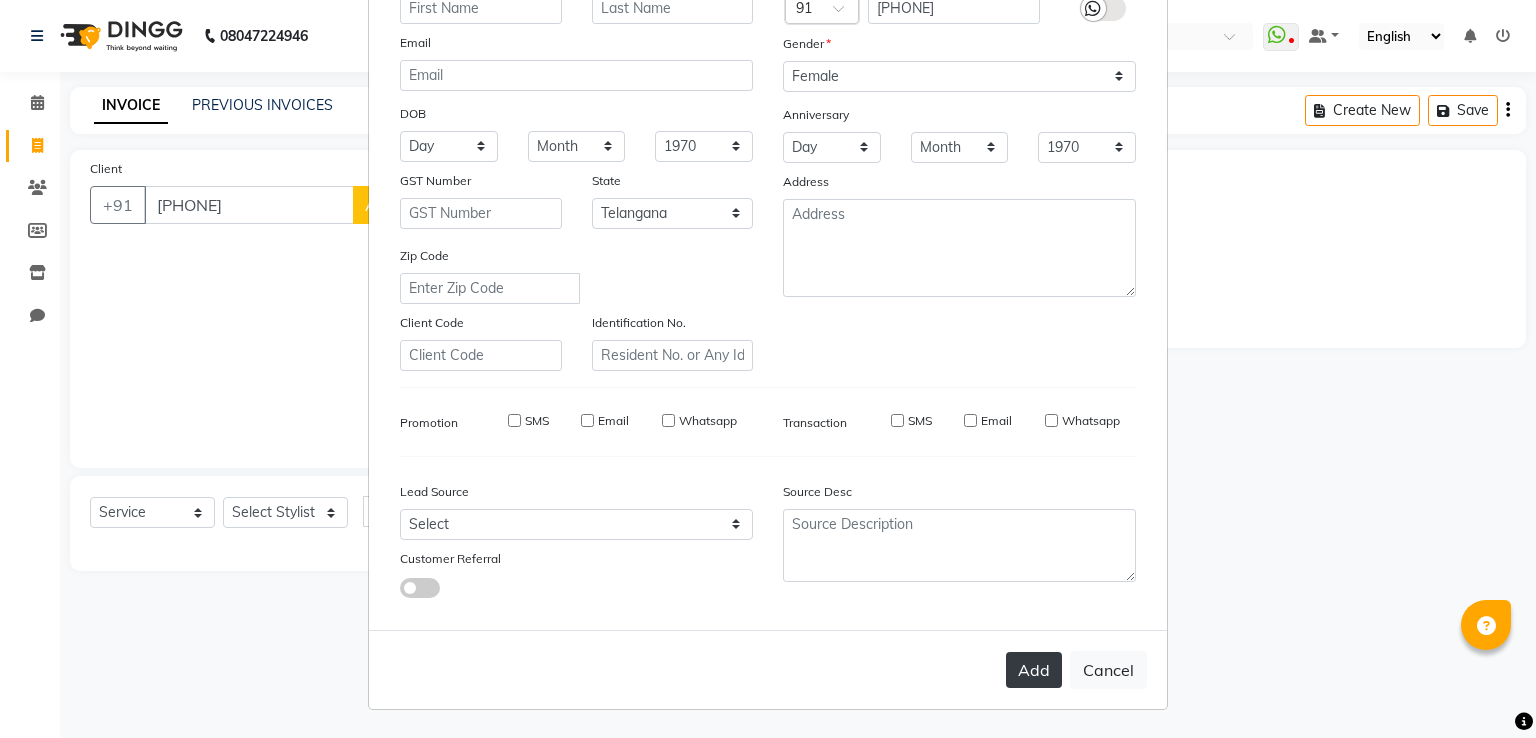 select 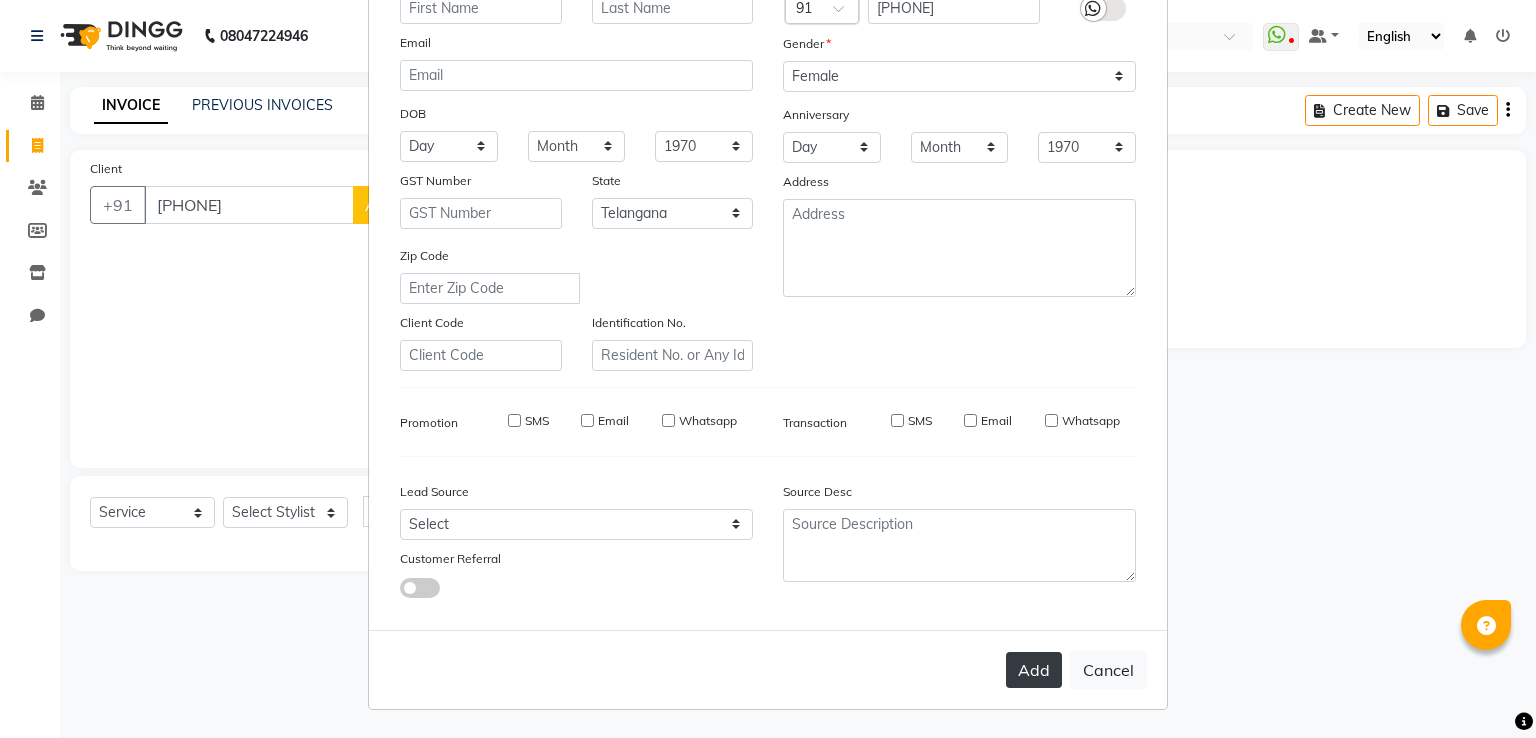 select 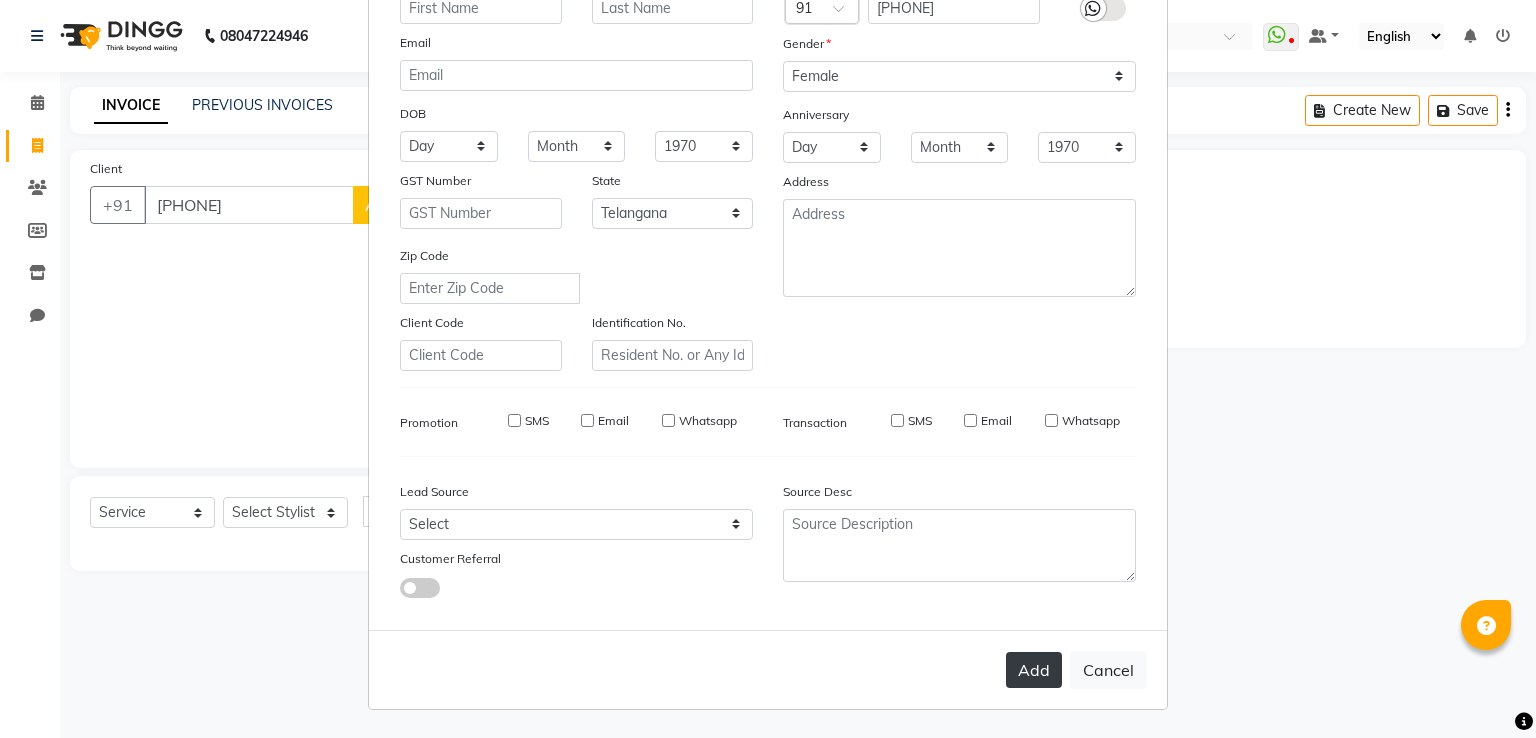 select 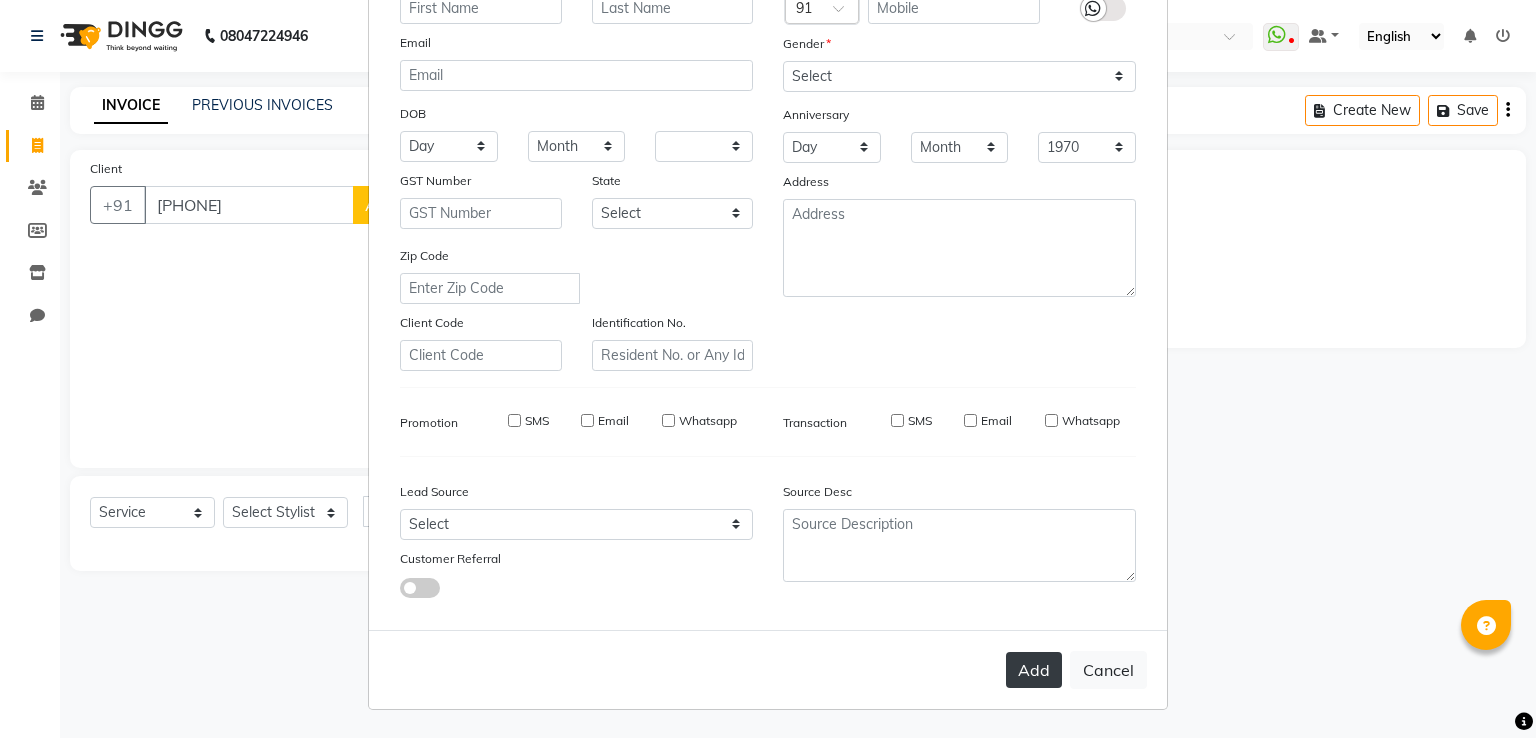 select 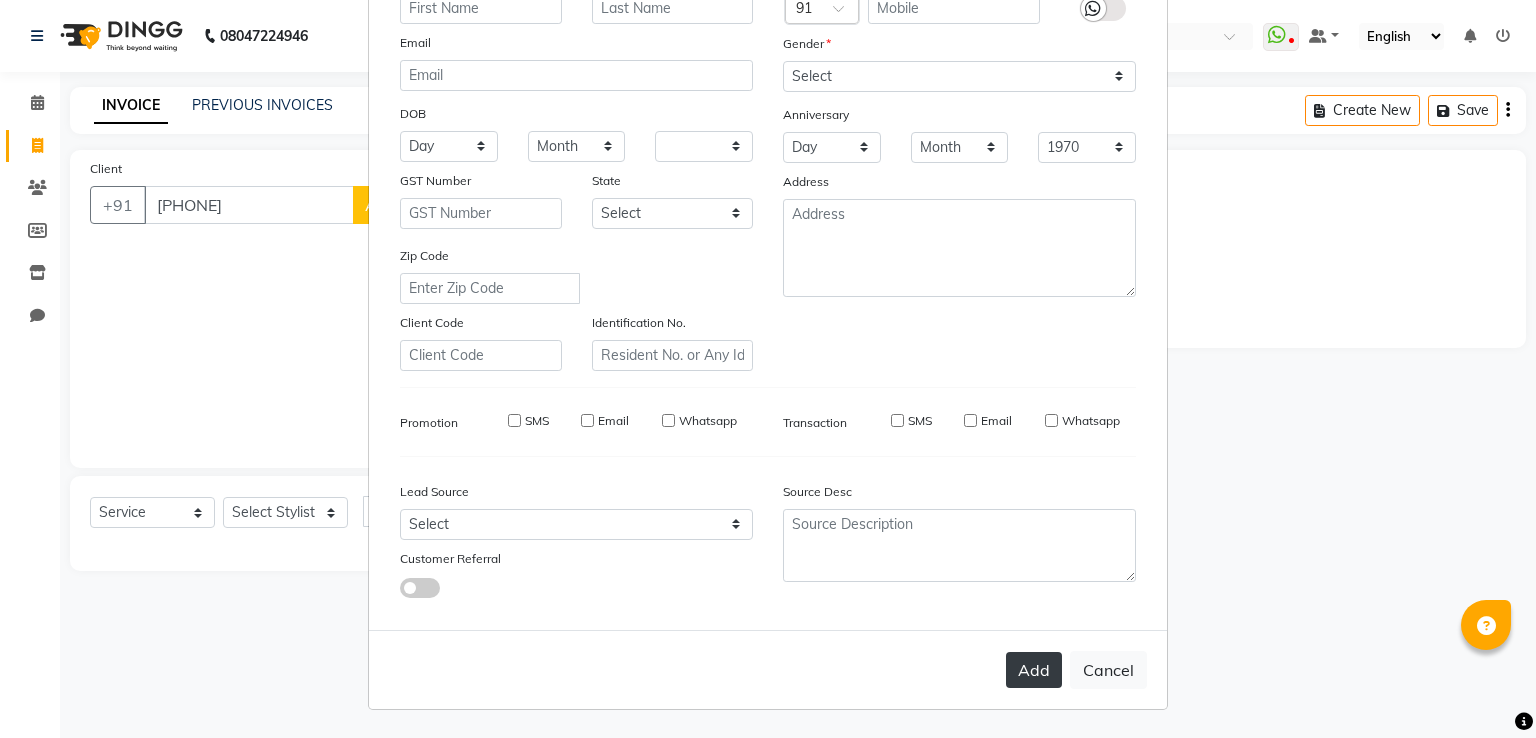 checkbox on "false" 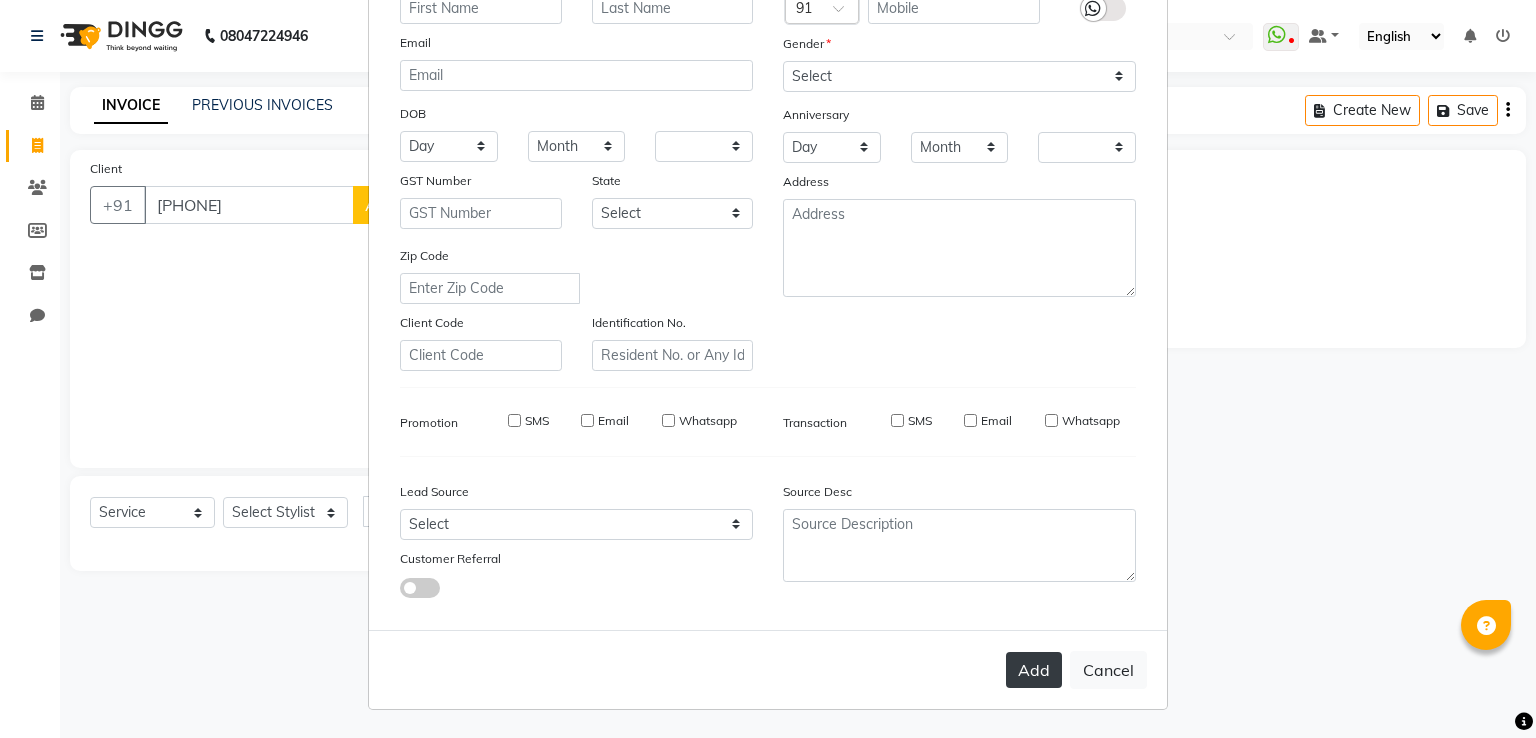 checkbox on "false" 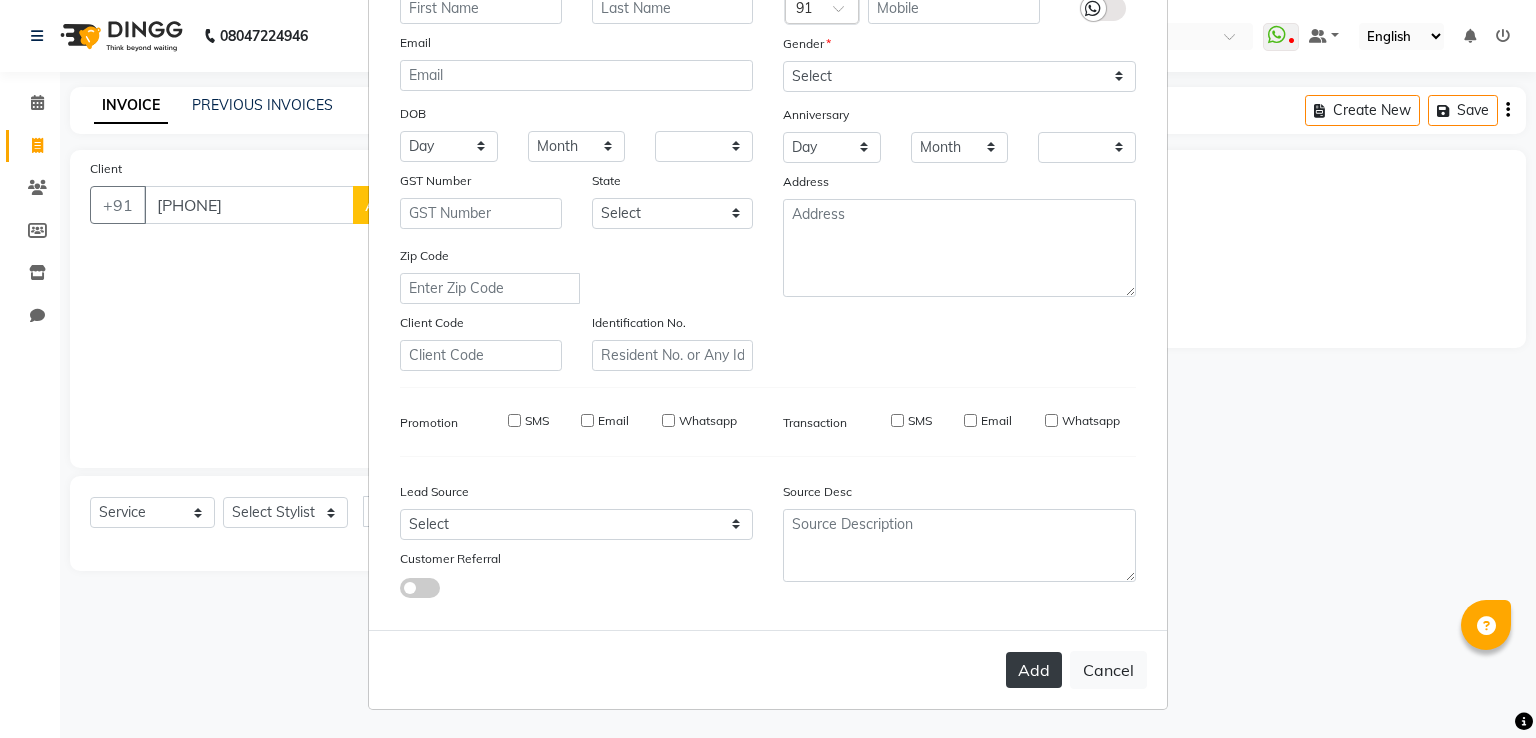 checkbox on "false" 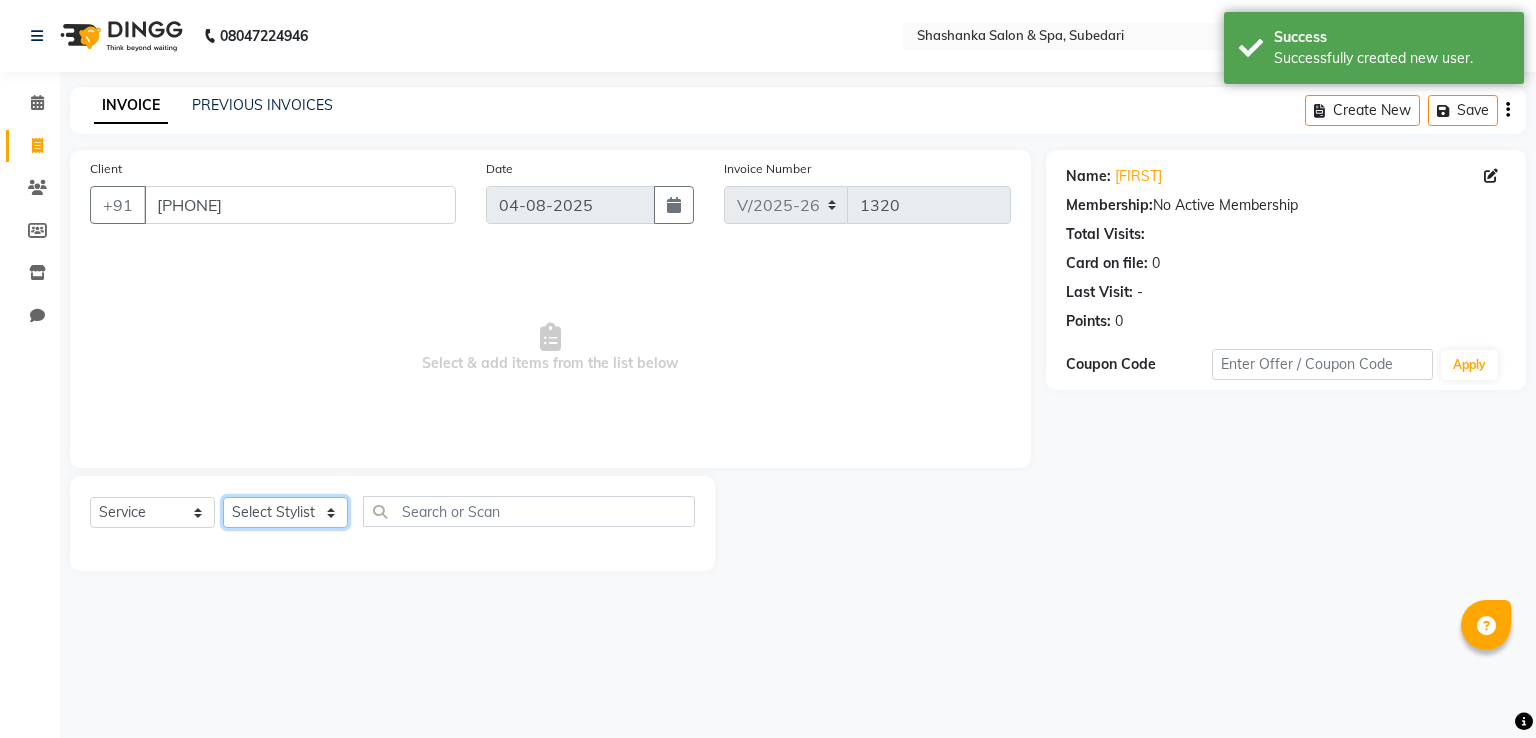 click on "Select Stylist Manasa Ravali Receptionist Renuka Saba saif Soumya J Zeenath" 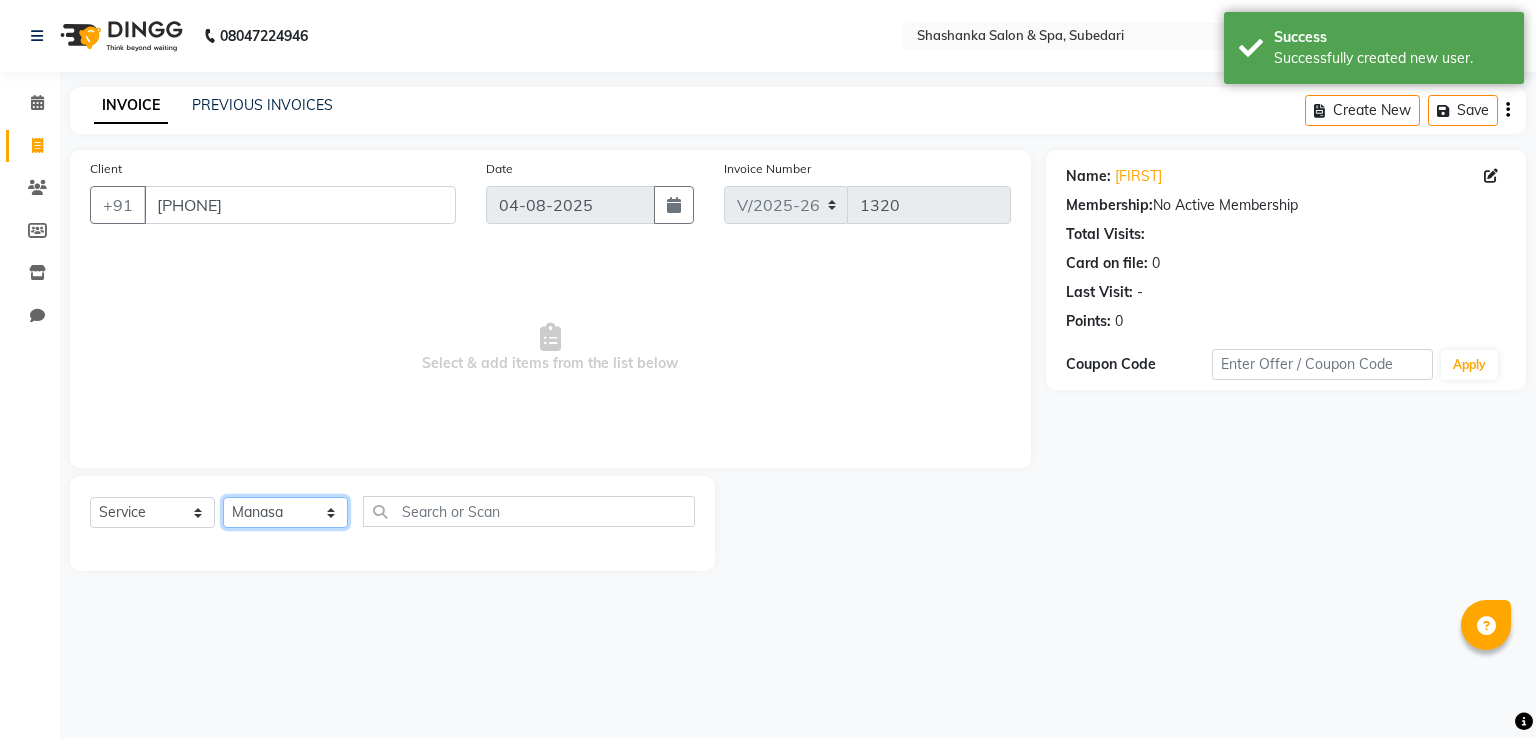 click on "Select Stylist Manasa Ravali Receptionist Renuka Saba saif Soumya J Zeenath" 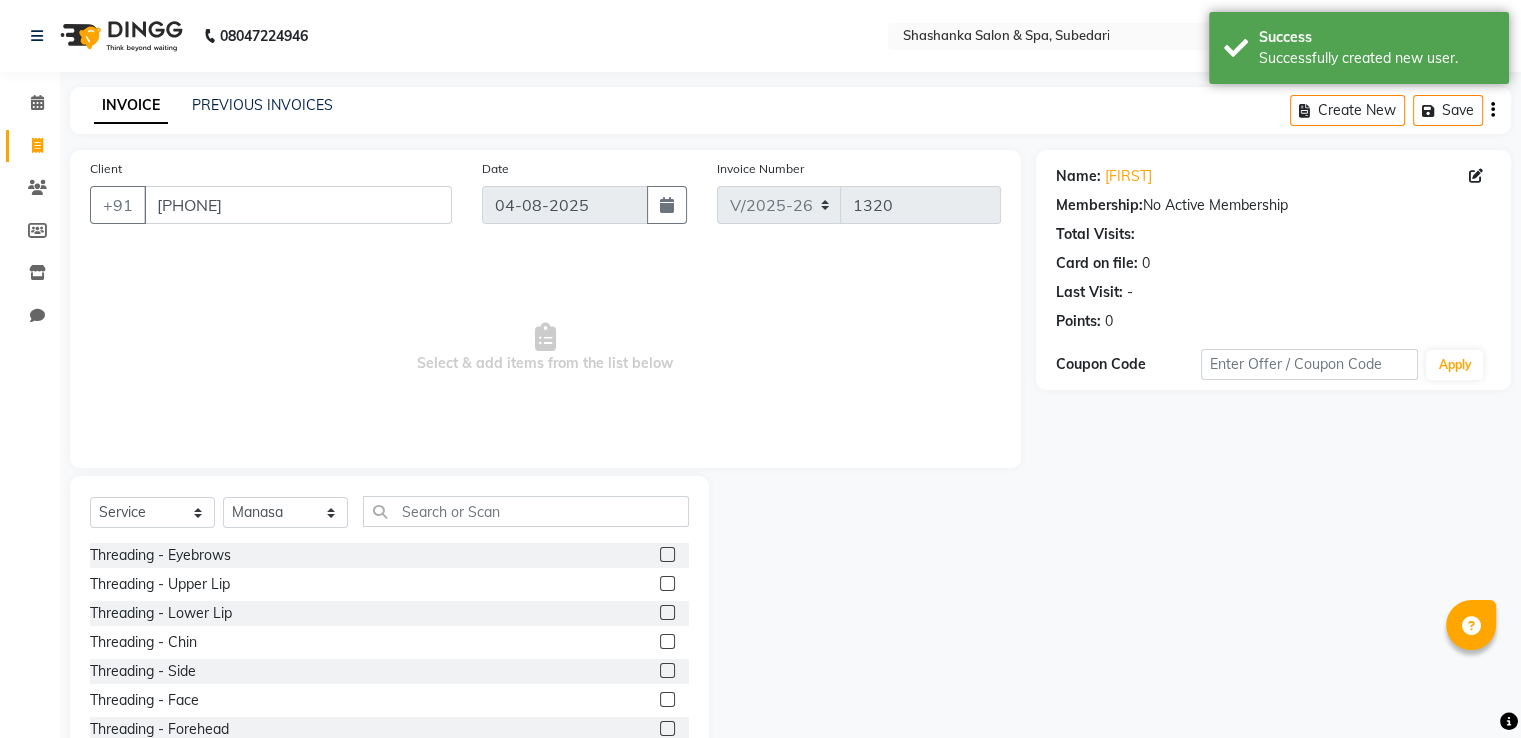 click 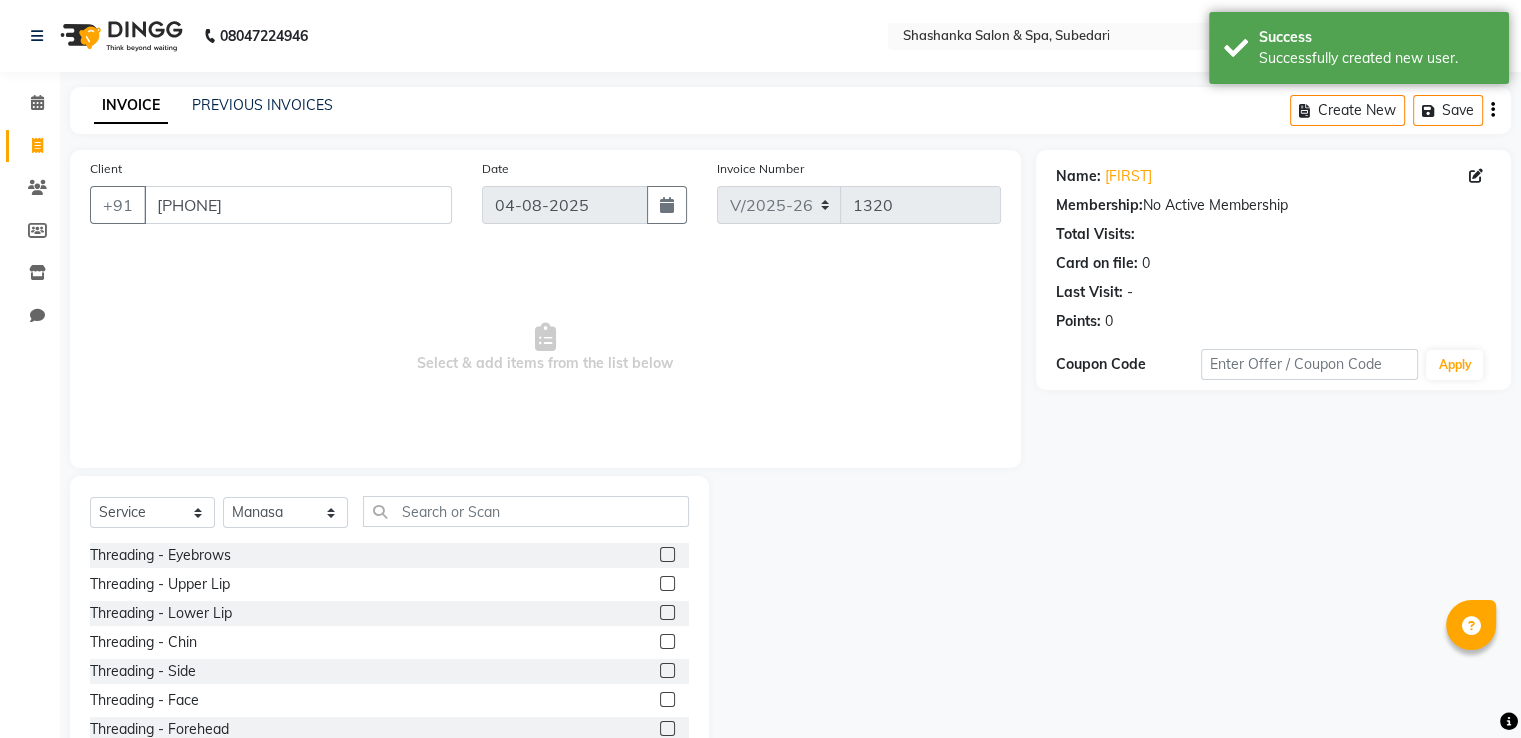 click at bounding box center (666, 555) 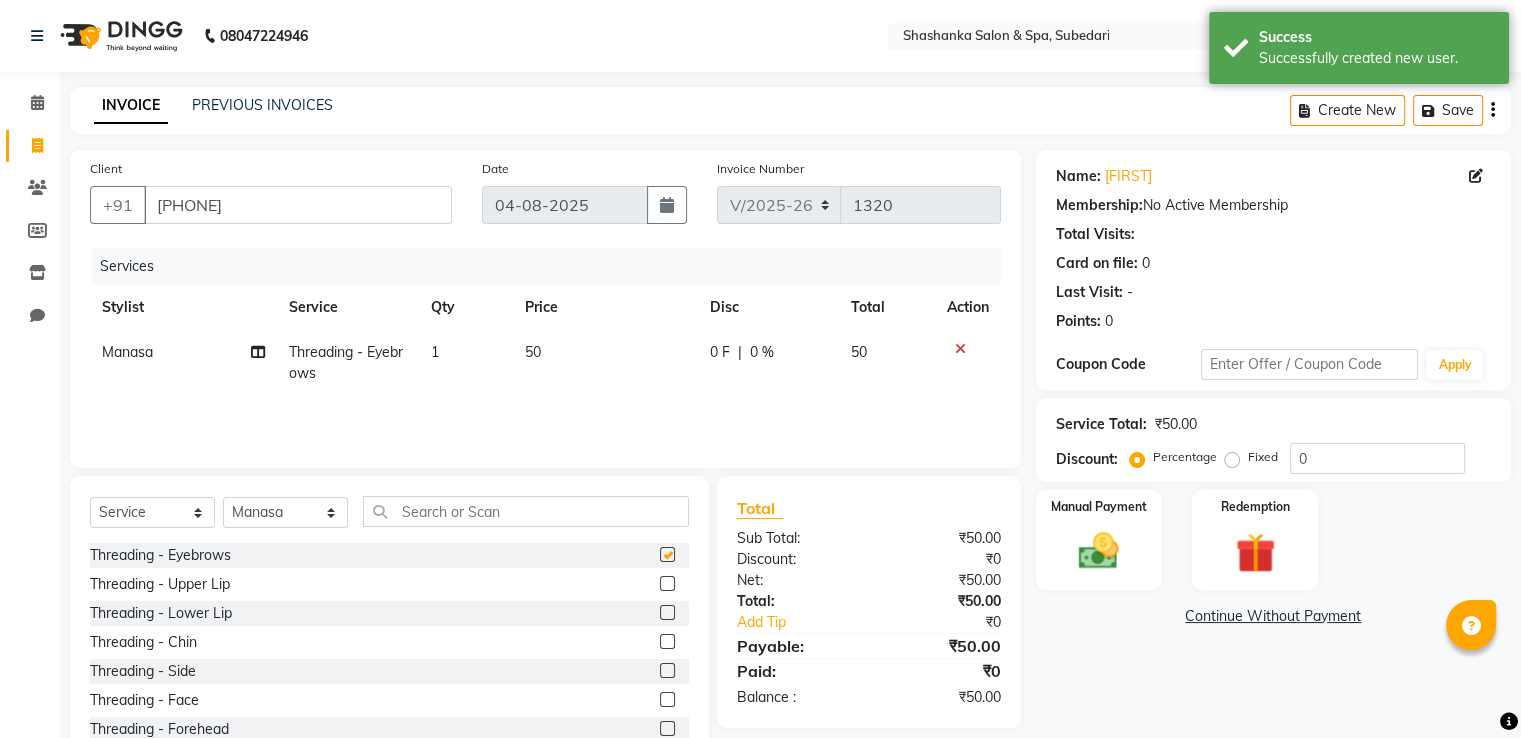 checkbox on "false" 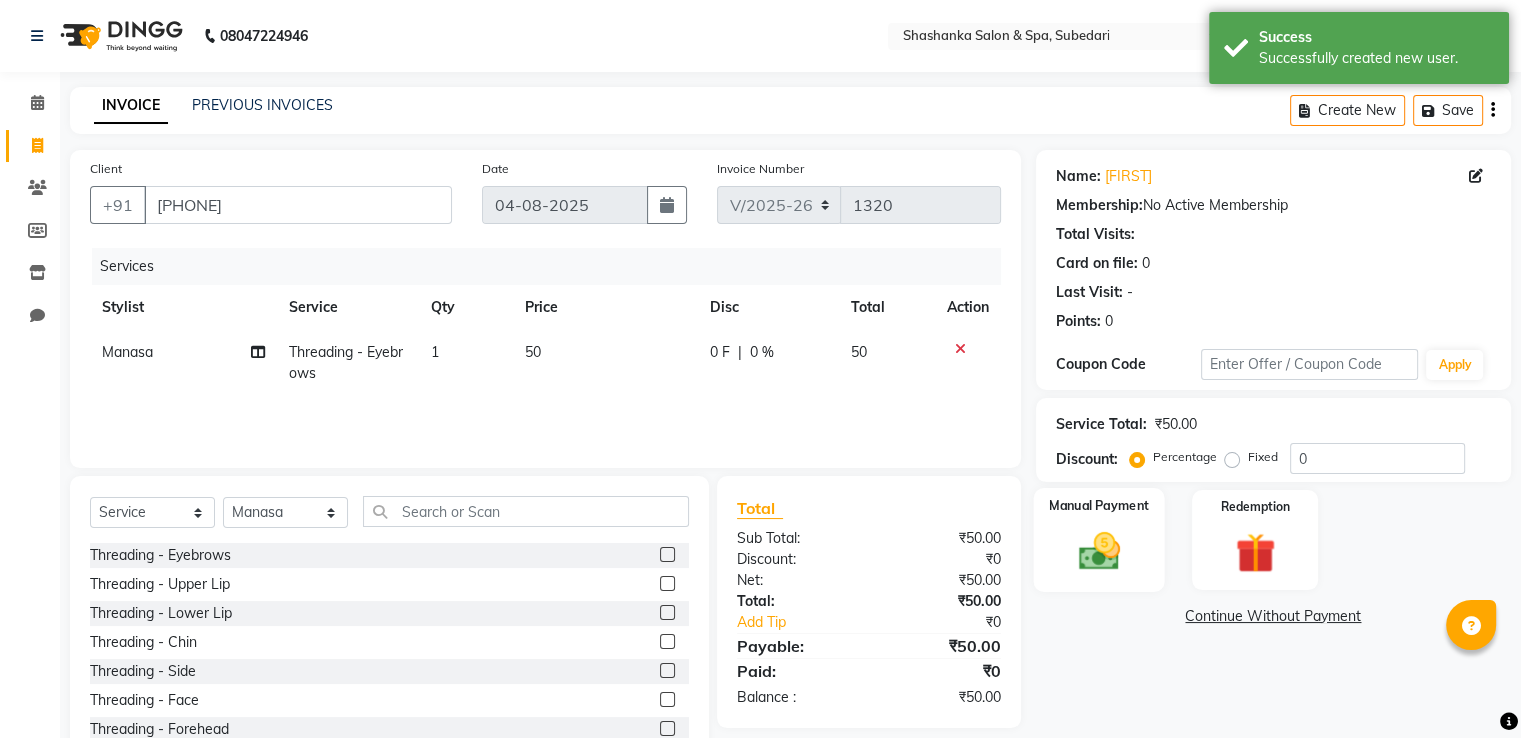 click 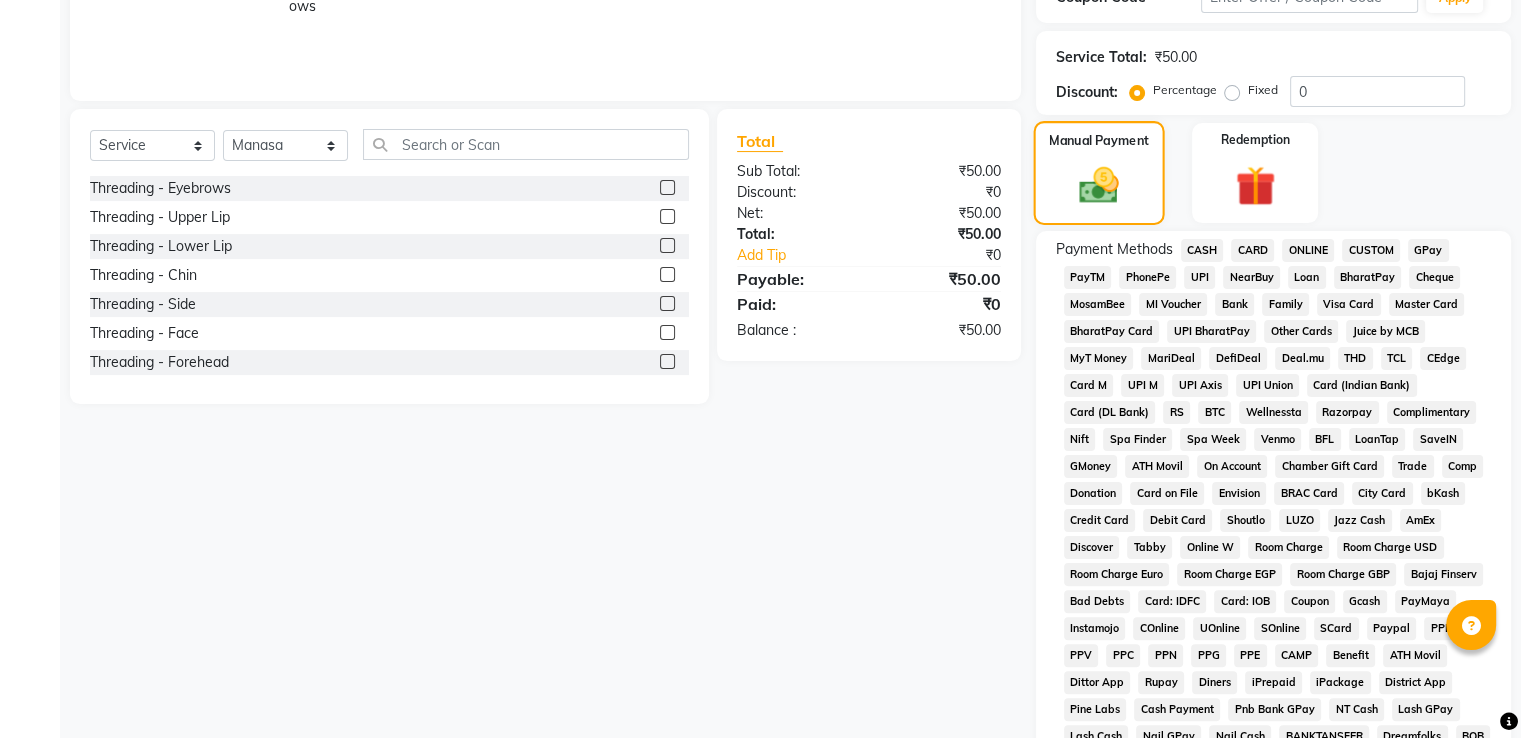 scroll, scrollTop: 368, scrollLeft: 0, axis: vertical 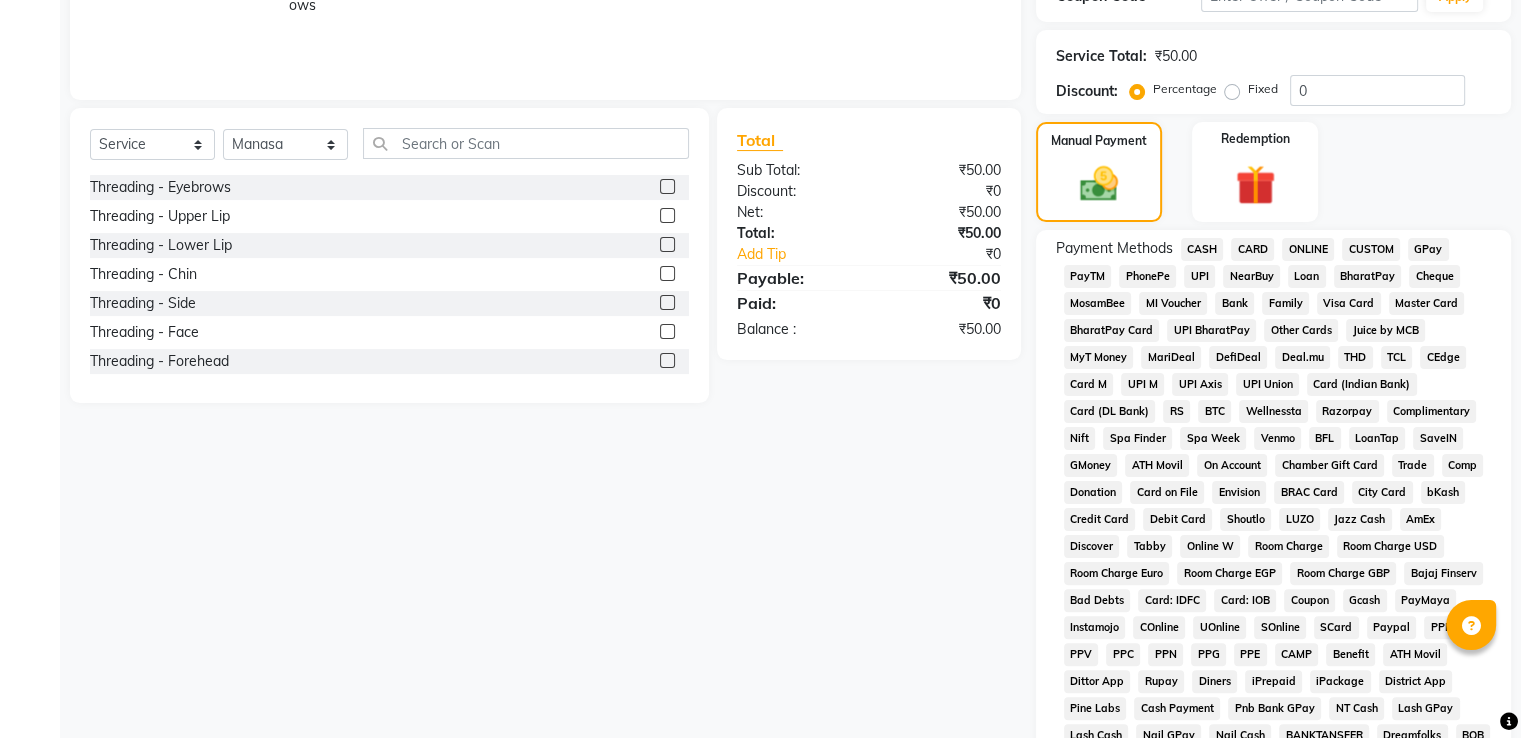 click on "CASH" 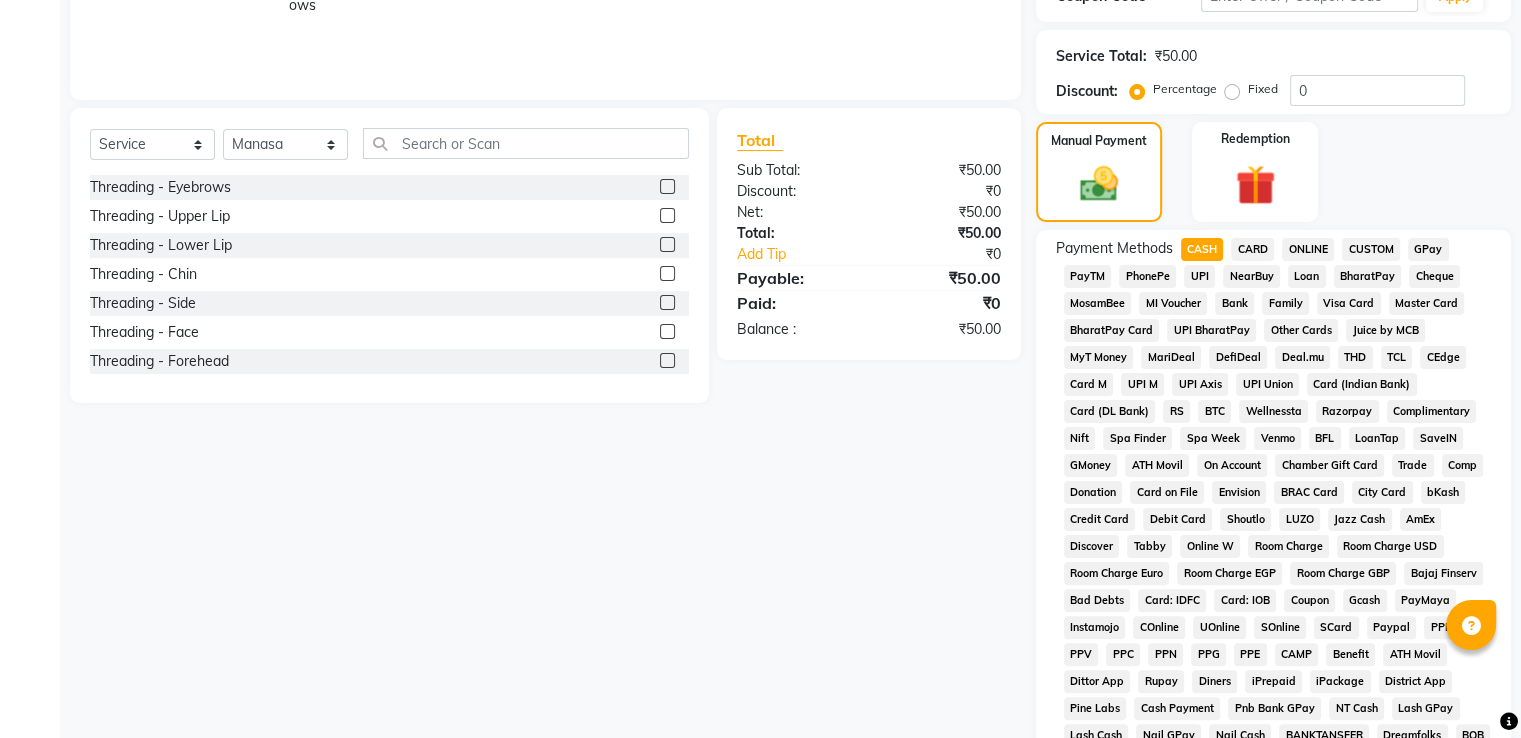 scroll, scrollTop: 609, scrollLeft: 0, axis: vertical 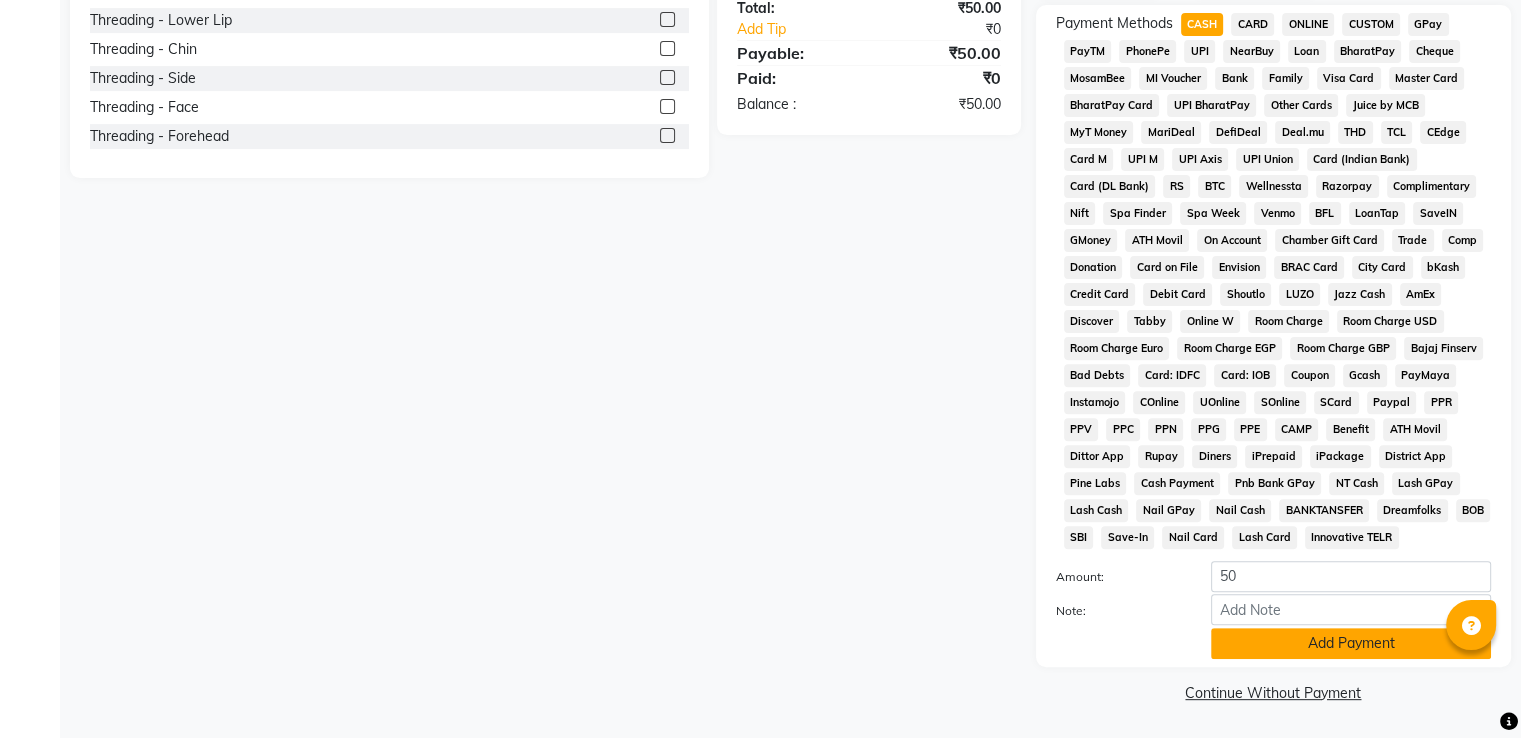 click on "Add Payment" 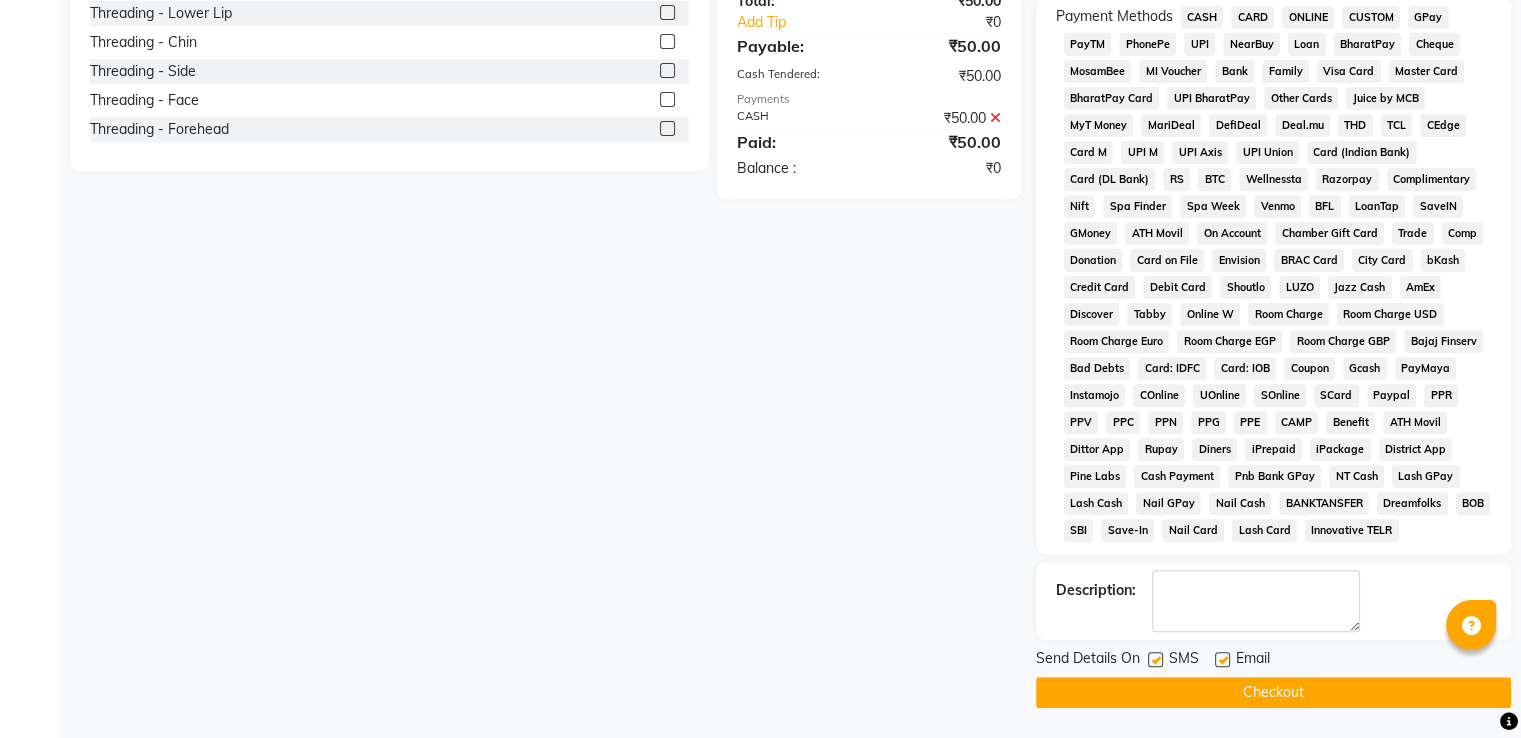 click on "Checkout" 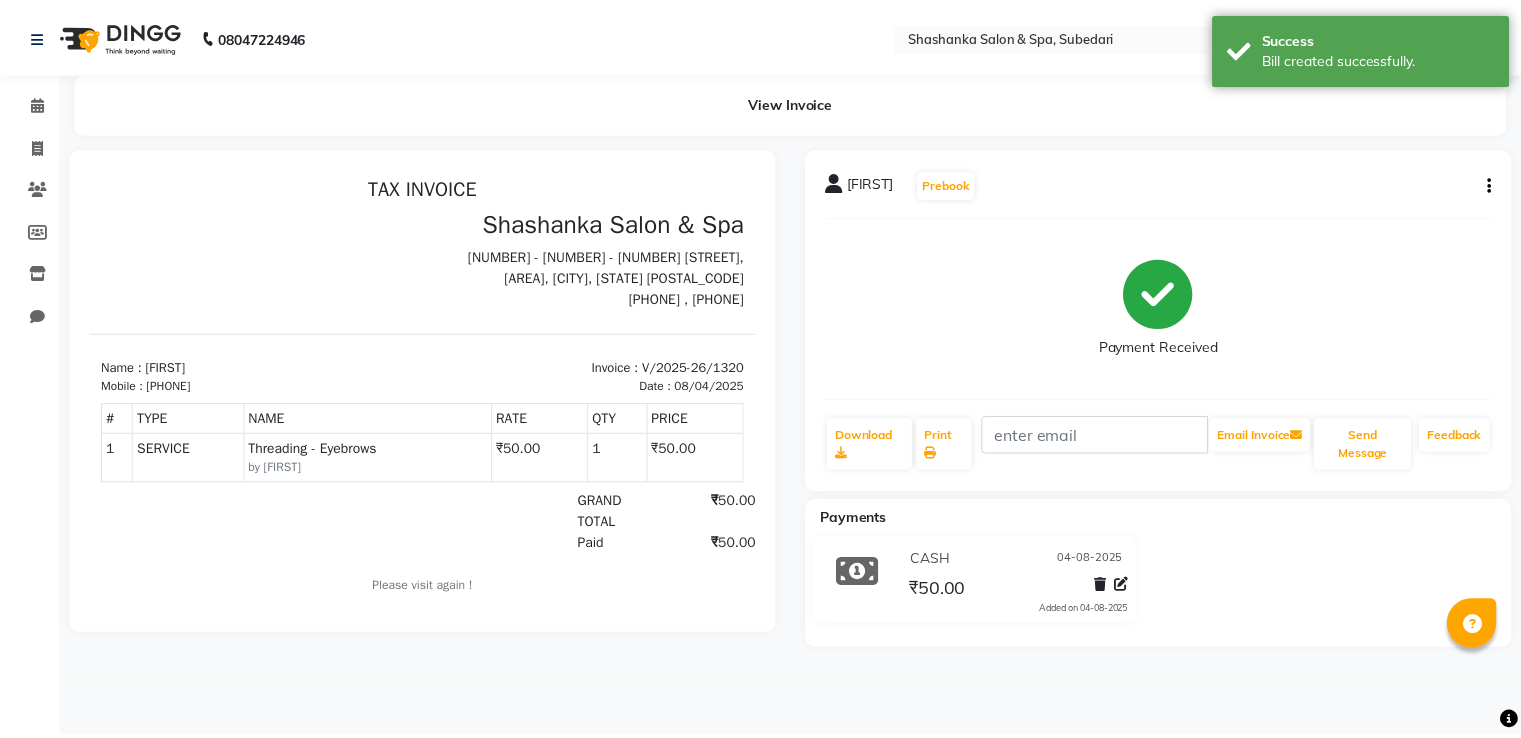 scroll, scrollTop: 0, scrollLeft: 0, axis: both 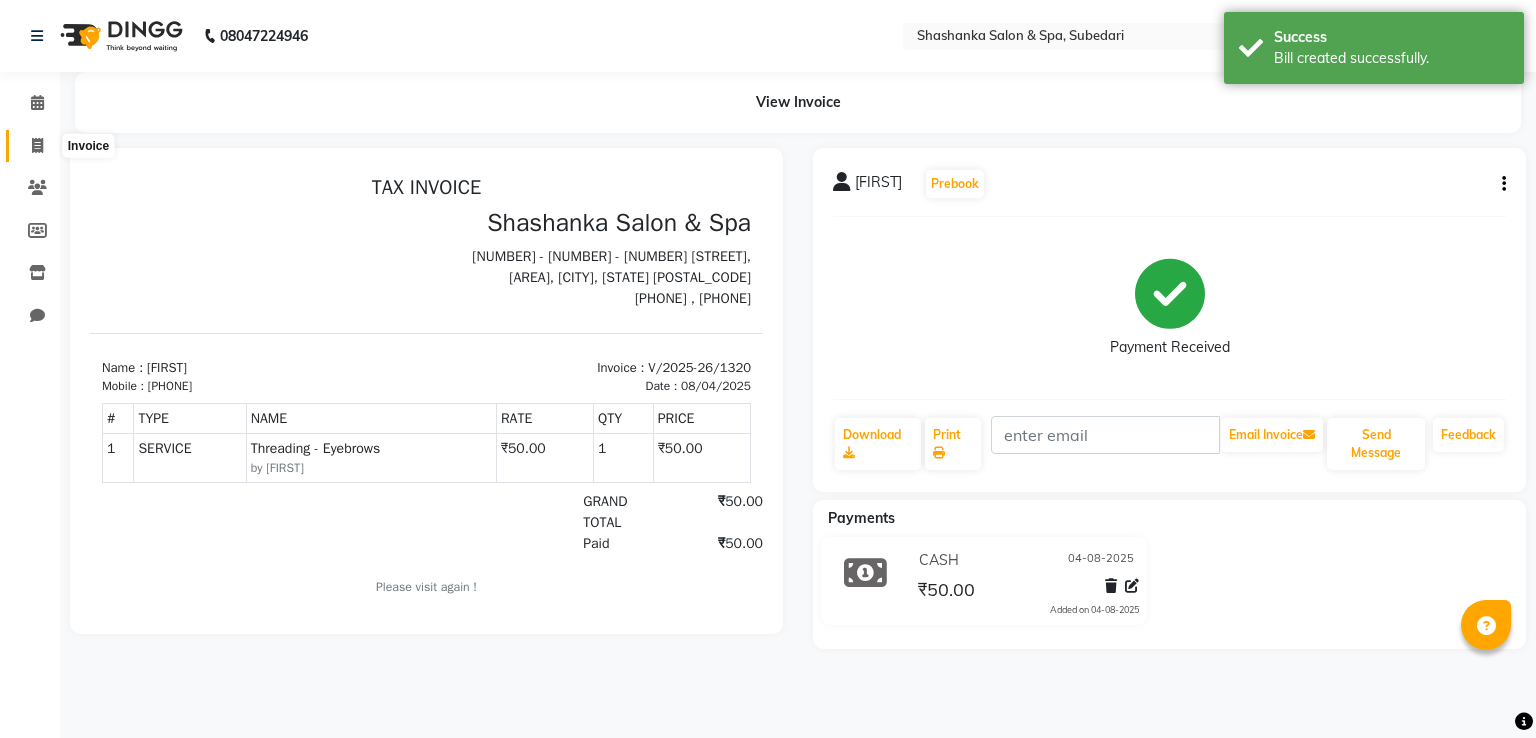 click 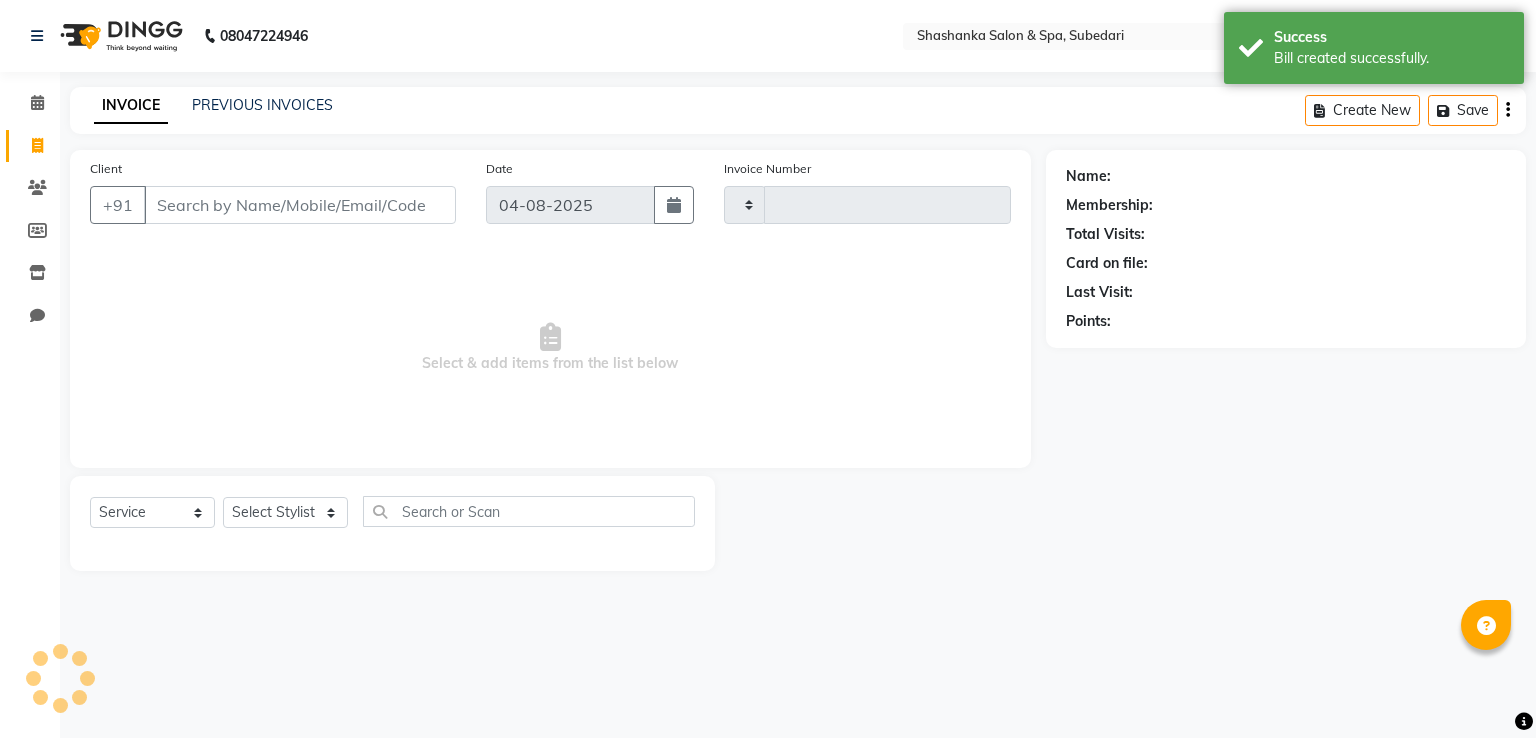 type on "1321" 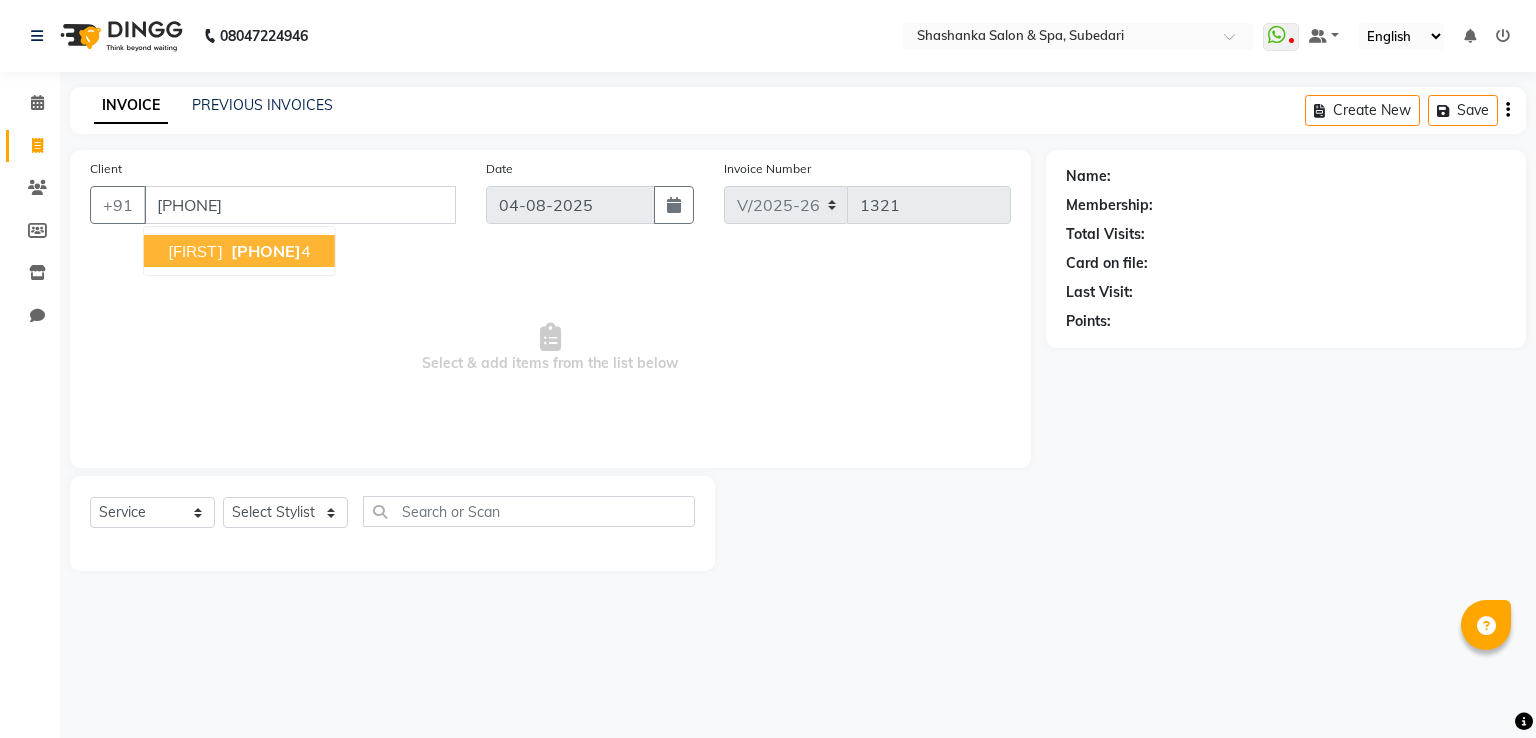 type on "[PHONE]" 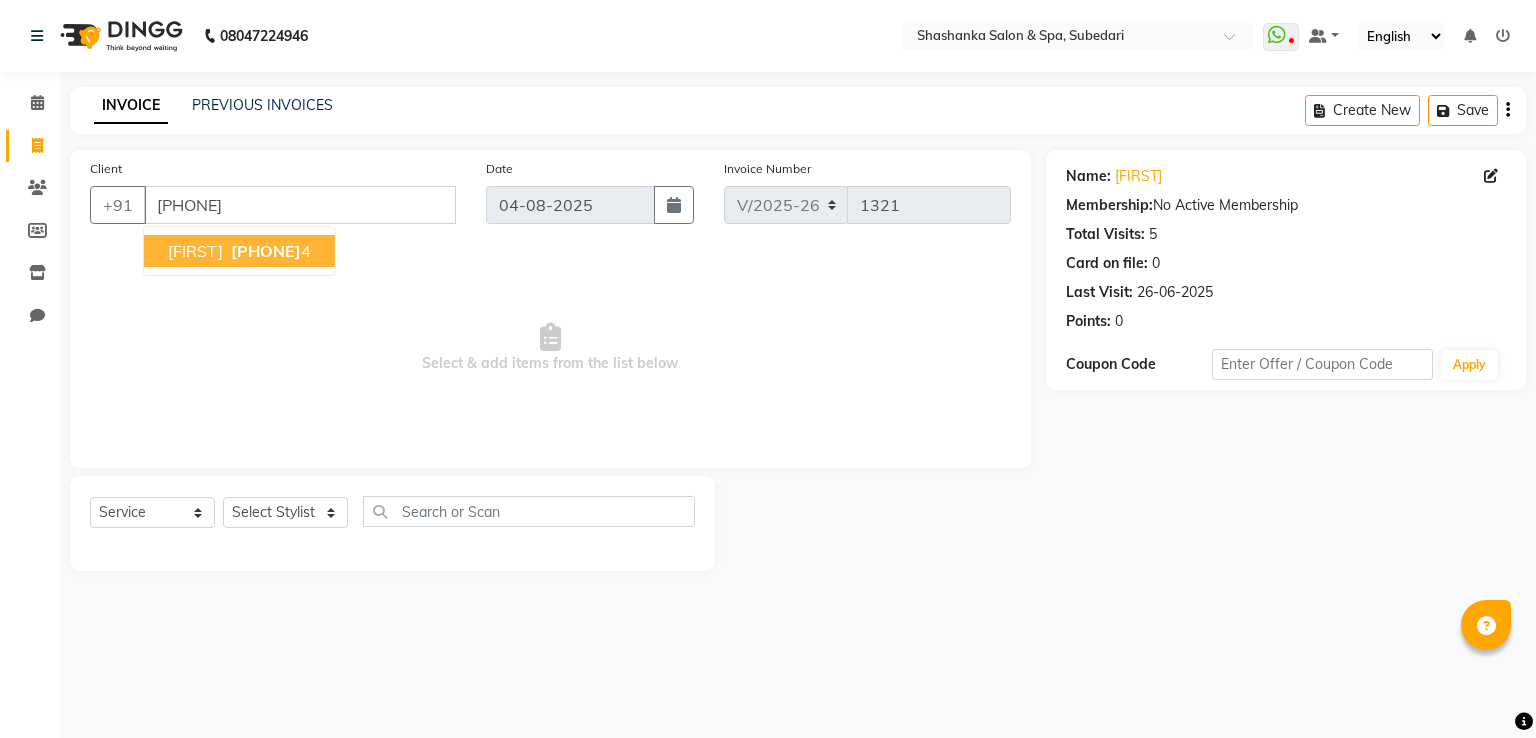 click on "[PHONE]" at bounding box center [266, 251] 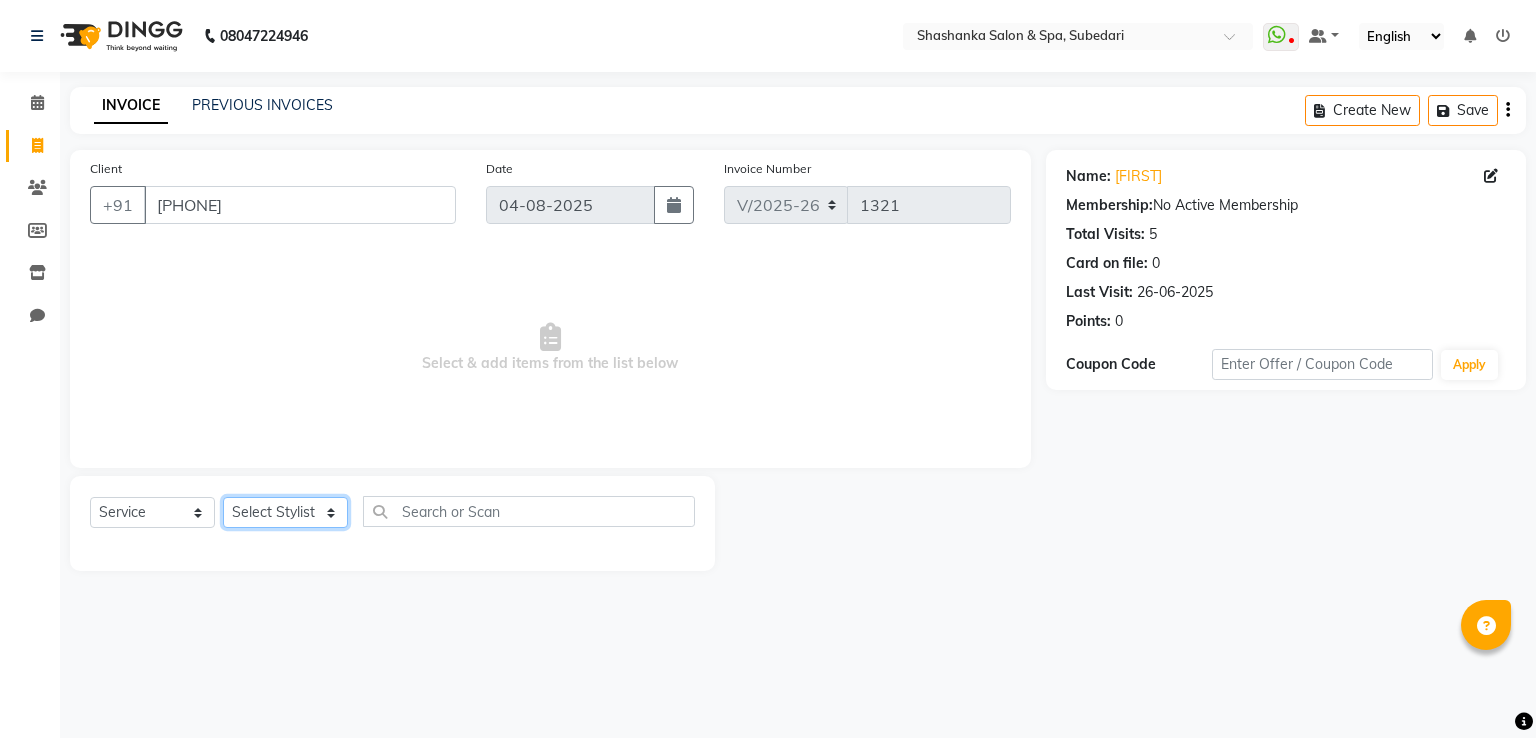 click on "Select Stylist Manasa Ravali Receptionist Renuka Saba saif Soumya J Zeenath" 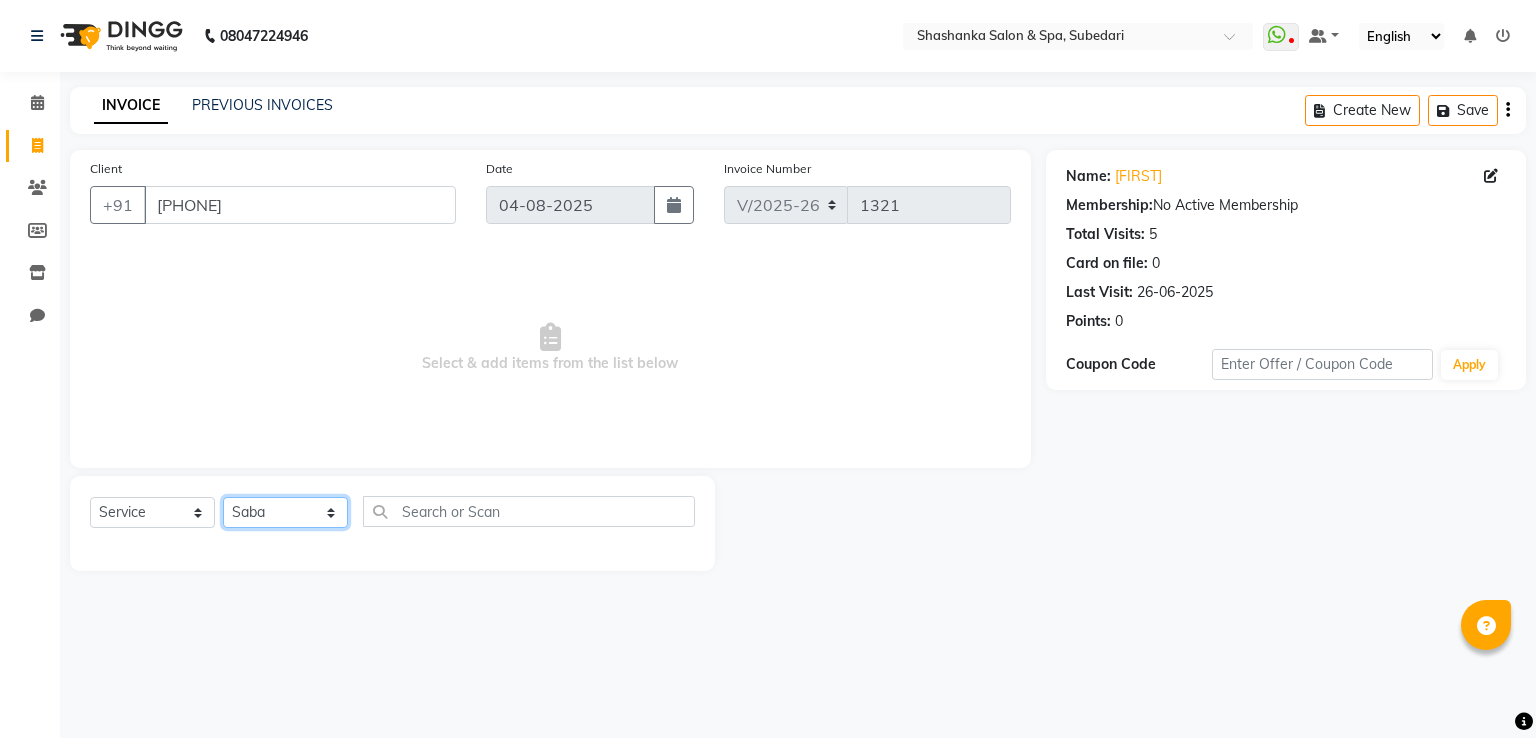 click on "Select Stylist Manasa Ravali Receptionist Renuka Saba saif Soumya J Zeenath" 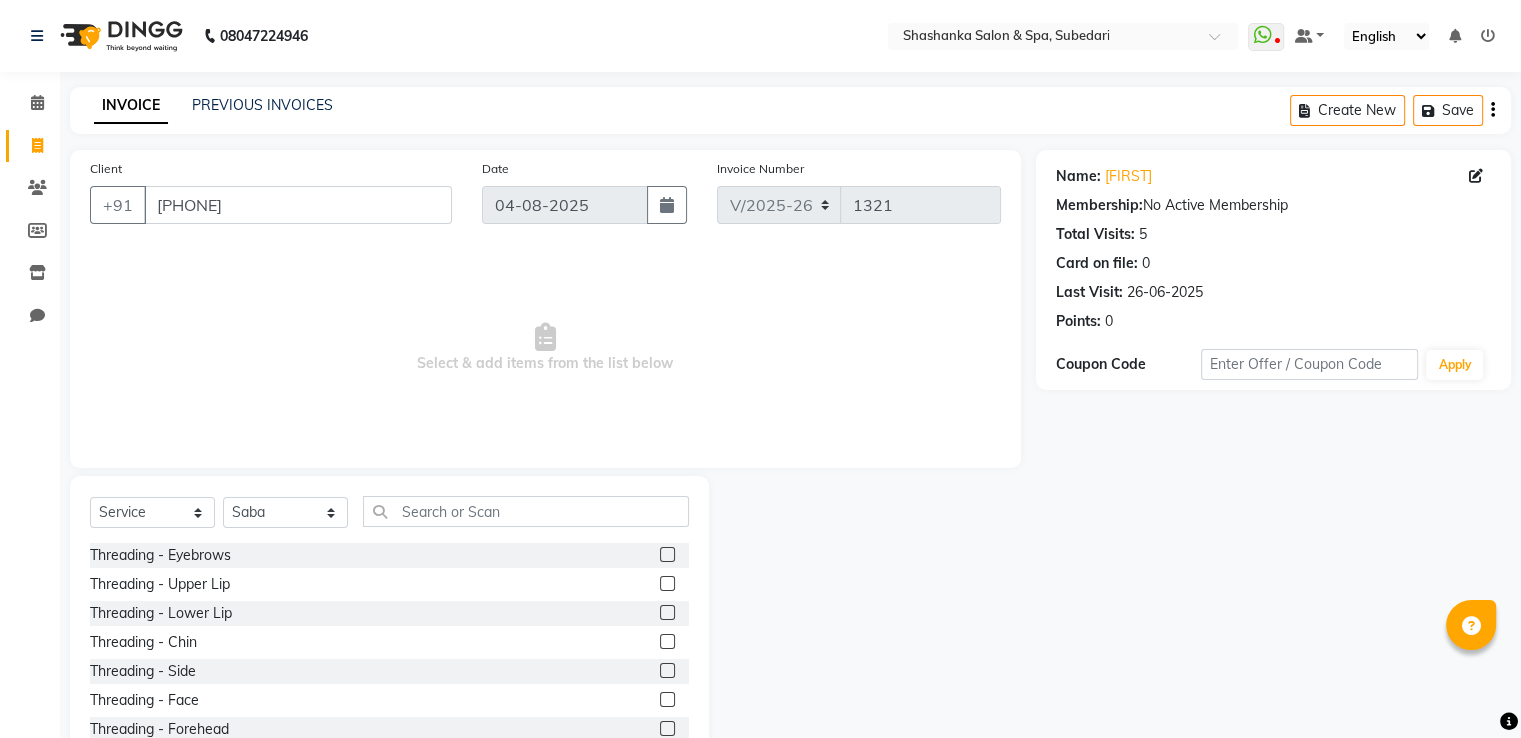 click 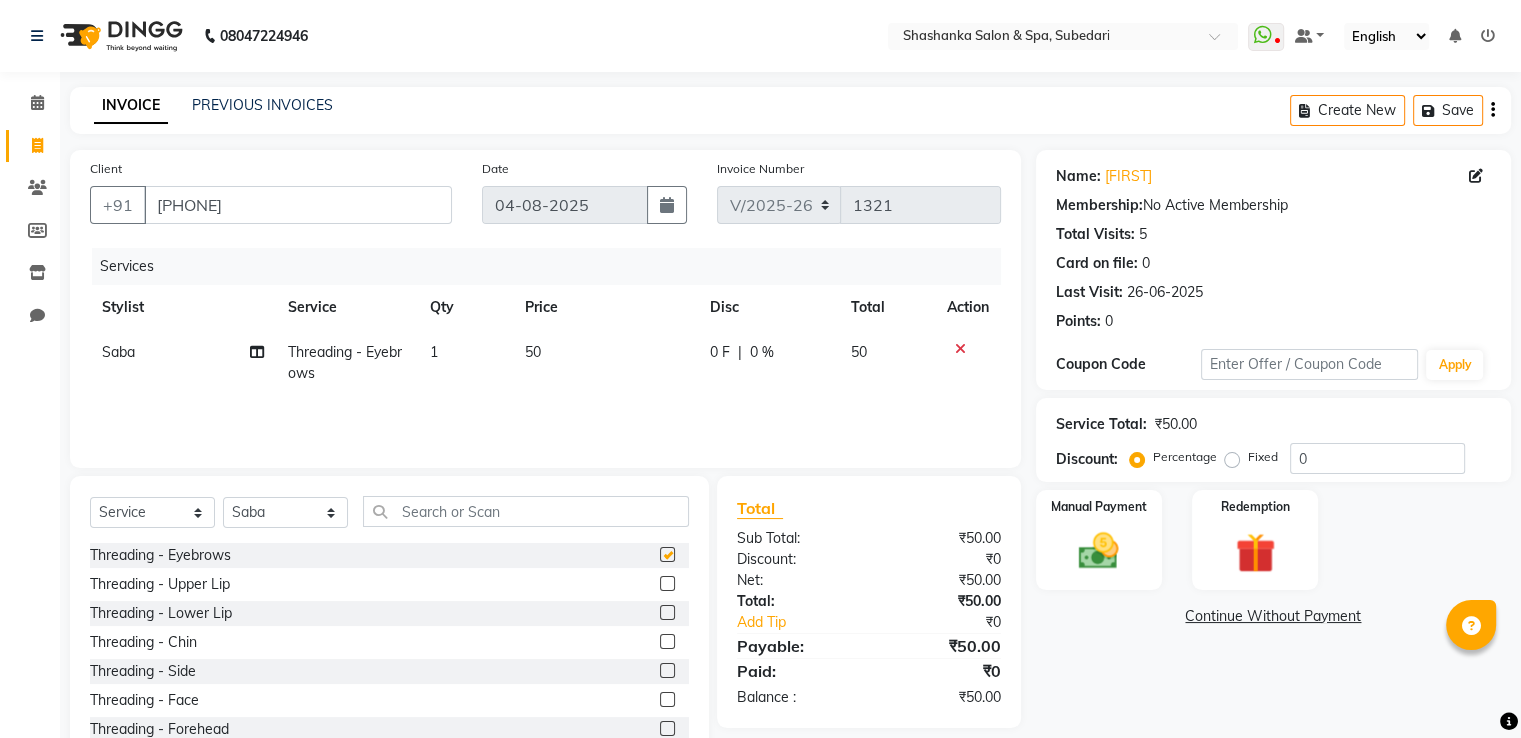 checkbox on "false" 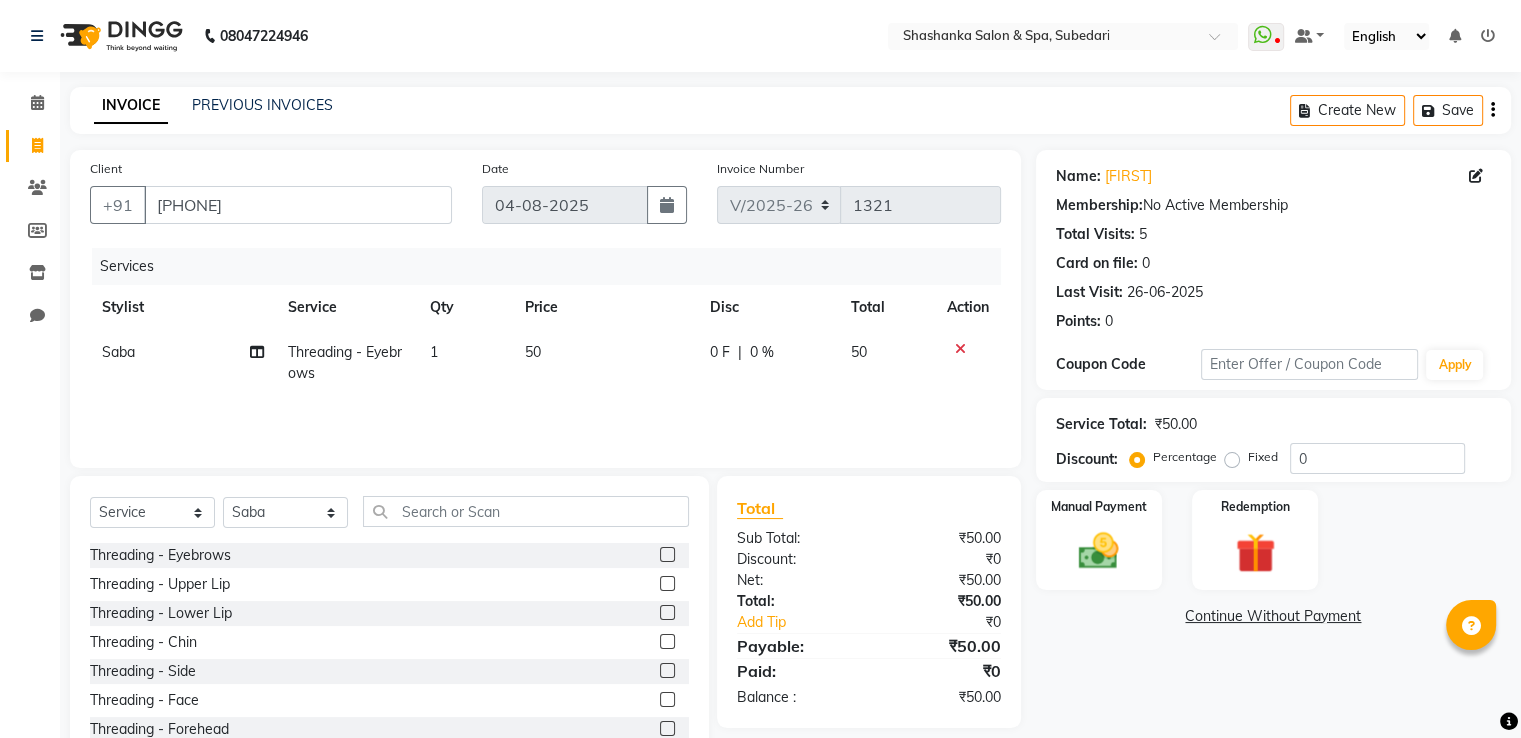 click 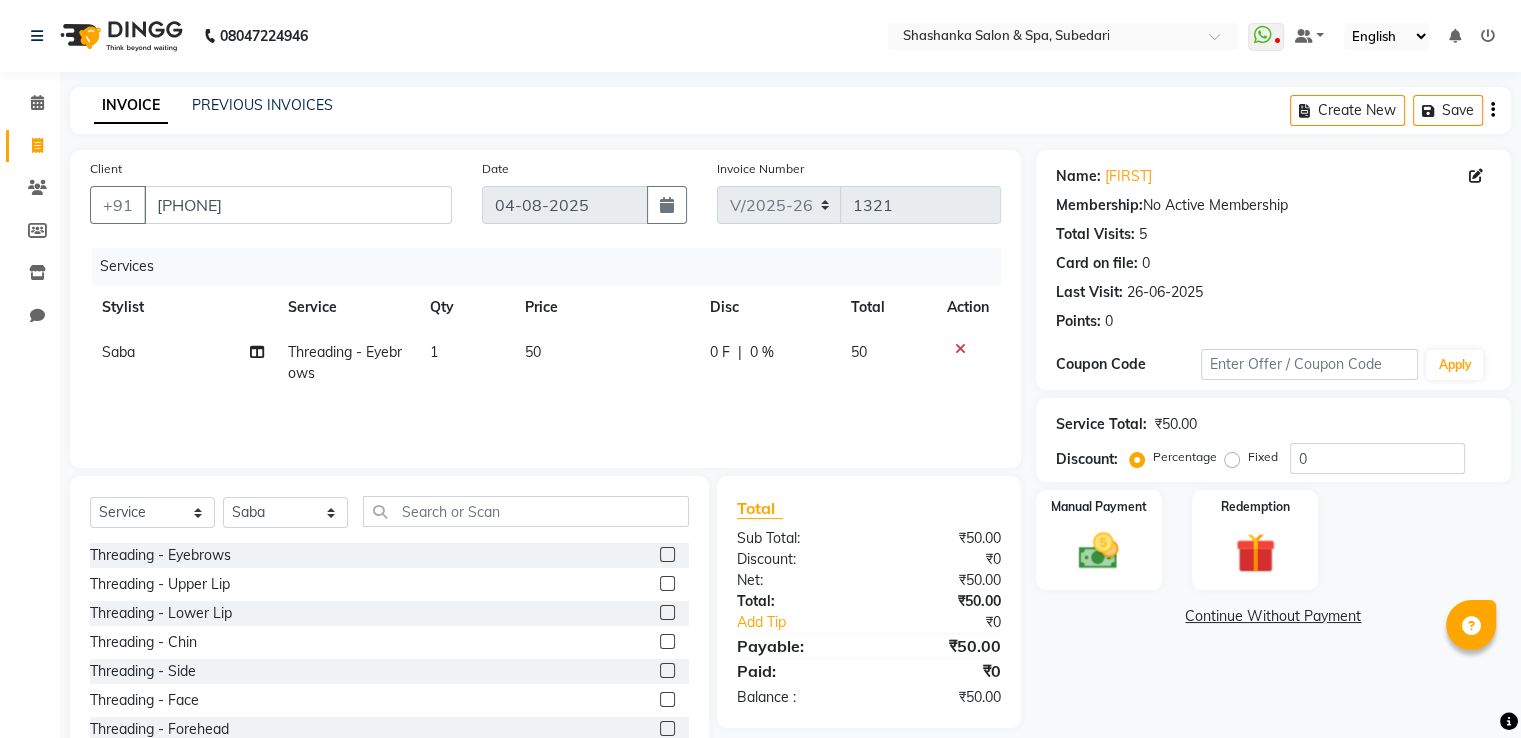 click at bounding box center (666, 584) 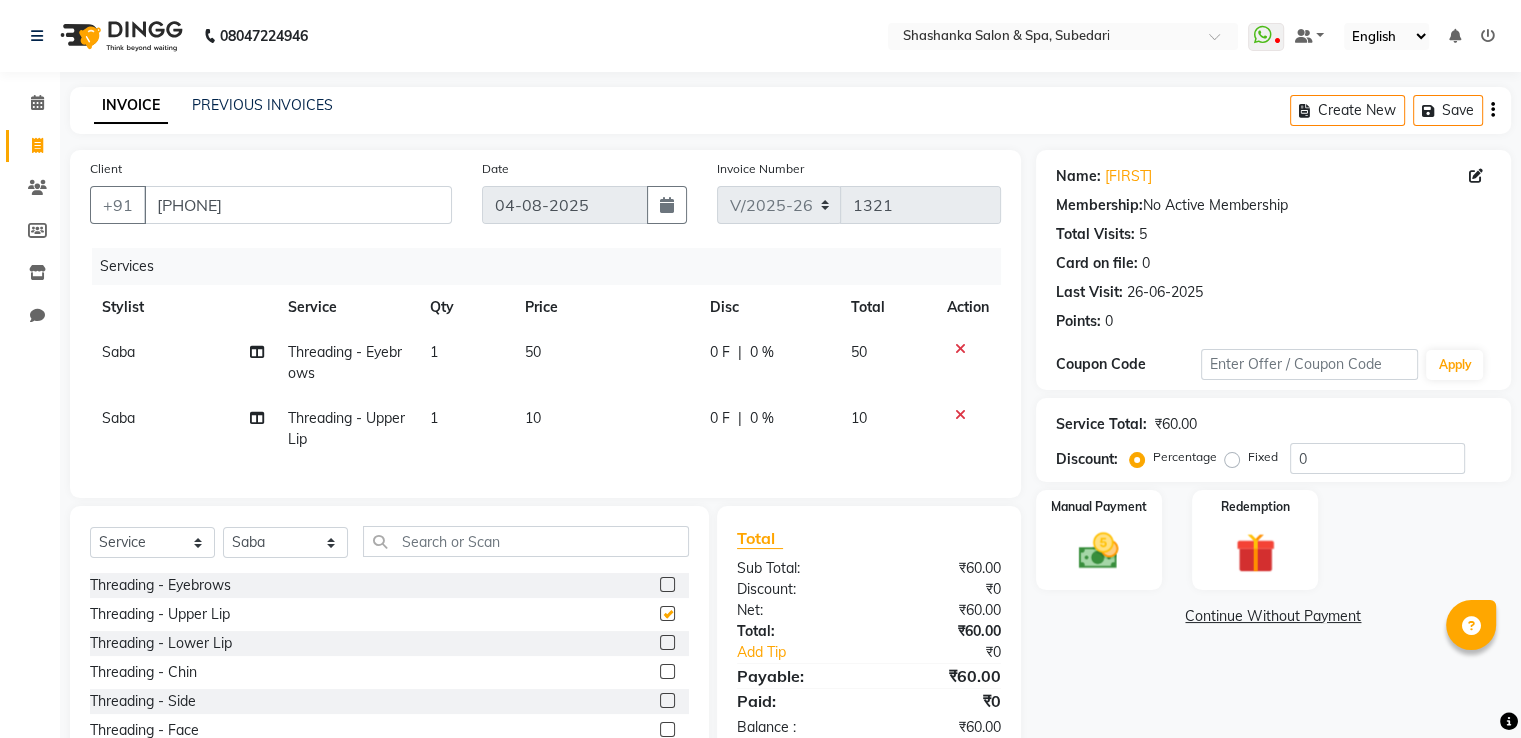 checkbox on "false" 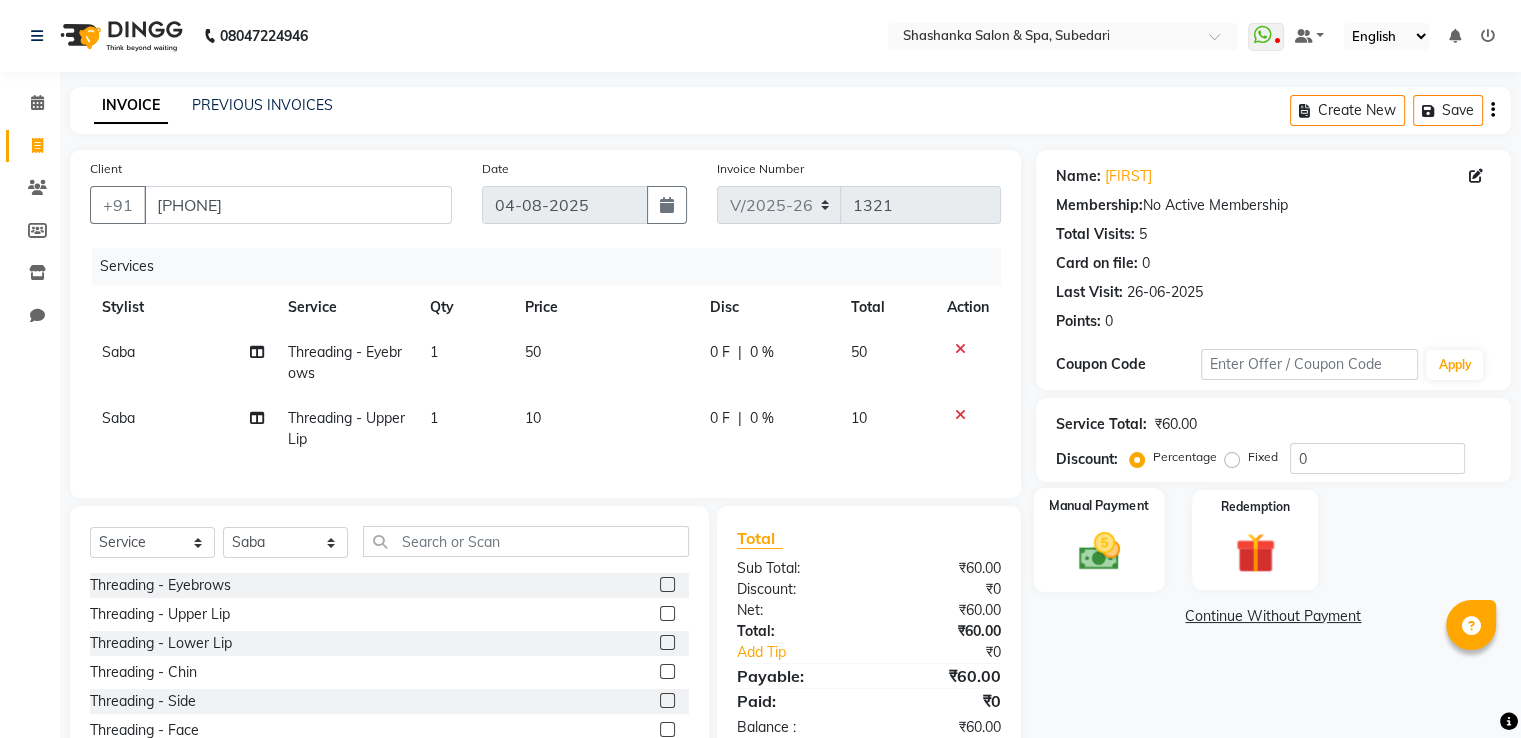 click 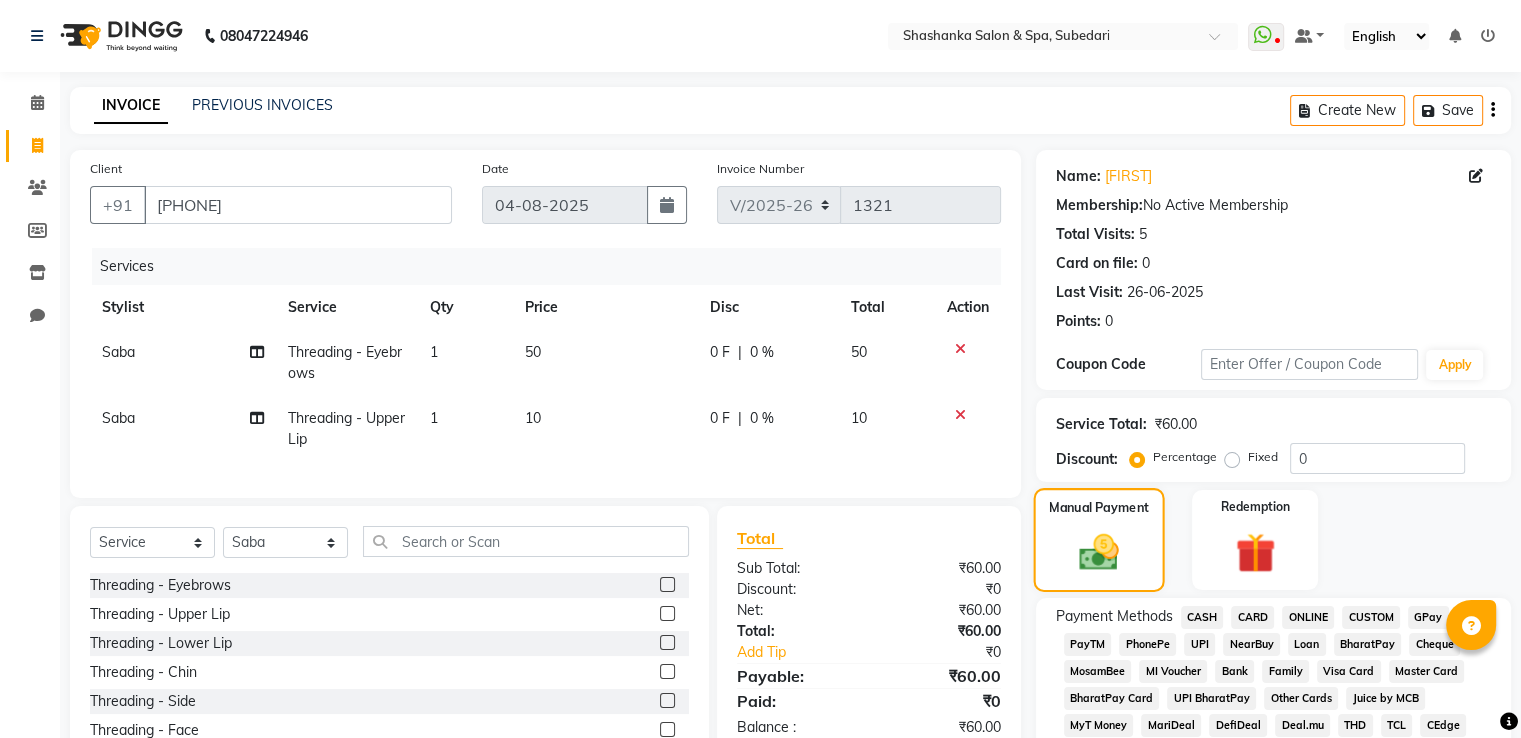 scroll, scrollTop: 143, scrollLeft: 0, axis: vertical 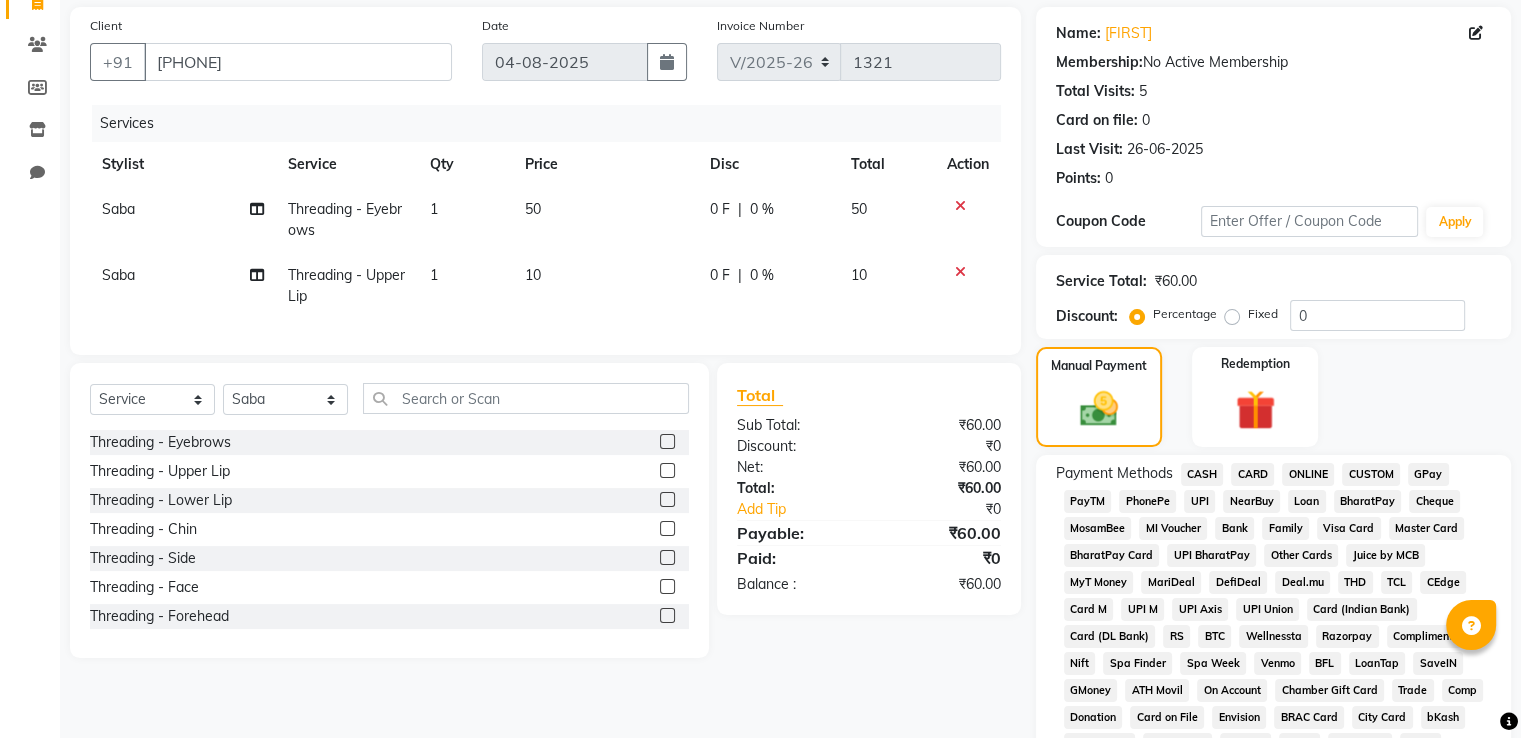 click on "GPay" 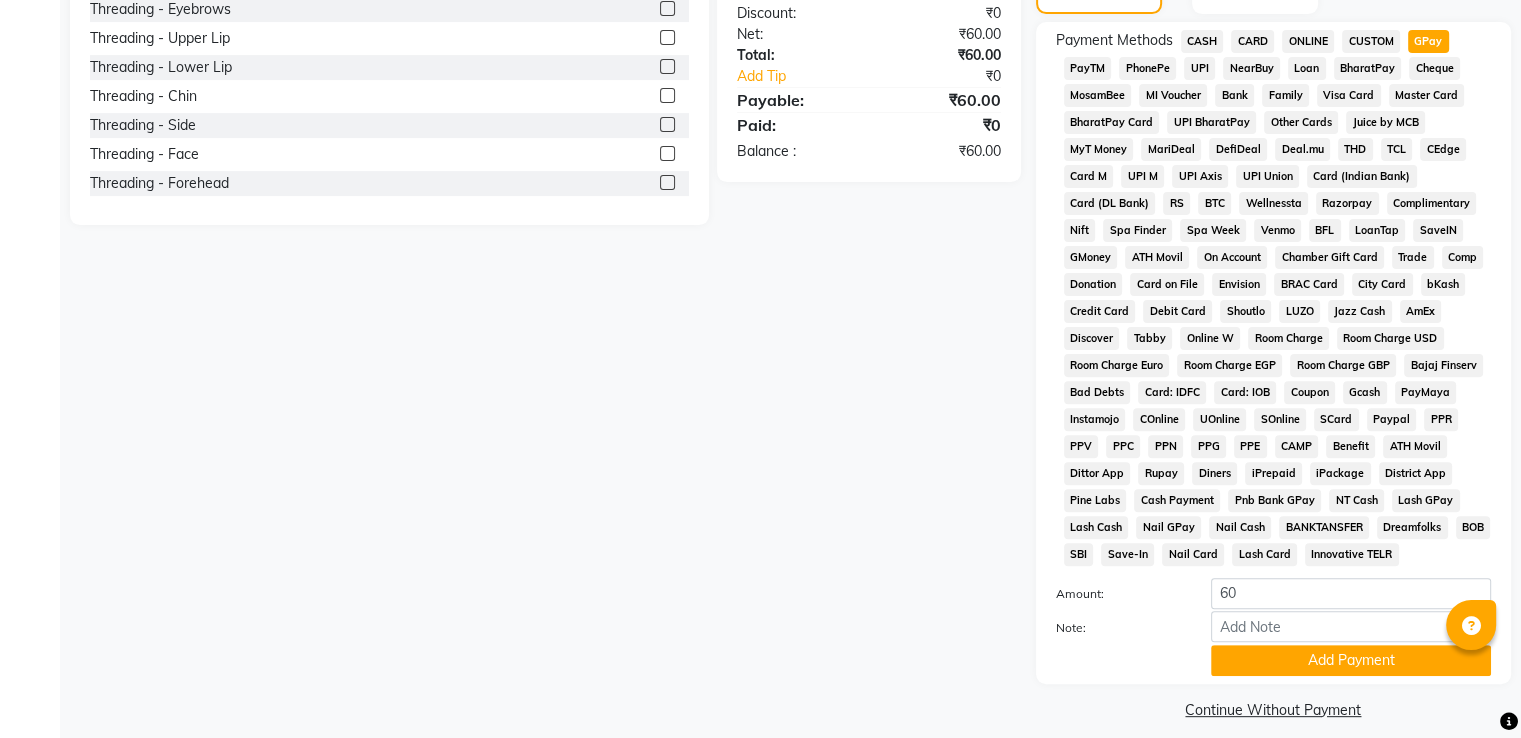 scroll, scrollTop: 609, scrollLeft: 0, axis: vertical 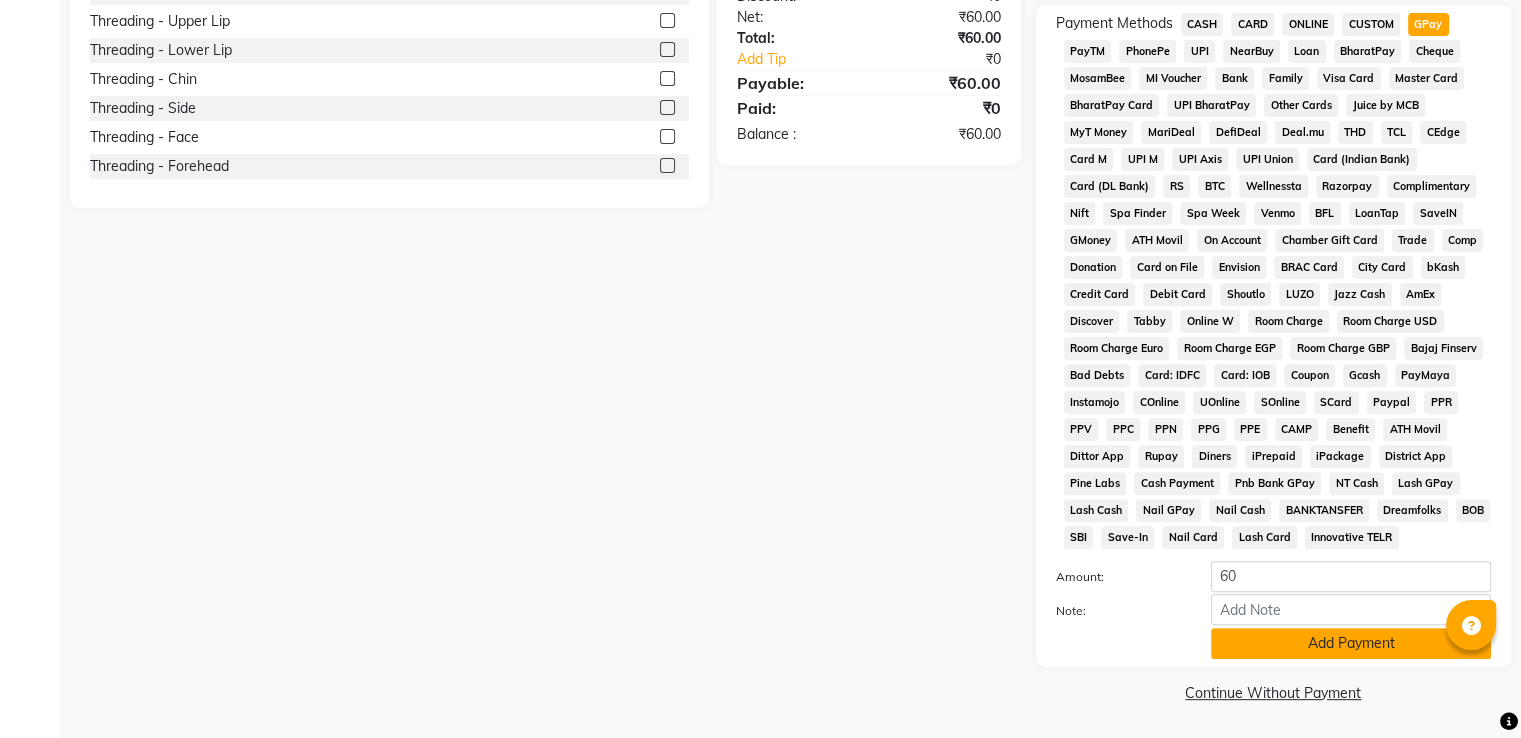 click on "Add Payment" 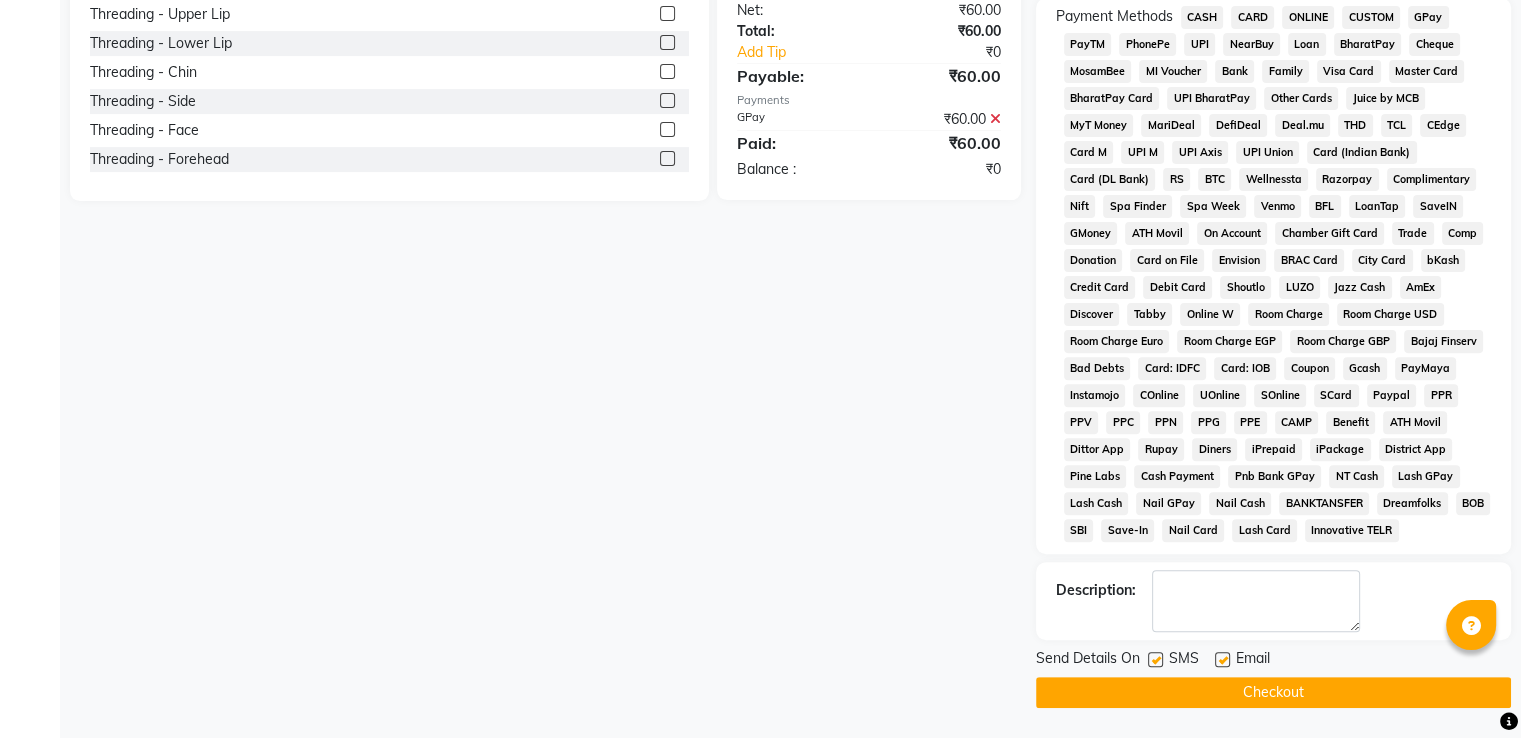 click on "Checkout" 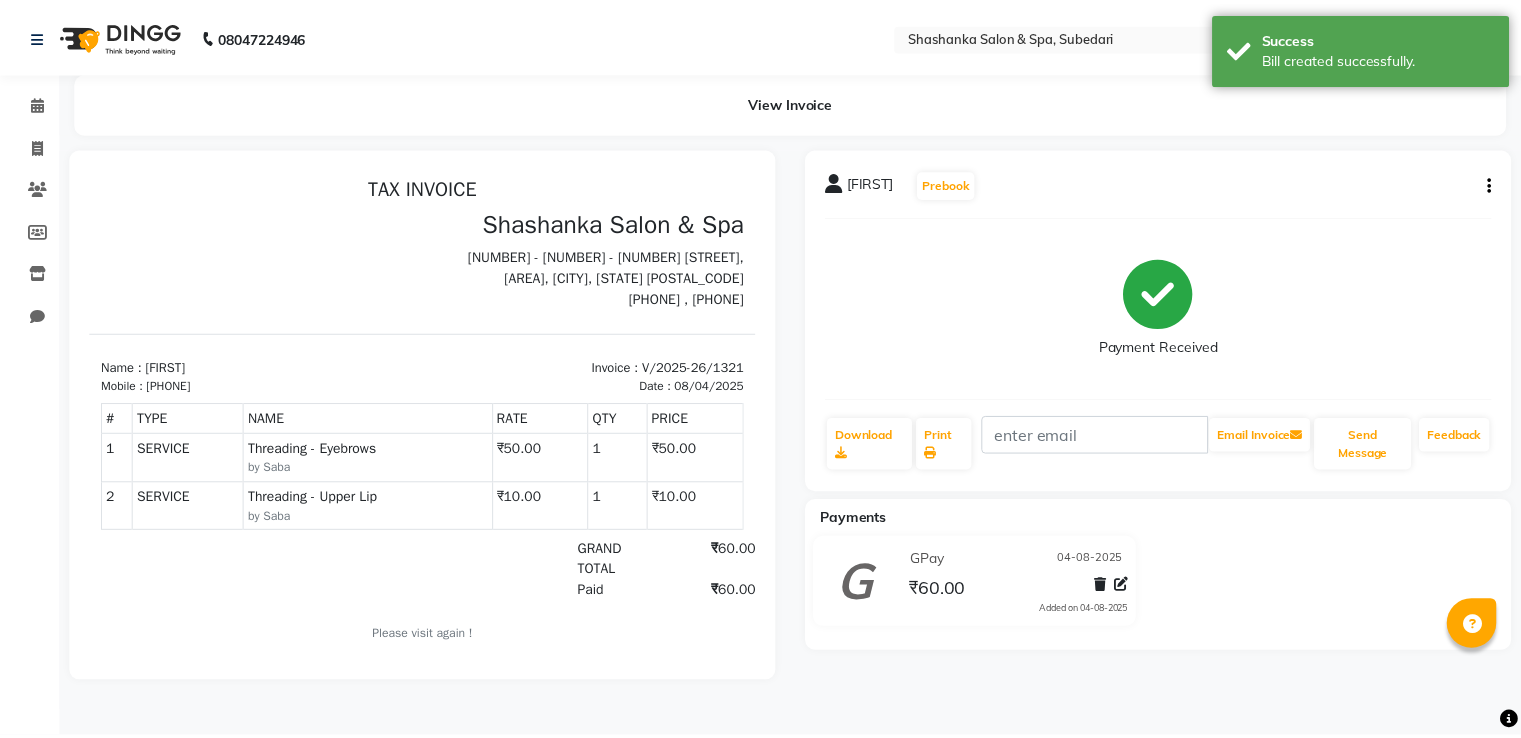 scroll, scrollTop: 0, scrollLeft: 0, axis: both 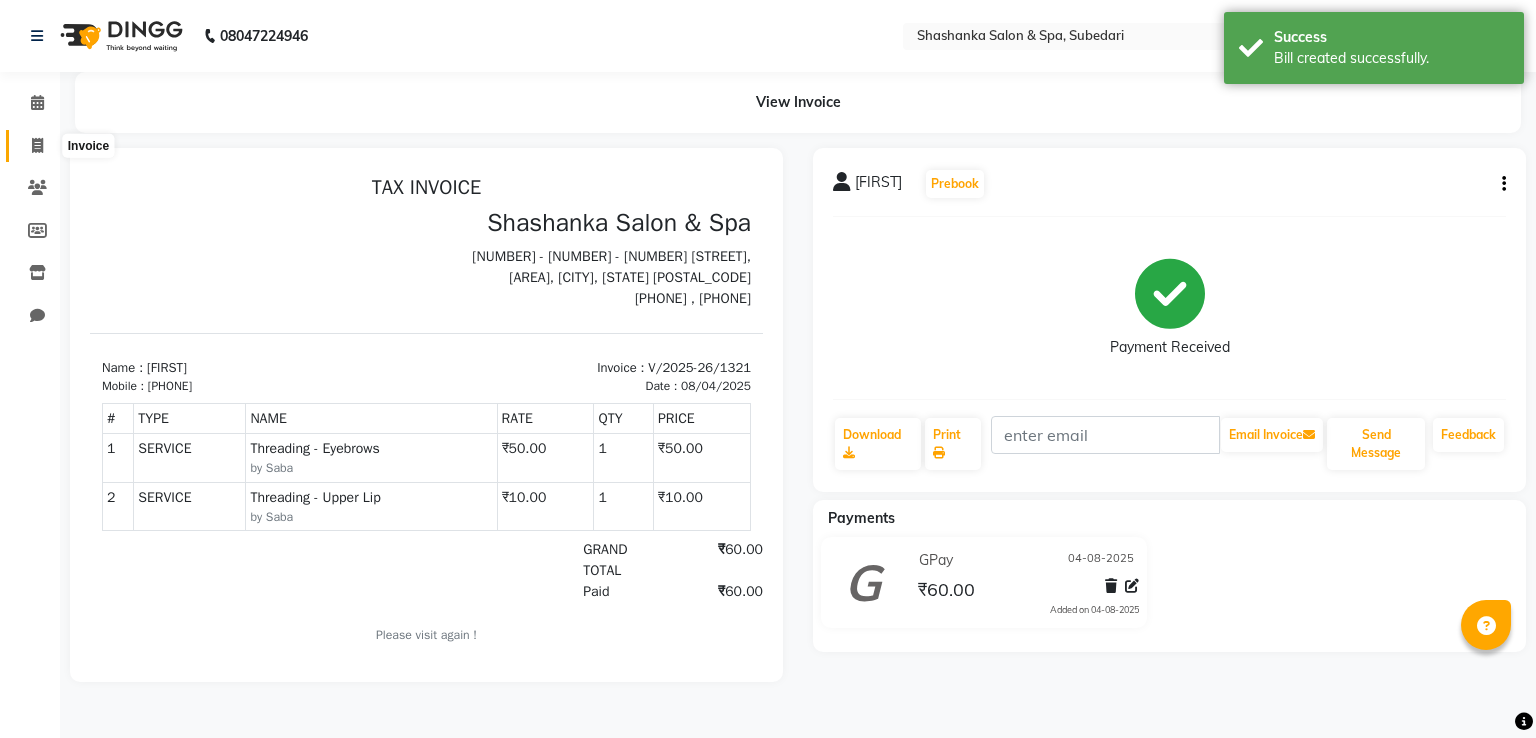 click 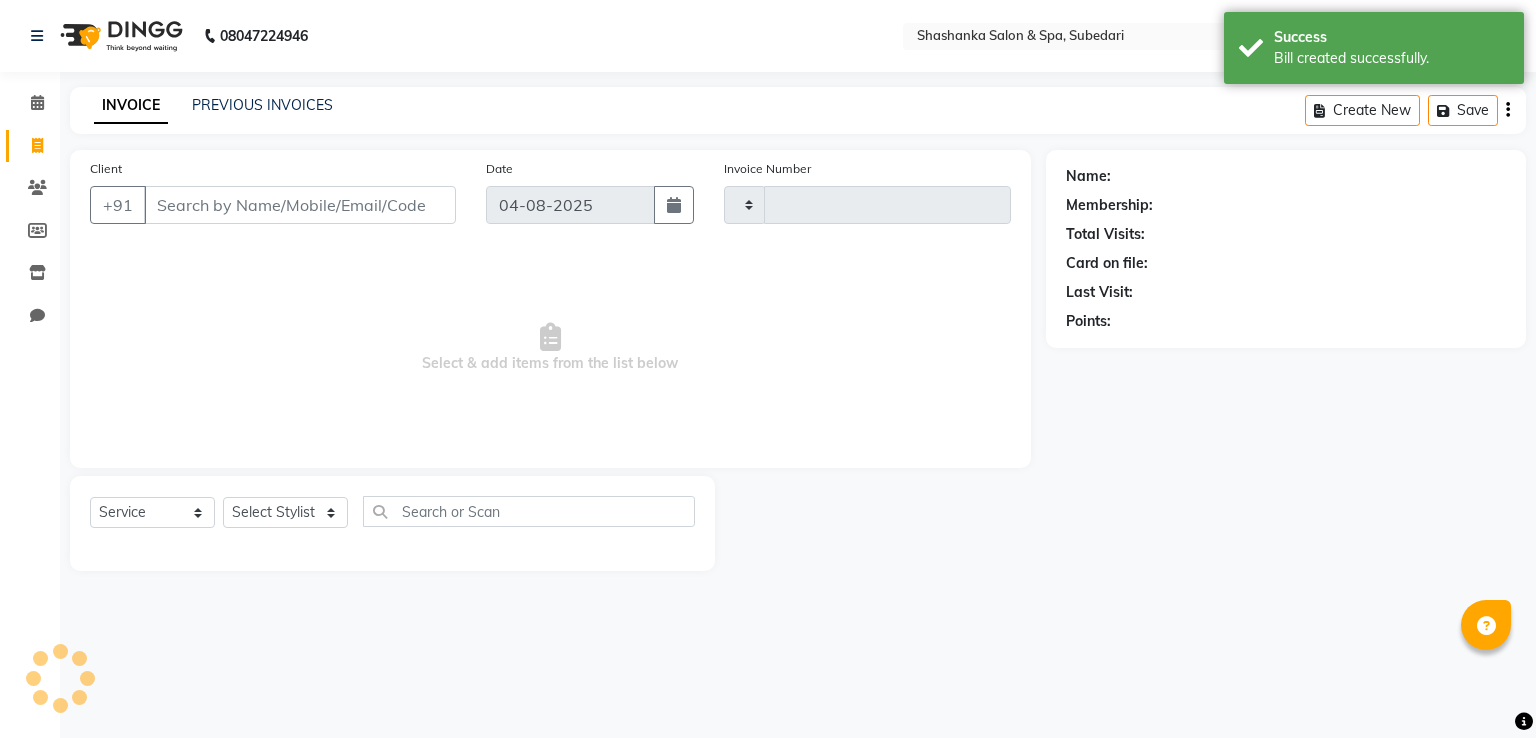 type on "1322" 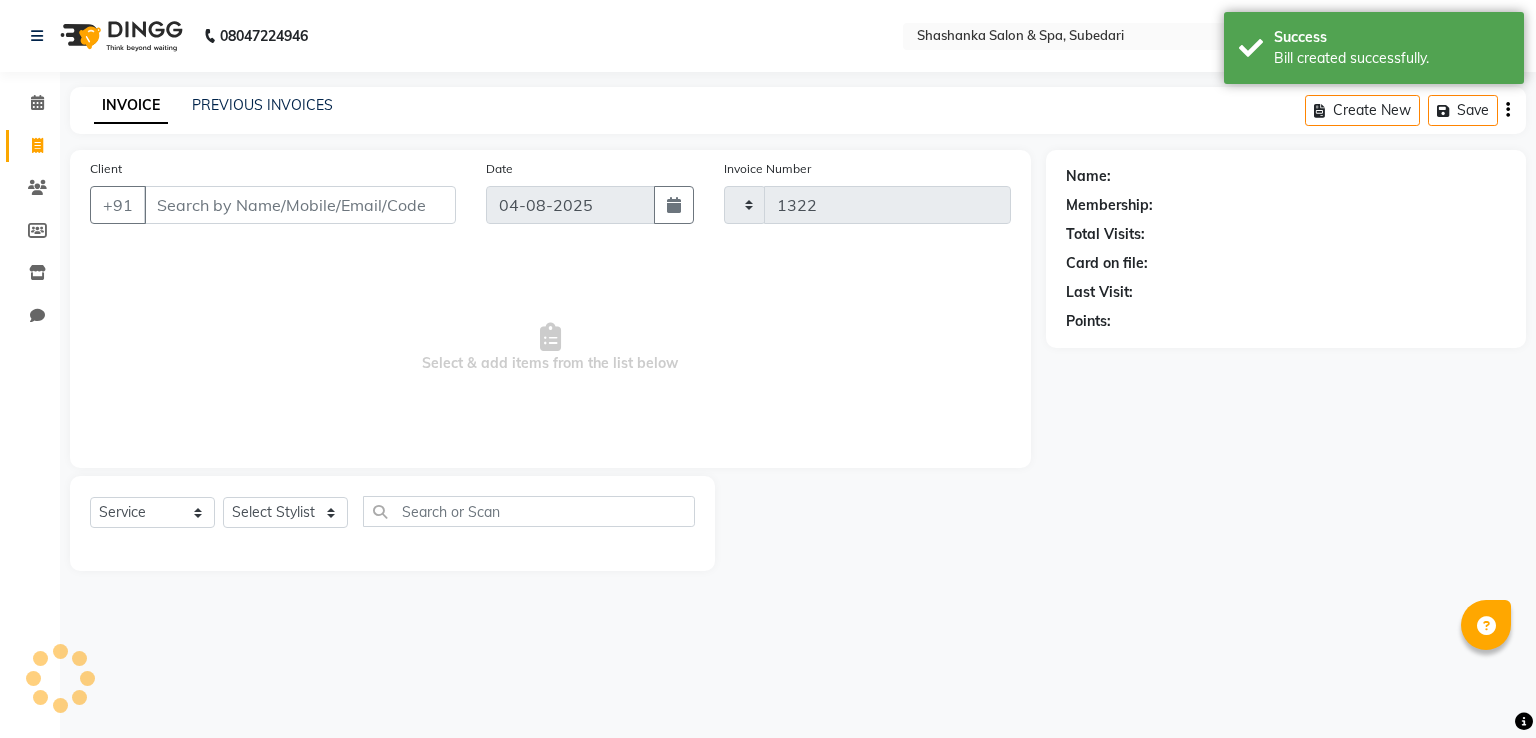 select on "67" 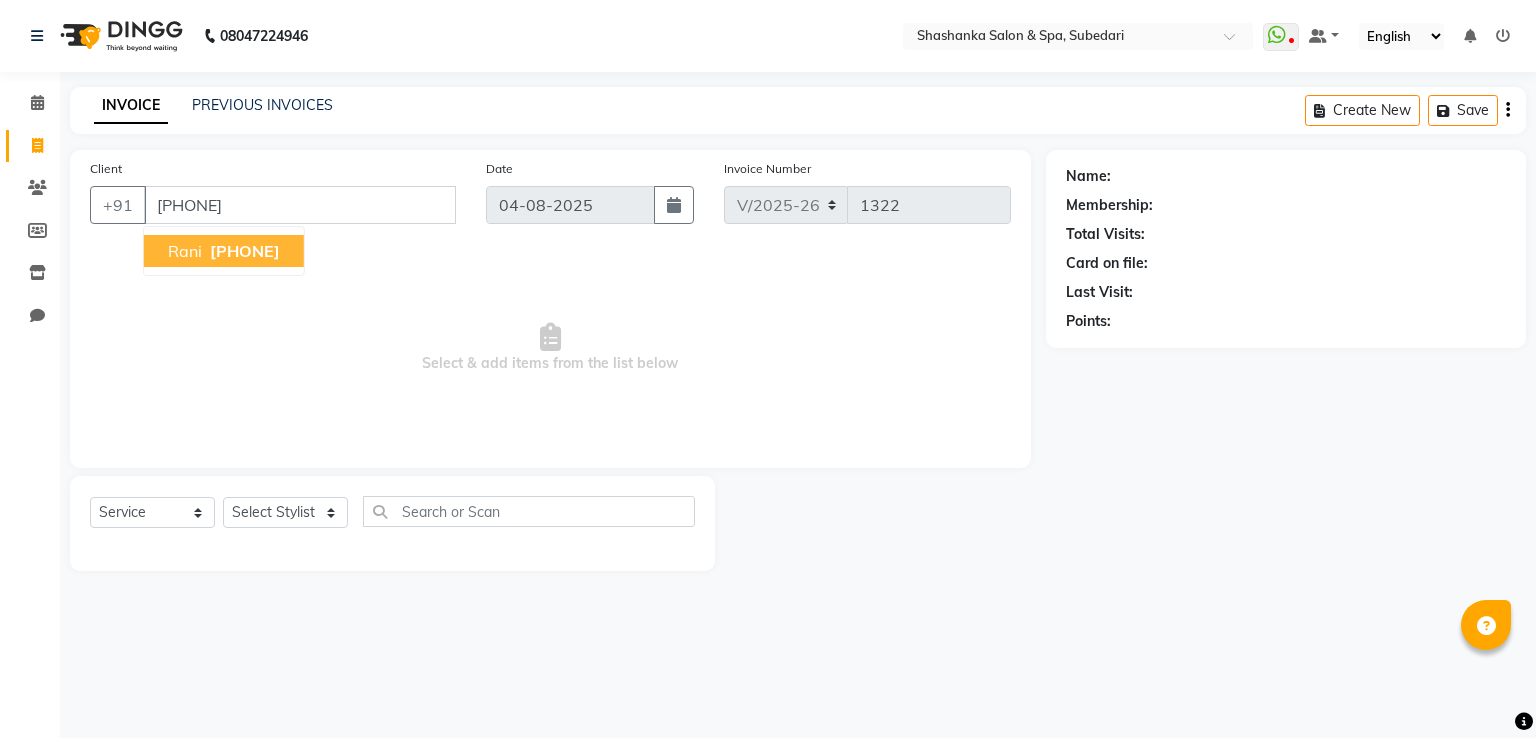 type on "[PHONE]" 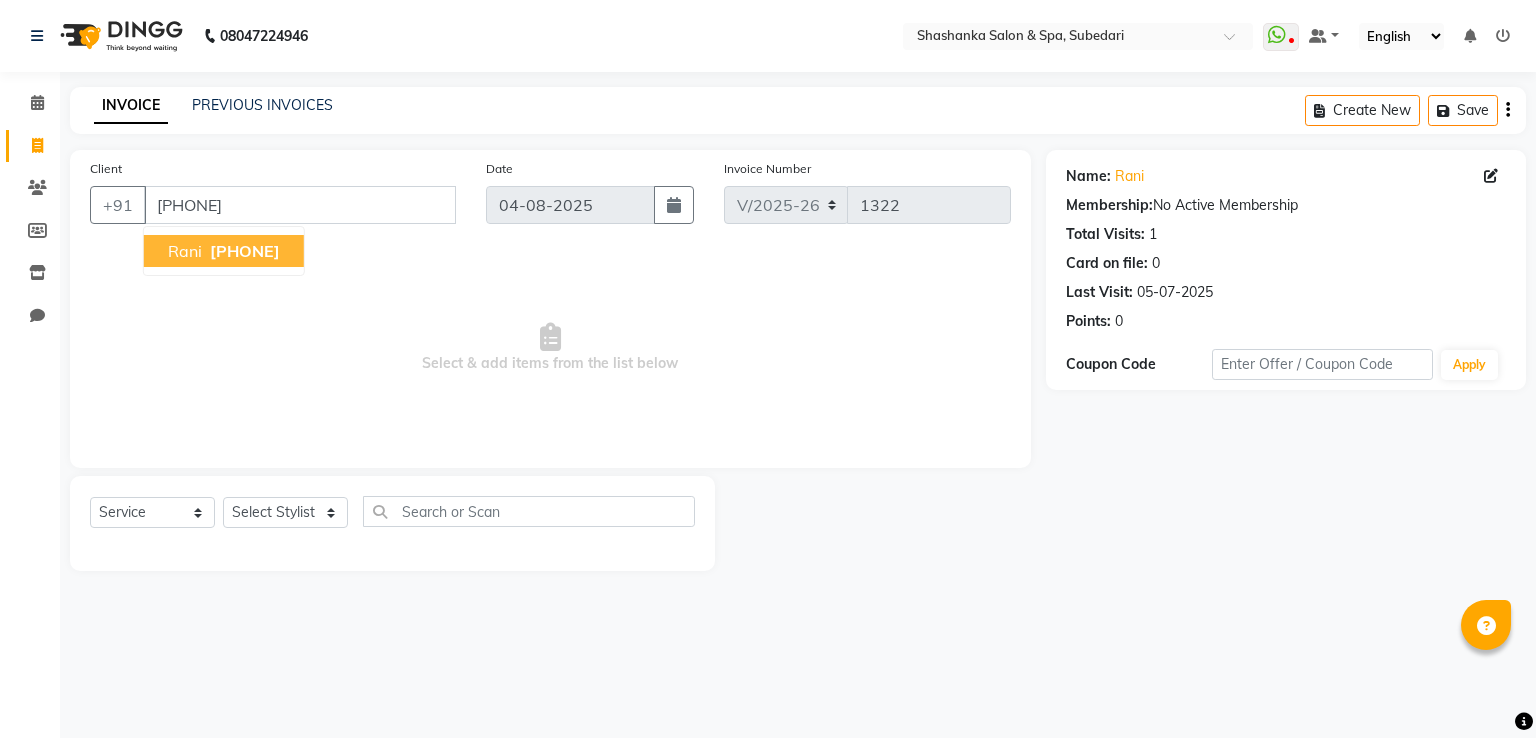 click on "[PHONE]" at bounding box center (245, 251) 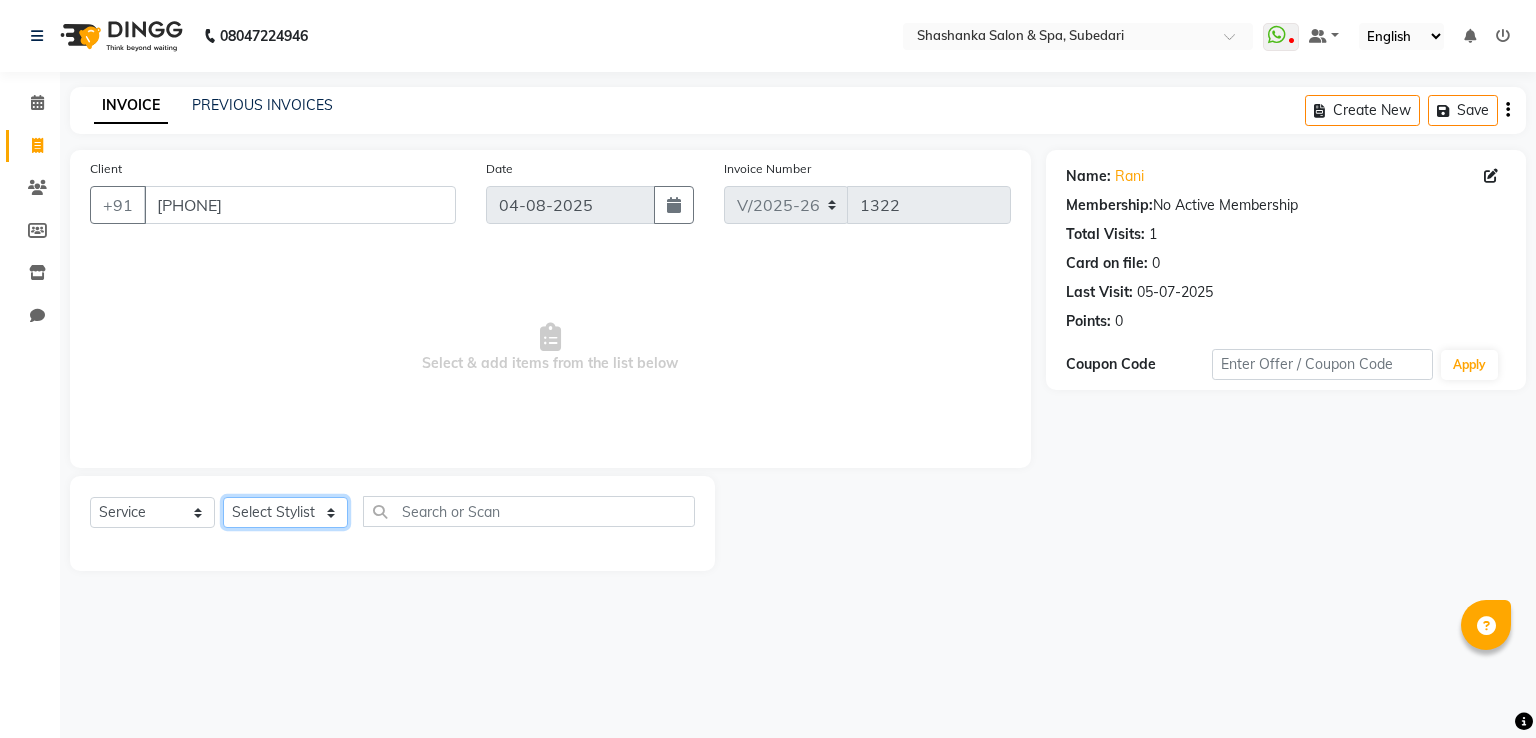 click on "Select Stylist Manasa Ravali Receptionist Renuka Saba saif Soumya J Zeenath" 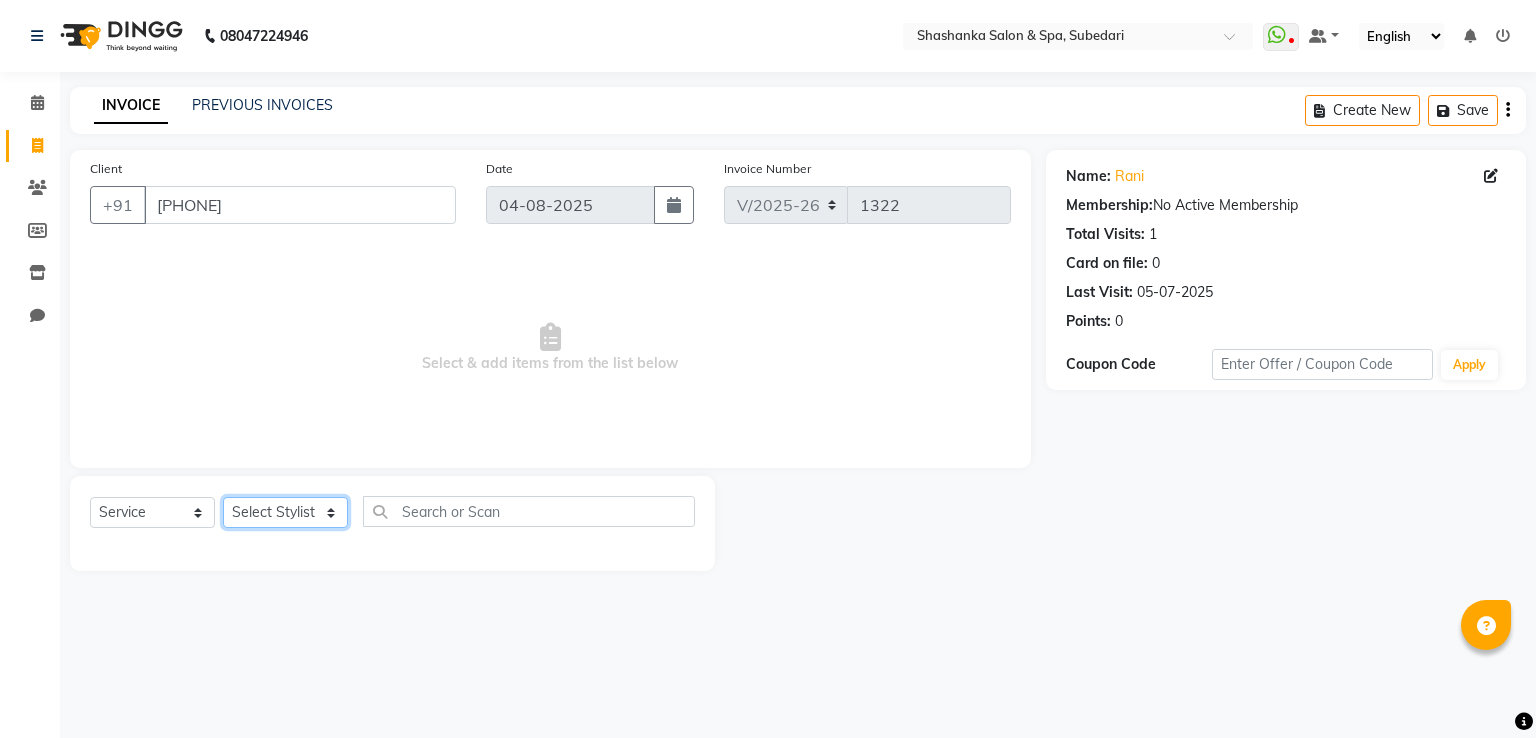 select on "39404" 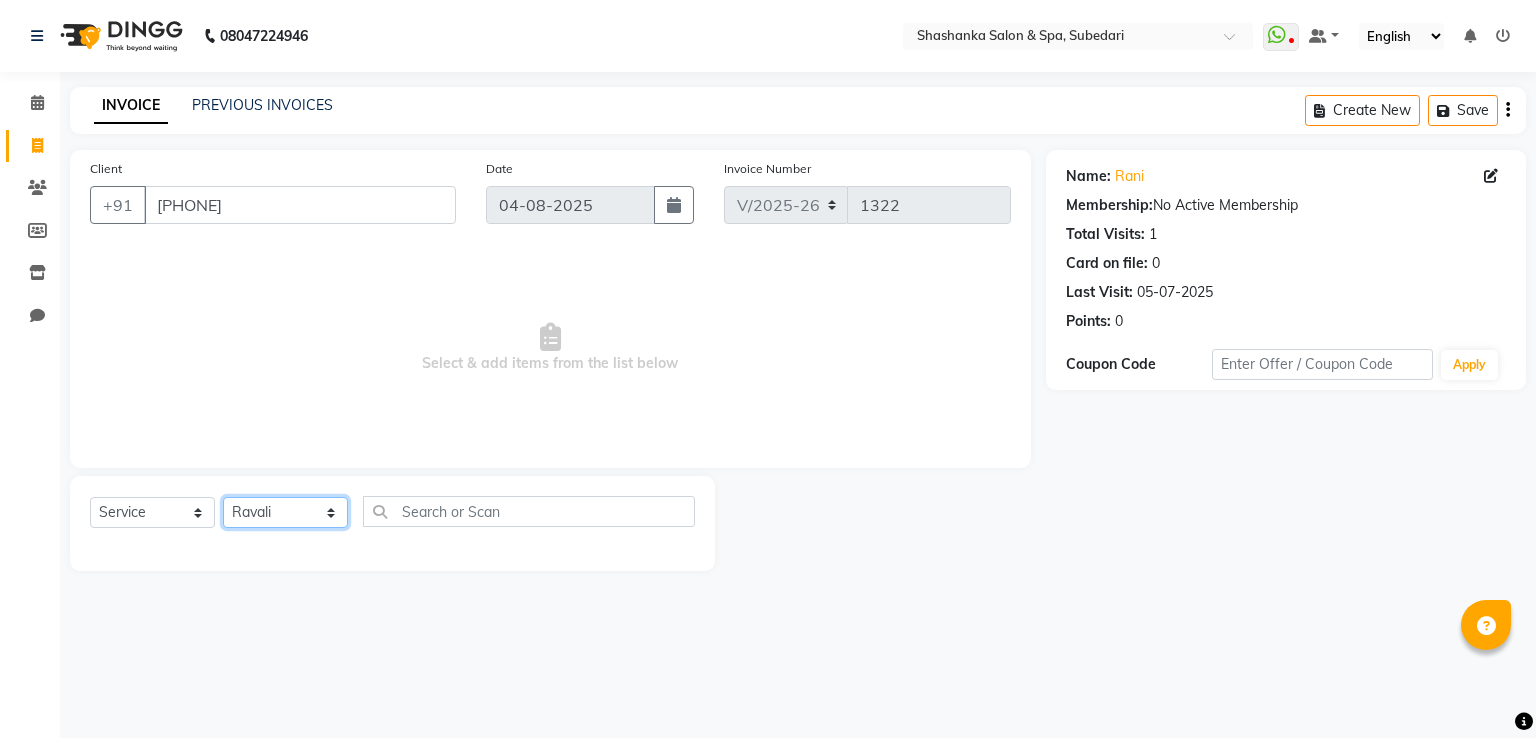 click on "Select Stylist Manasa Ravali Receptionist Renuka Saba saif Soumya J Zeenath" 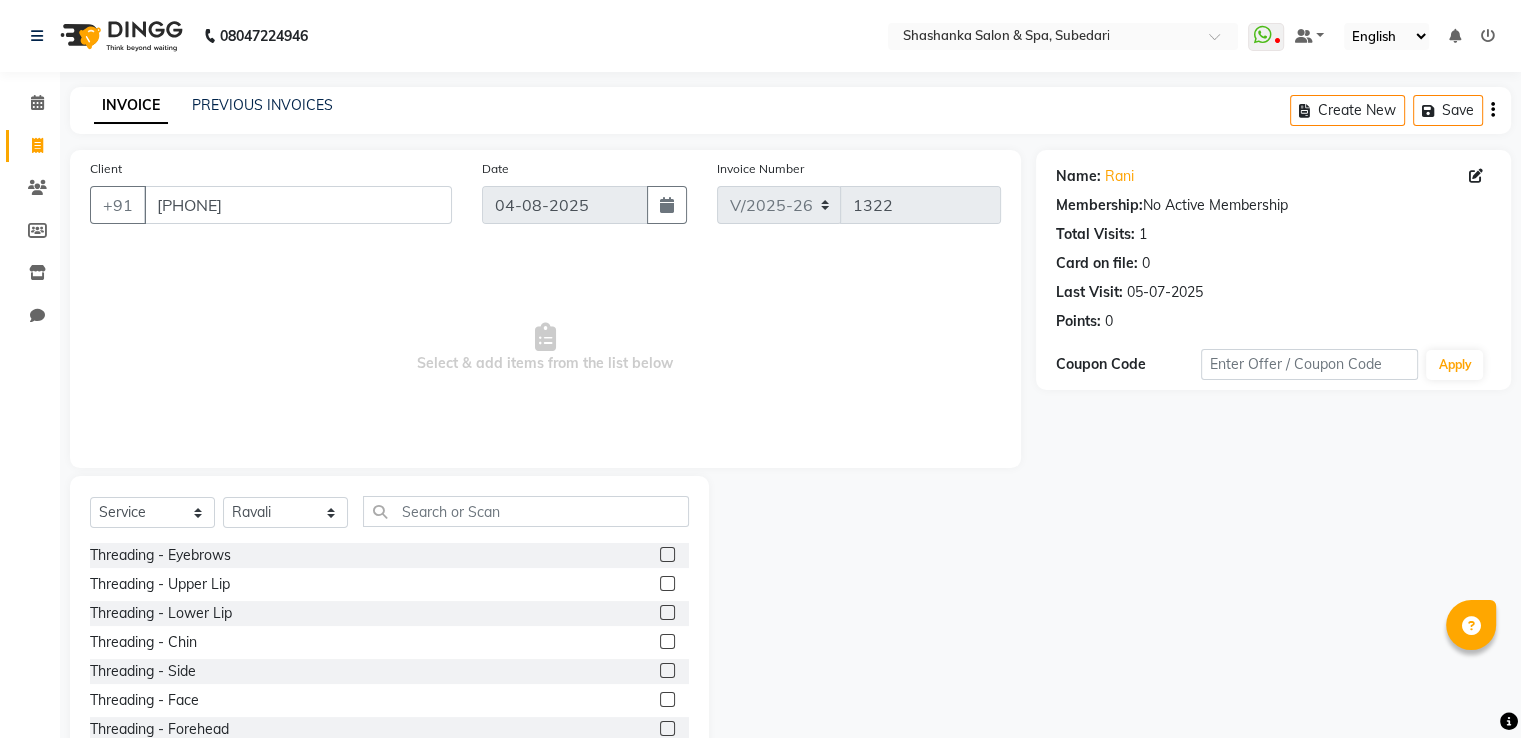 click 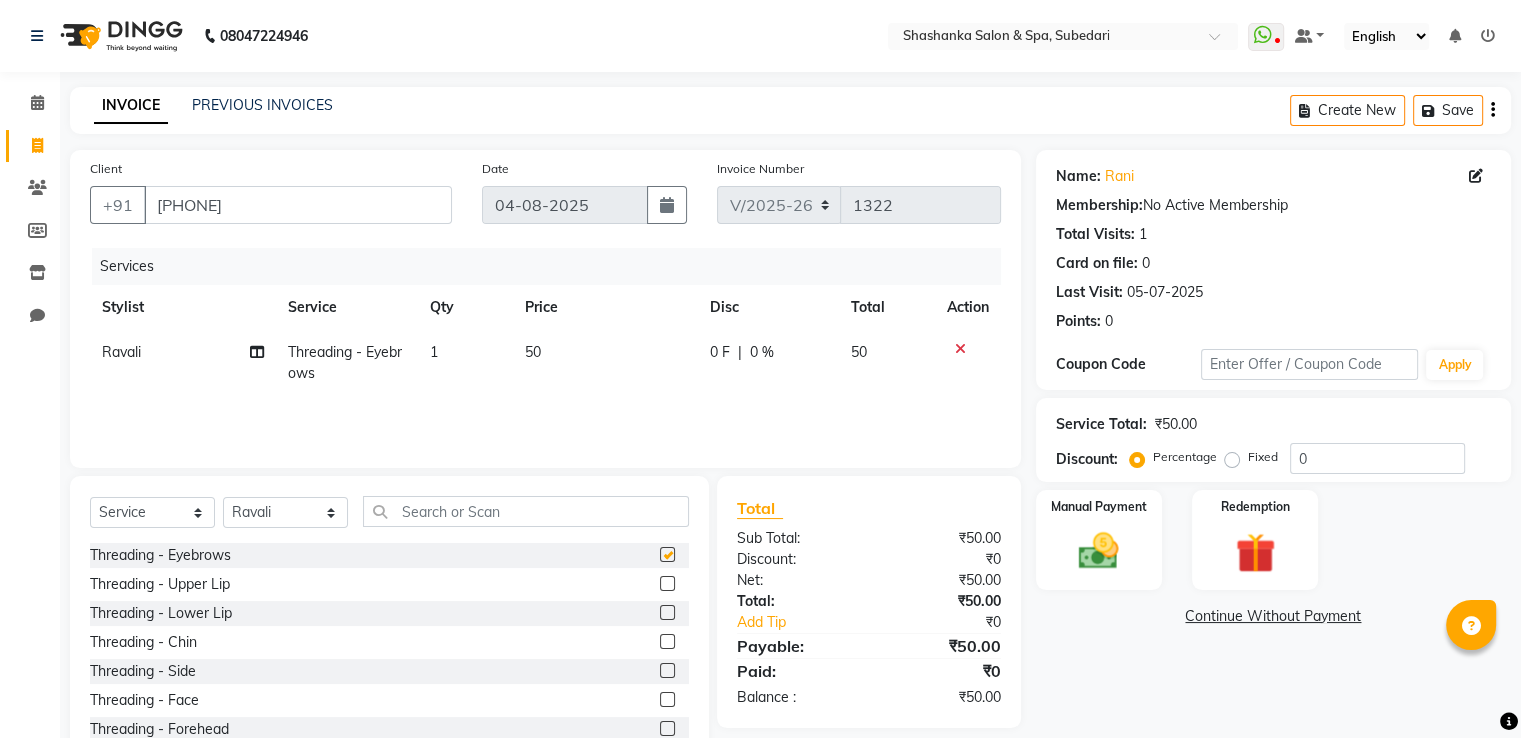 checkbox on "false" 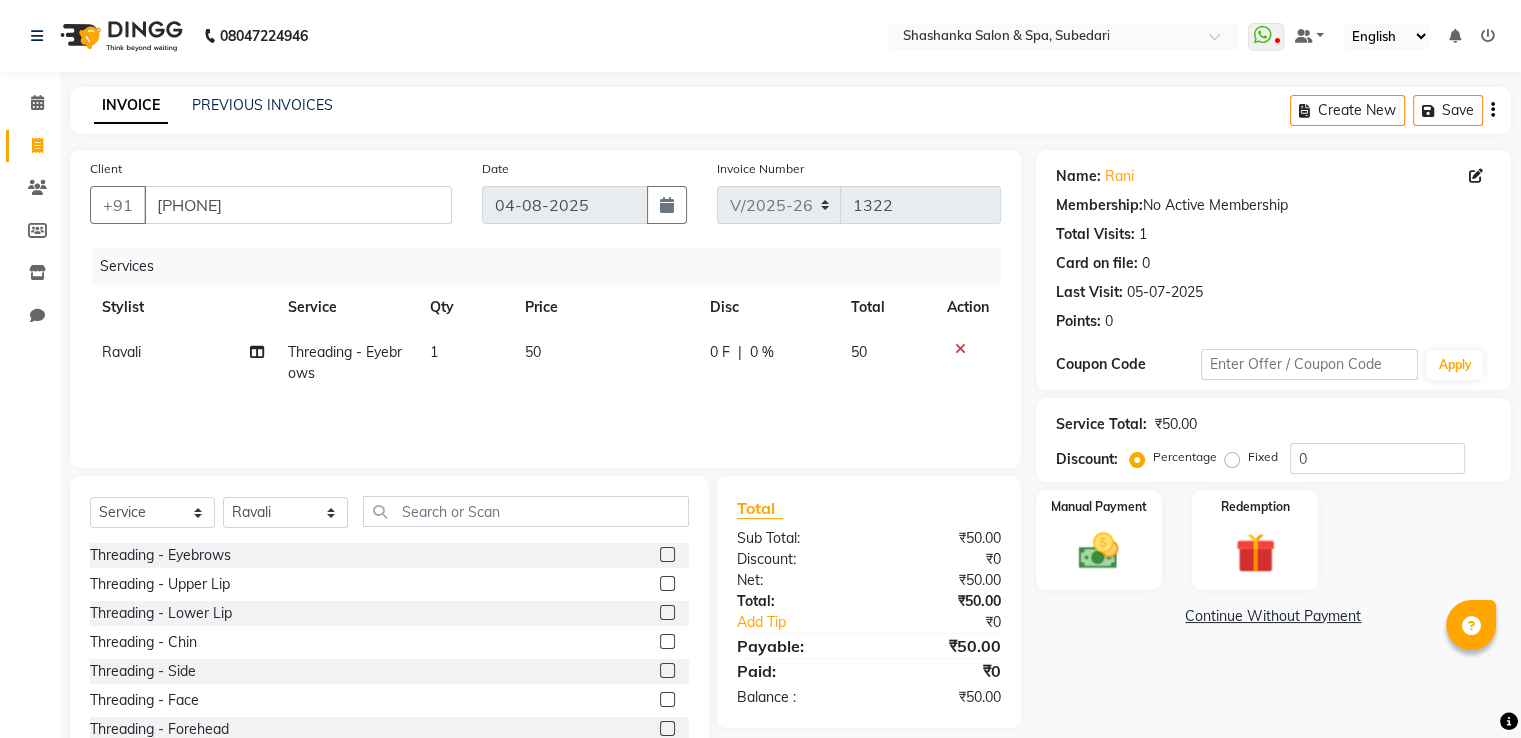 click 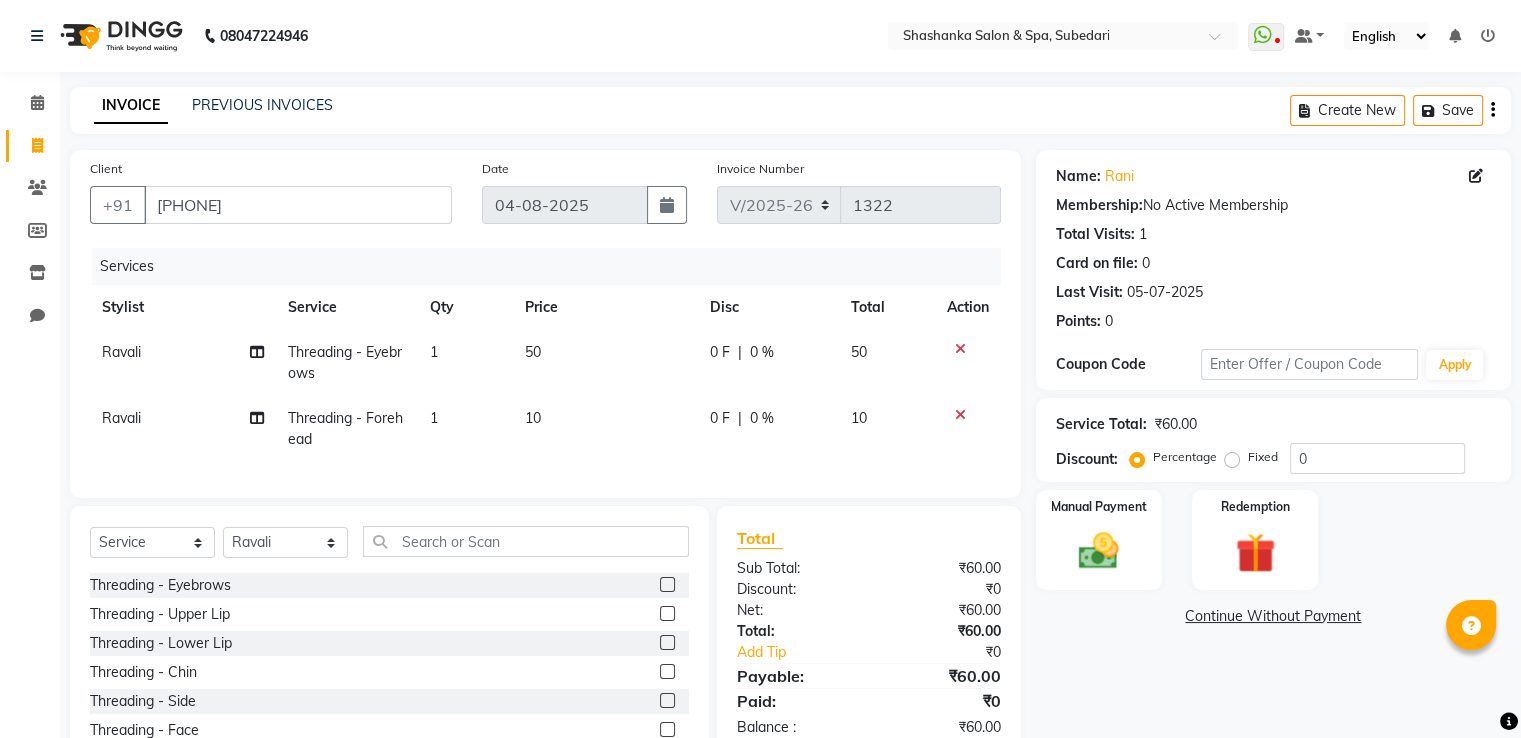checkbox on "false" 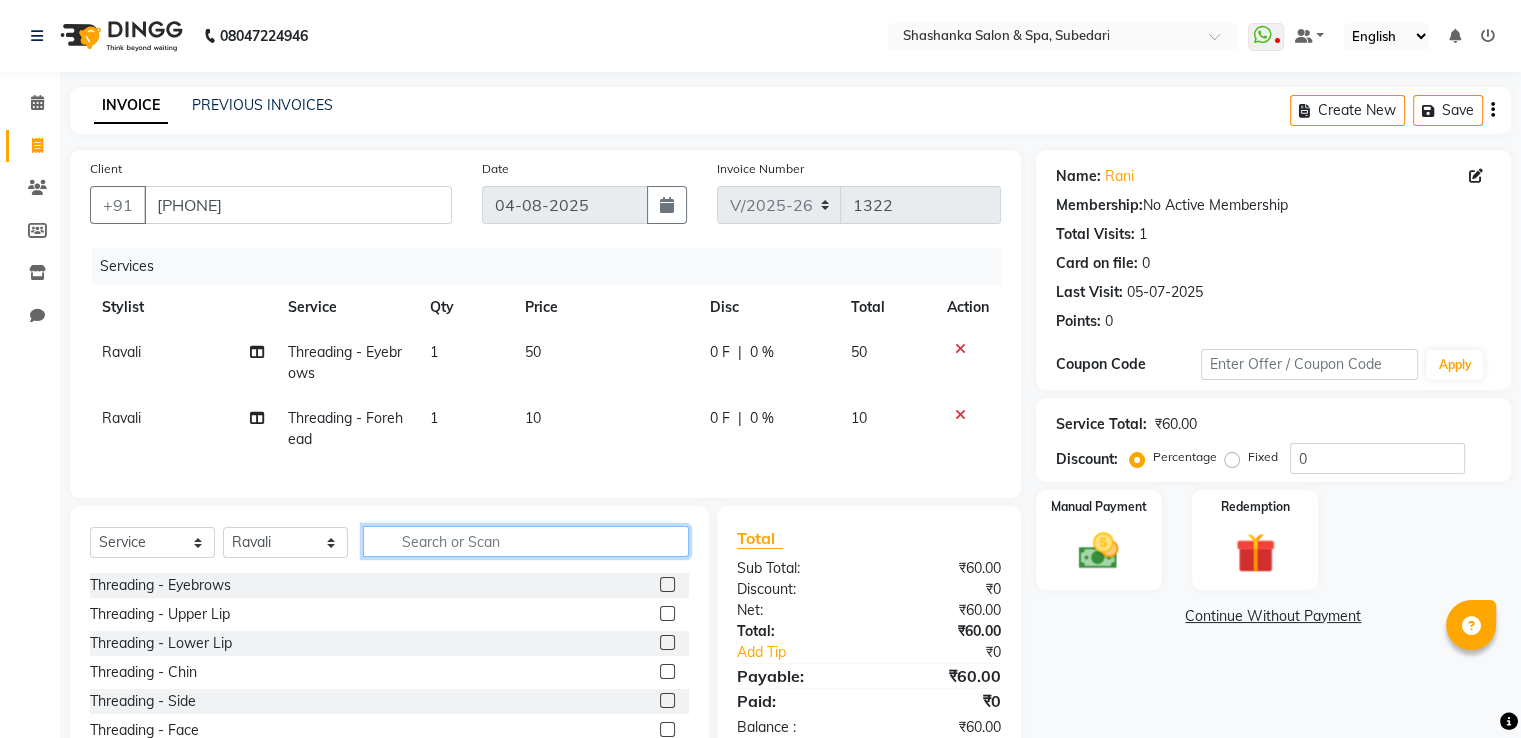 click 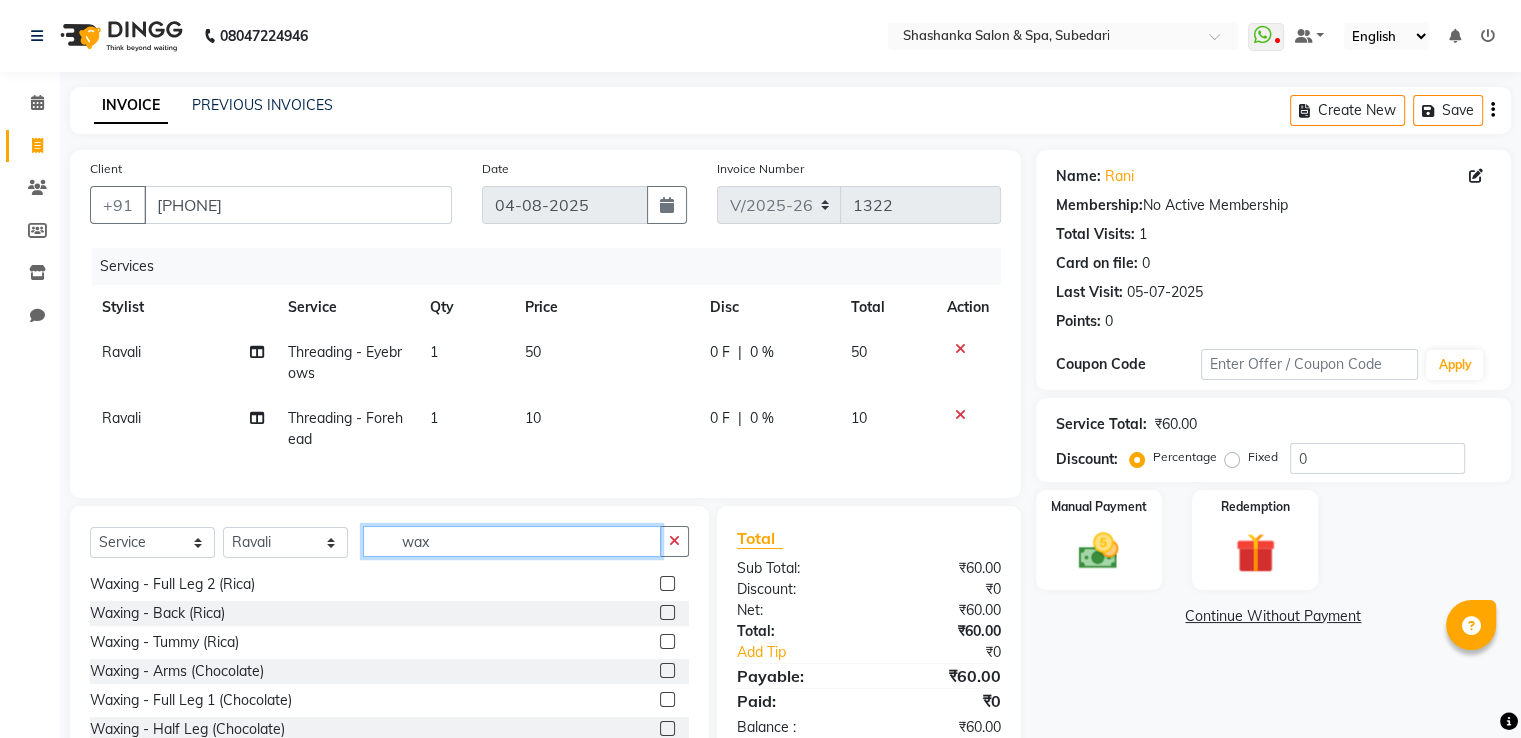 scroll, scrollTop: 510, scrollLeft: 0, axis: vertical 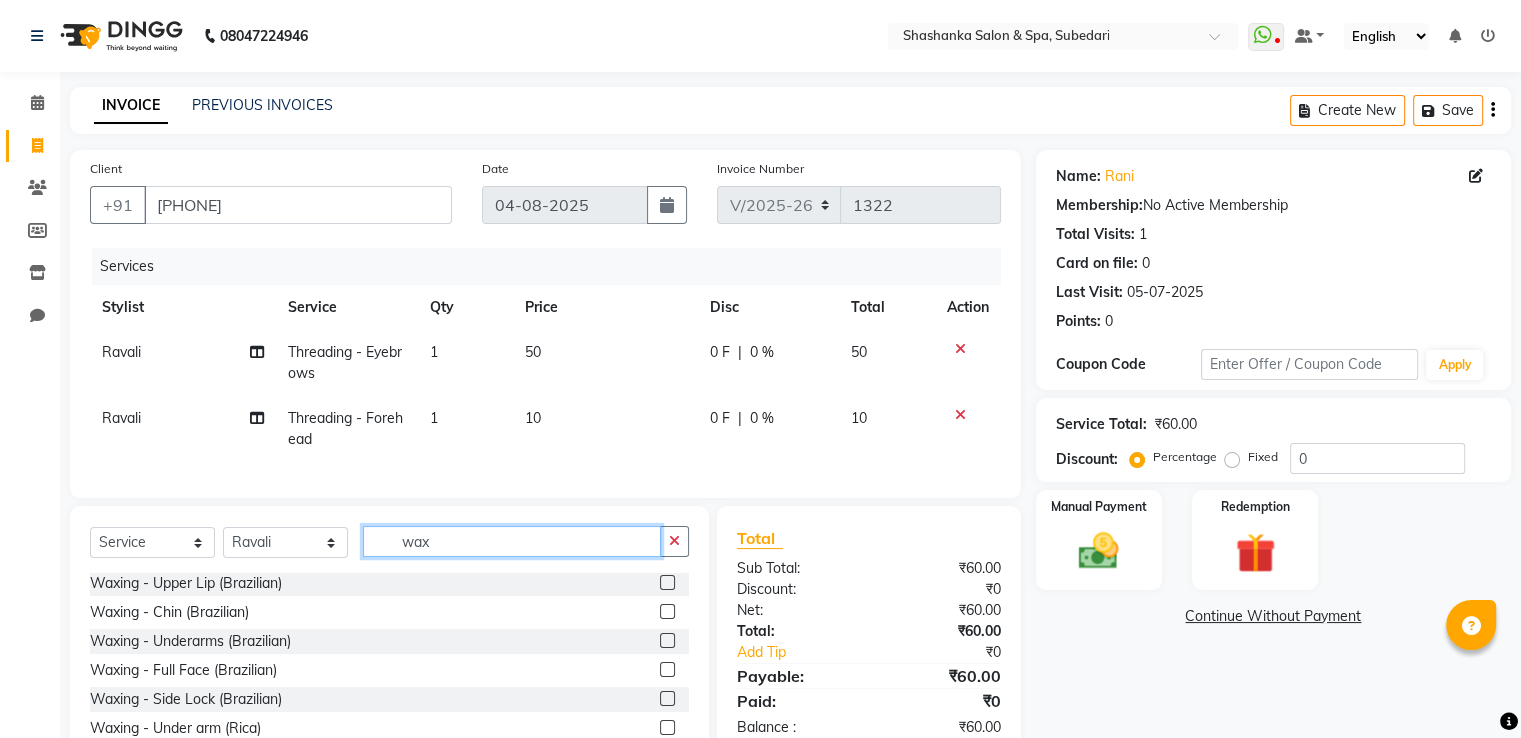 type on "wax" 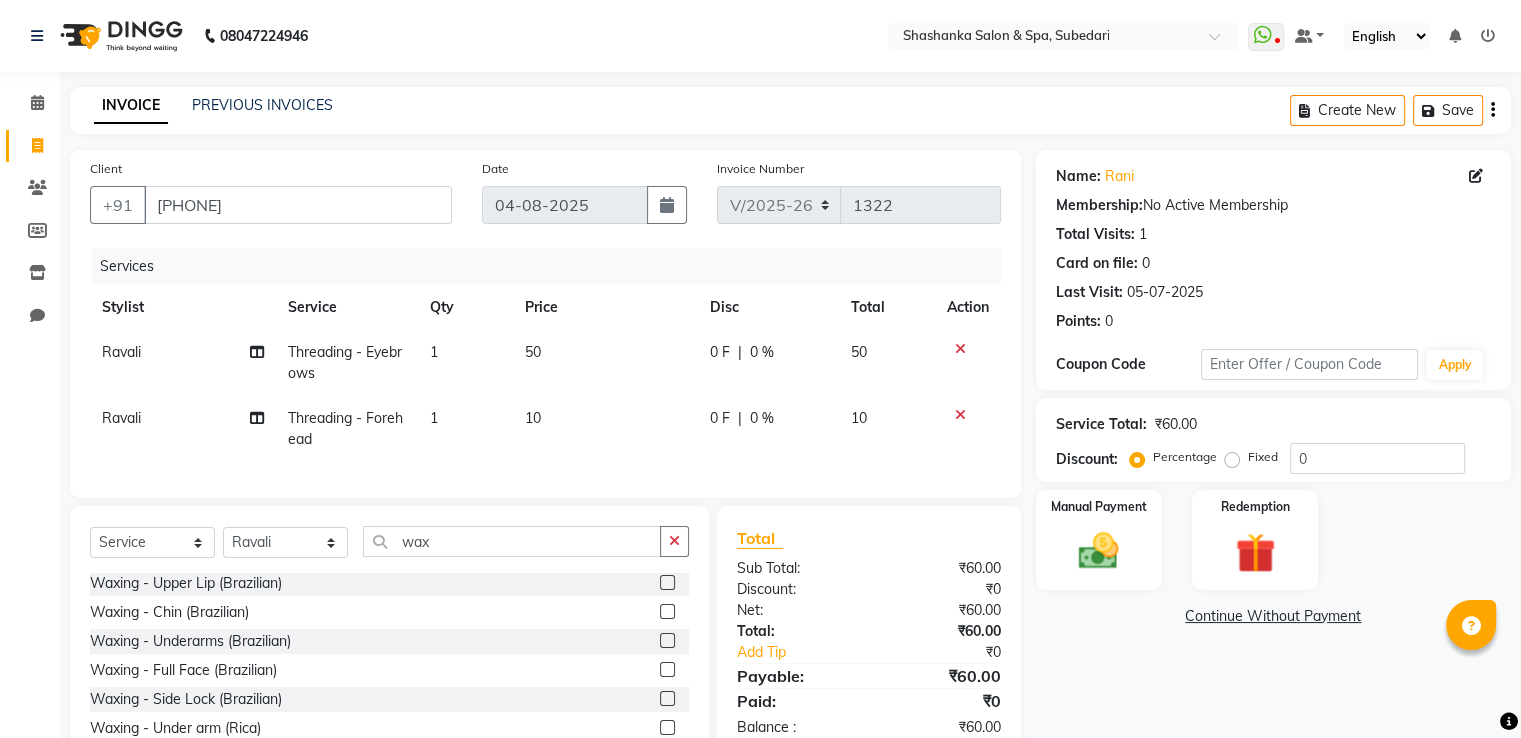 click 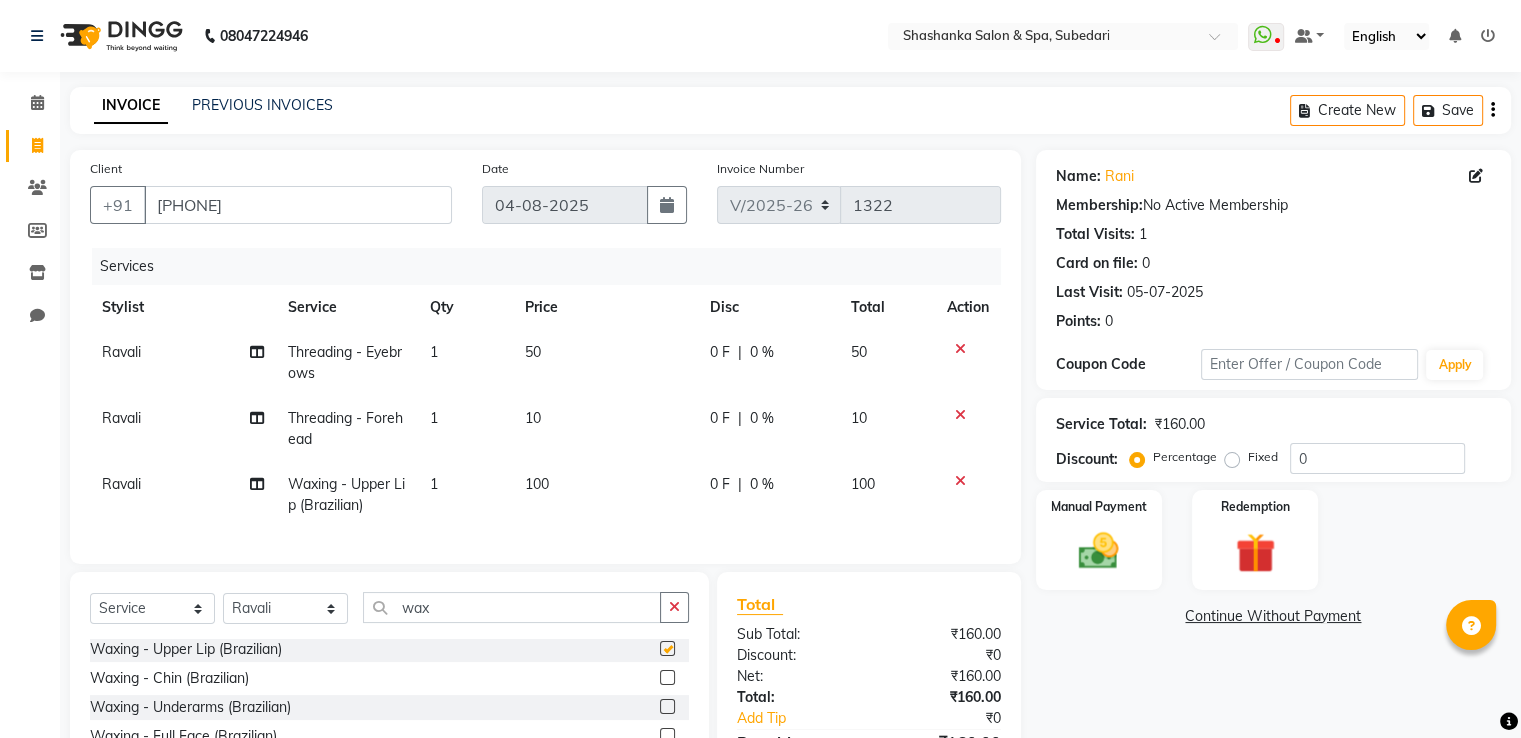checkbox on "false" 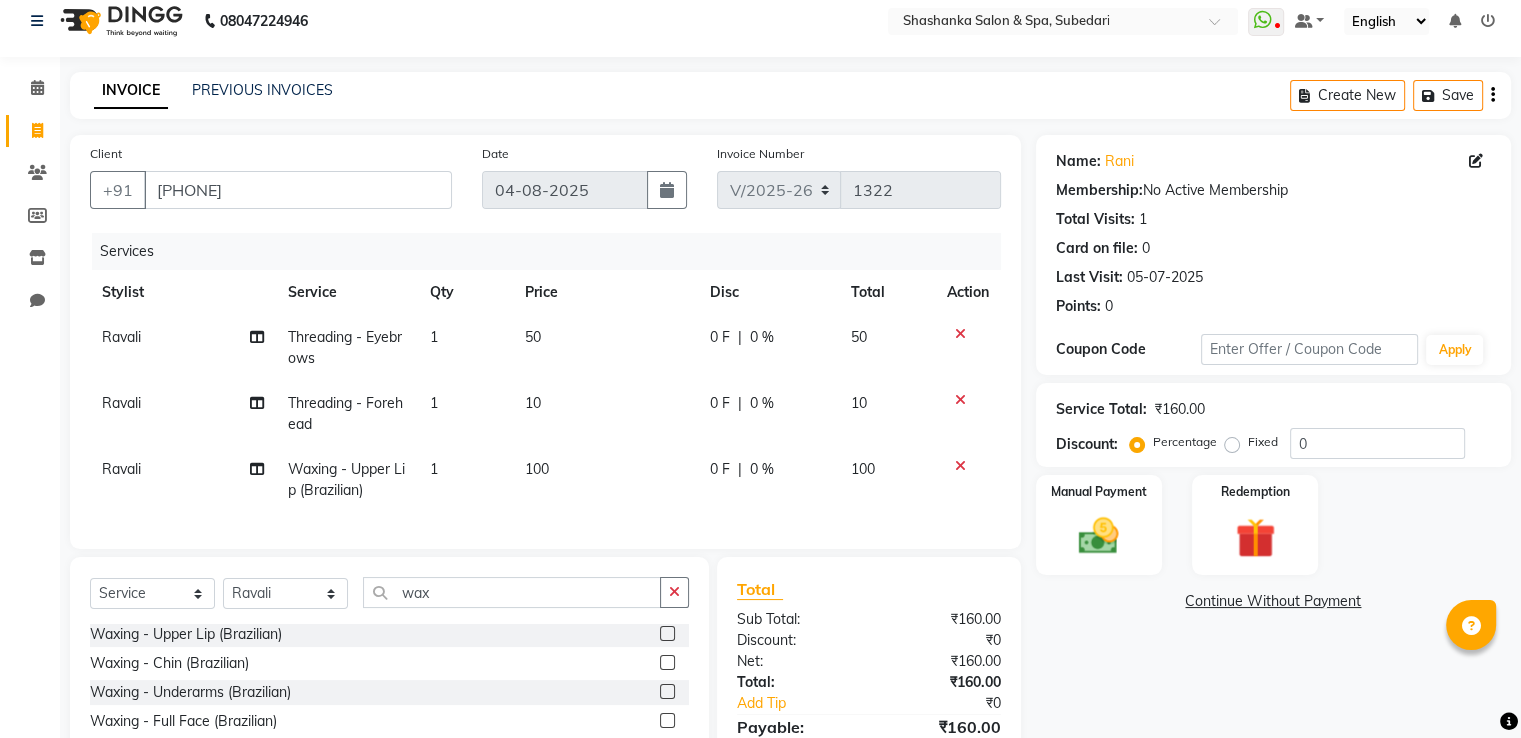 scroll, scrollTop: 16, scrollLeft: 0, axis: vertical 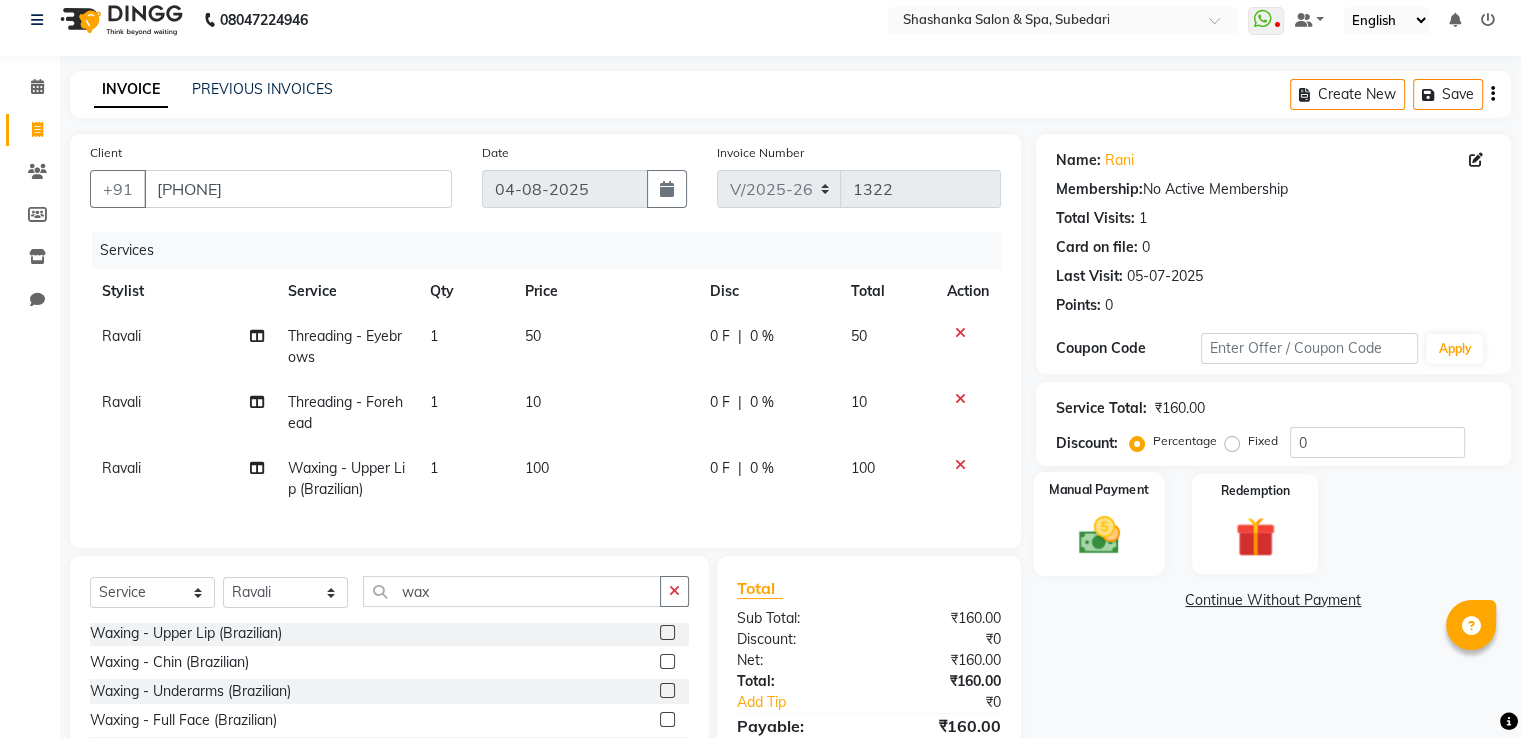 click on "Manual Payment" 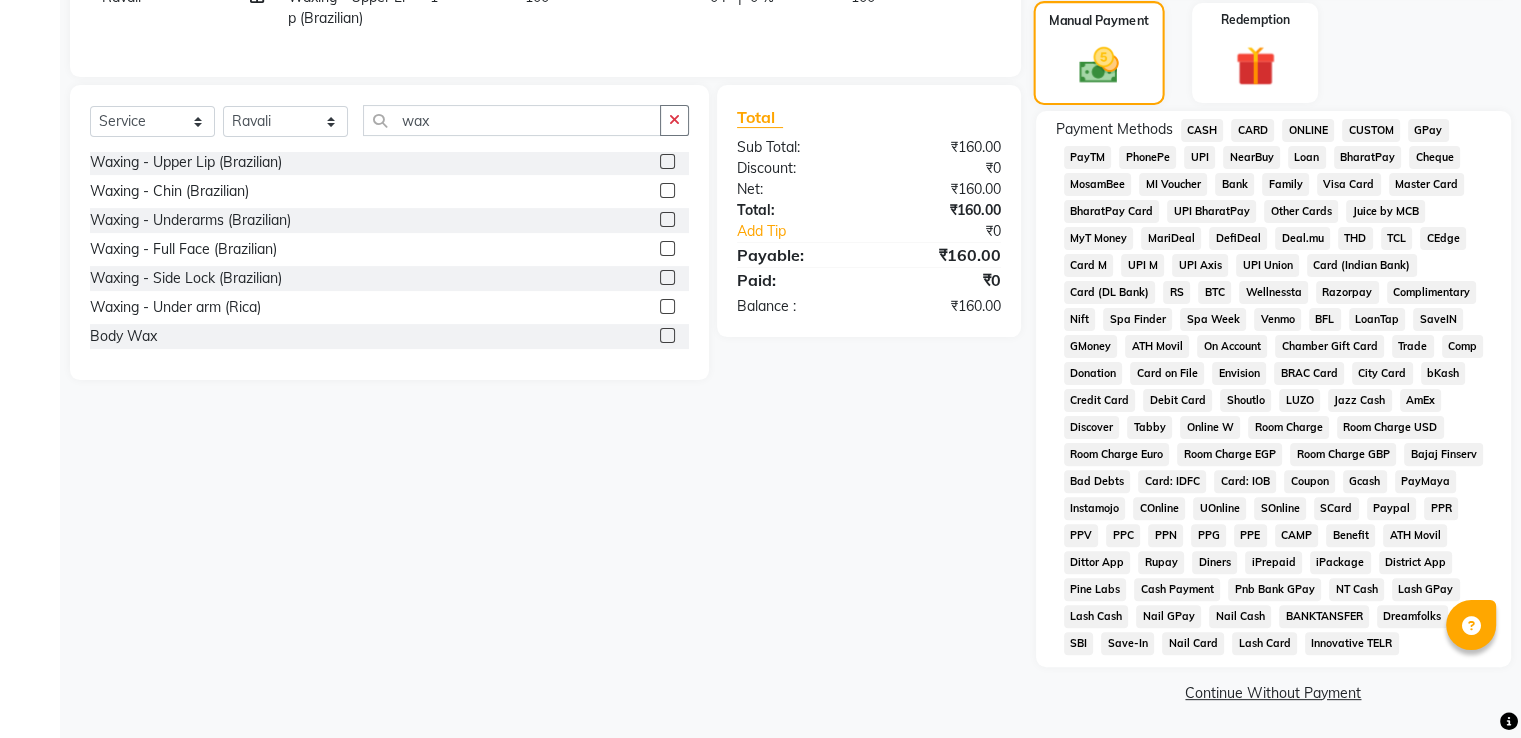 scroll, scrollTop: 502, scrollLeft: 0, axis: vertical 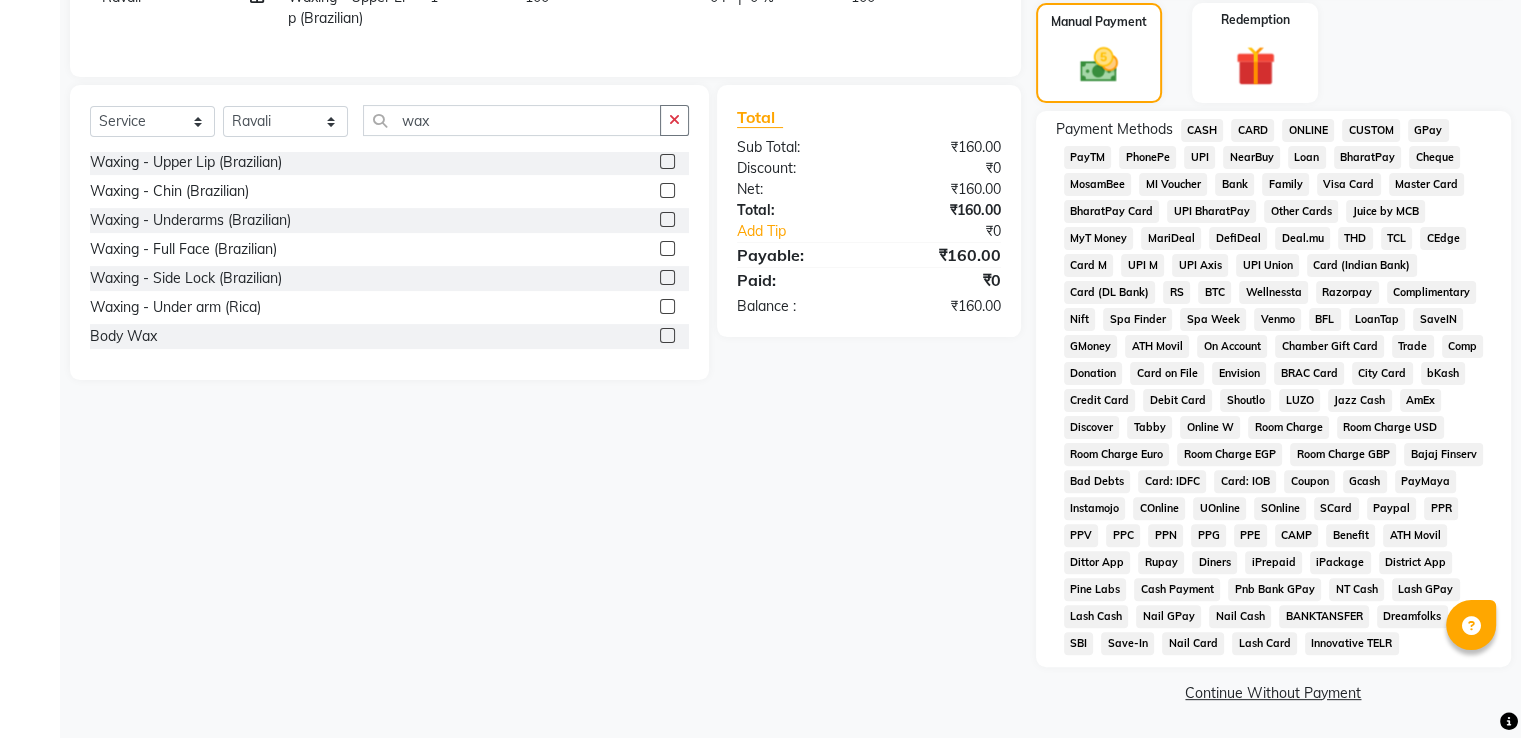 click on "GPay" 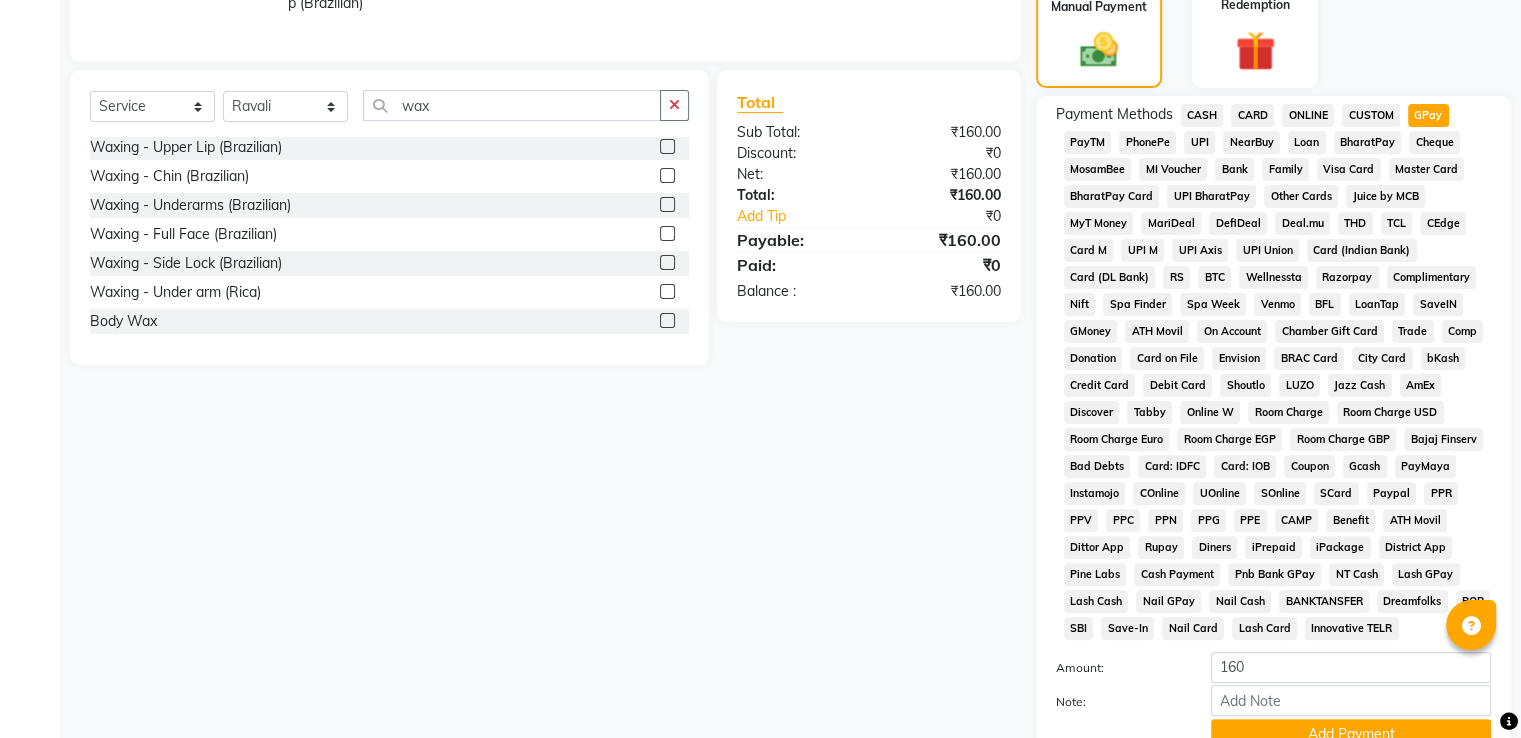 scroll, scrollTop: 609, scrollLeft: 0, axis: vertical 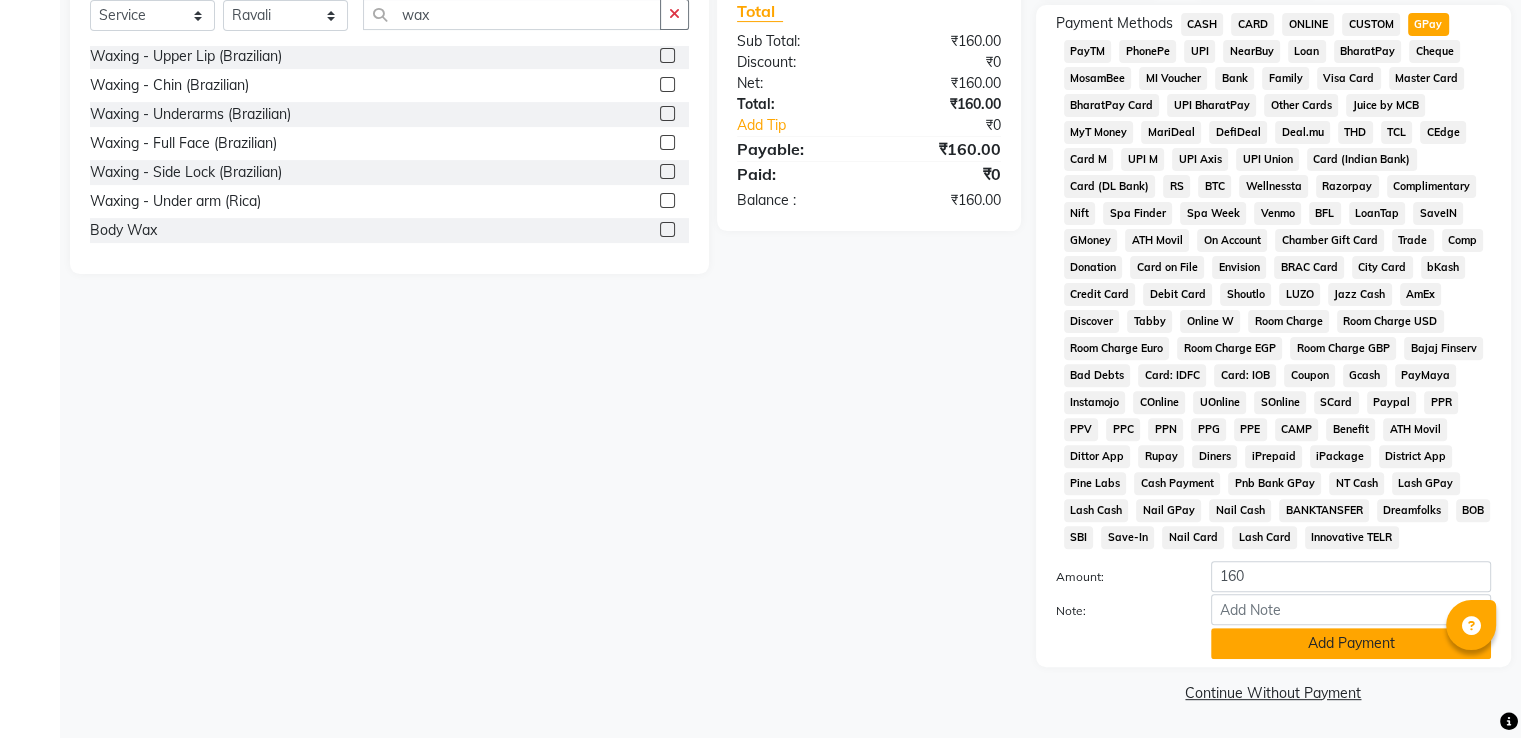 click on "Add Payment" 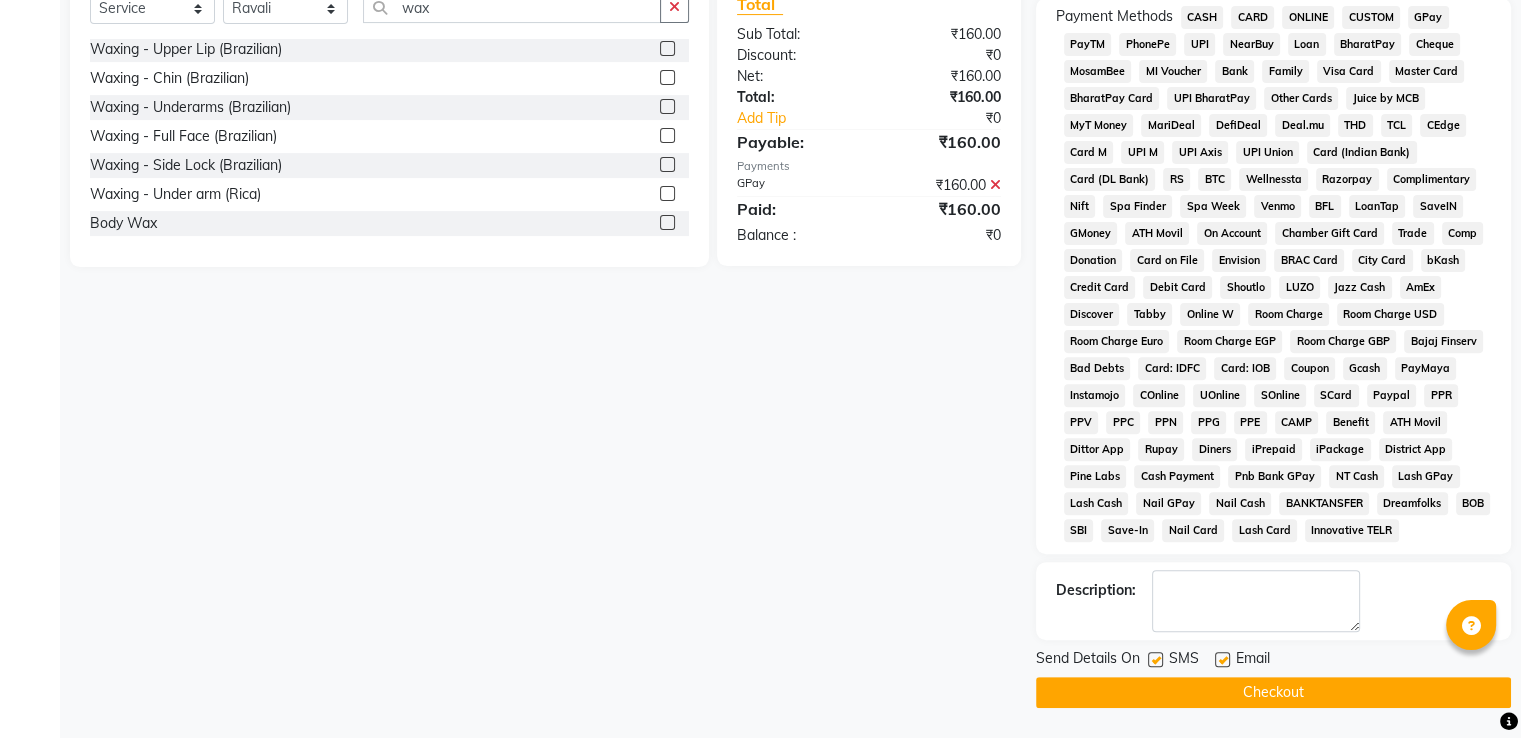 click on "Checkout" 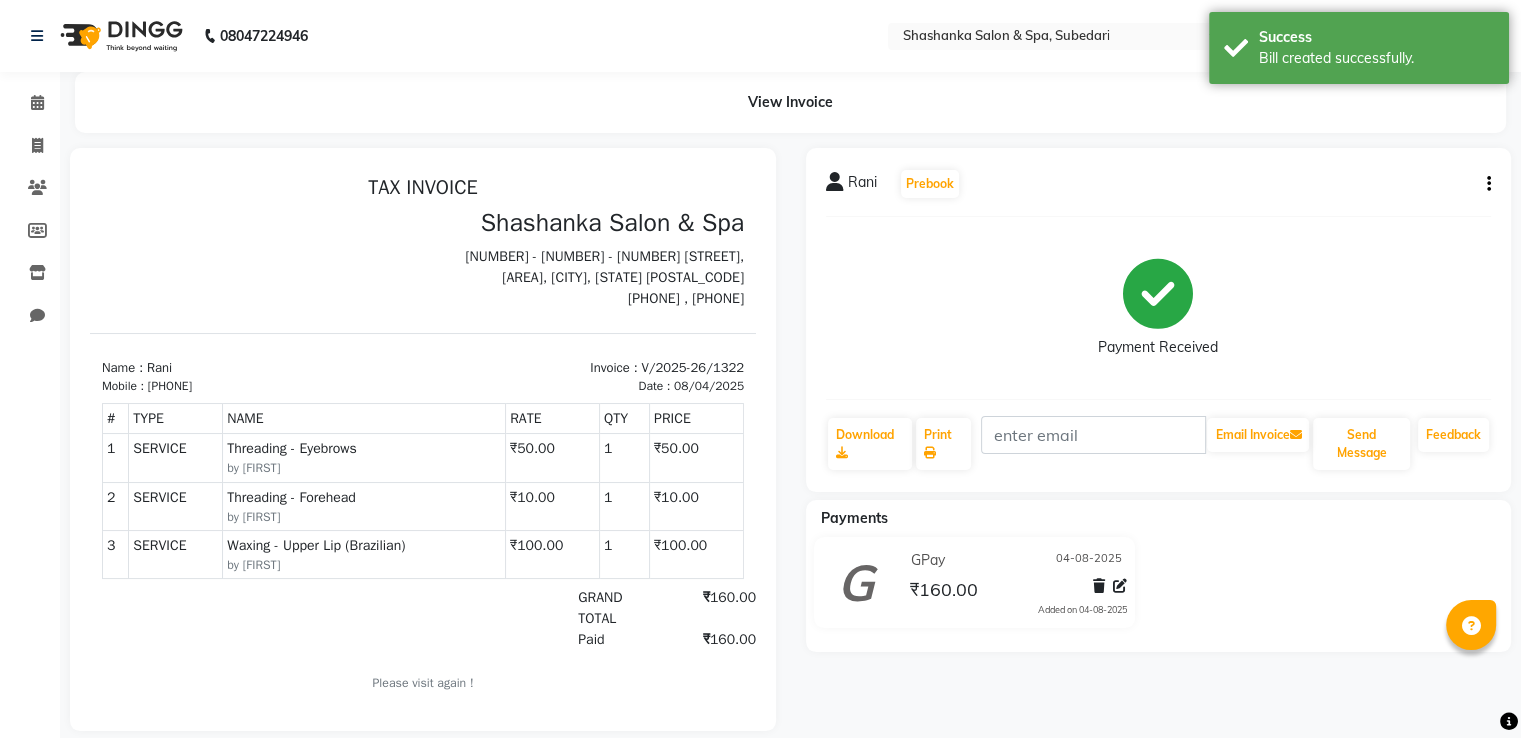scroll, scrollTop: 0, scrollLeft: 0, axis: both 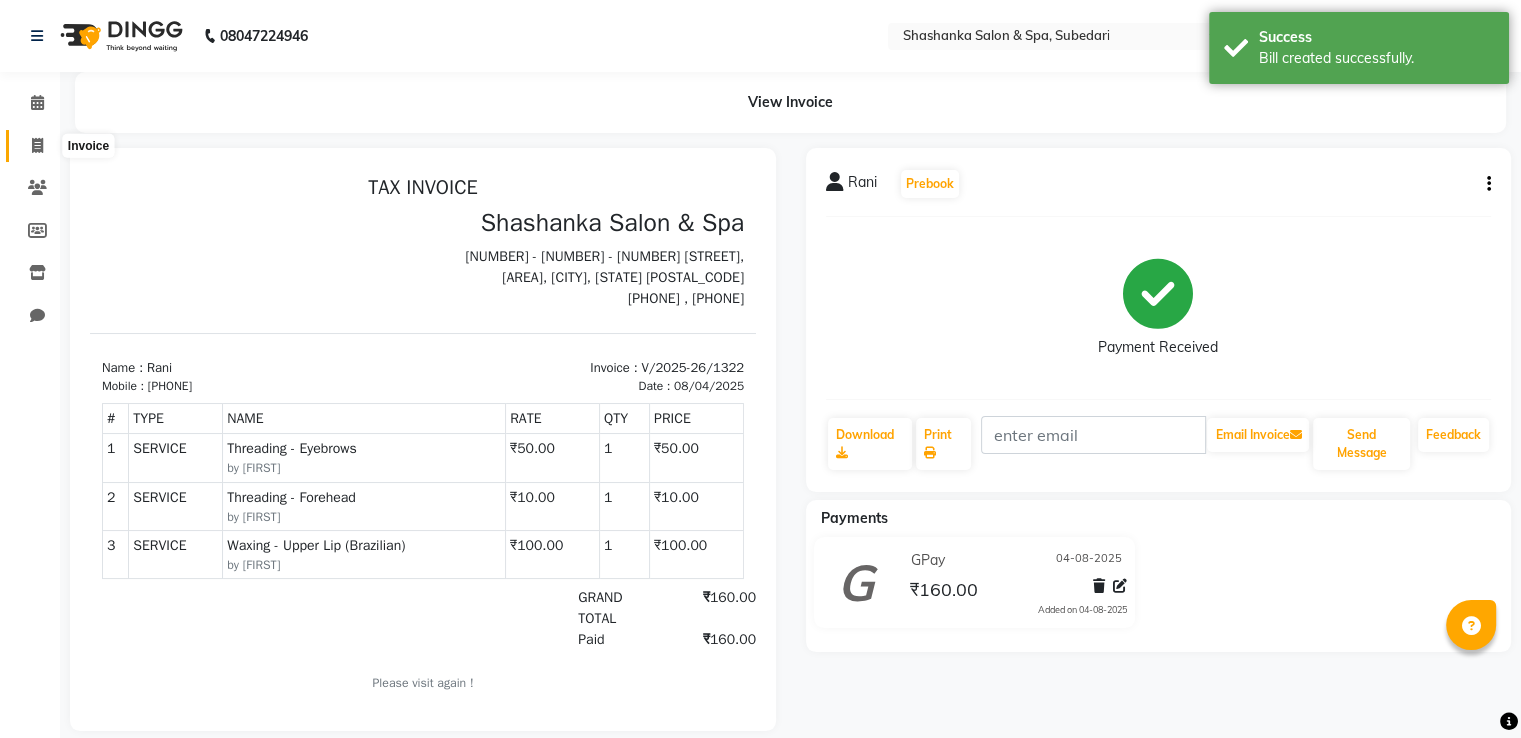 click 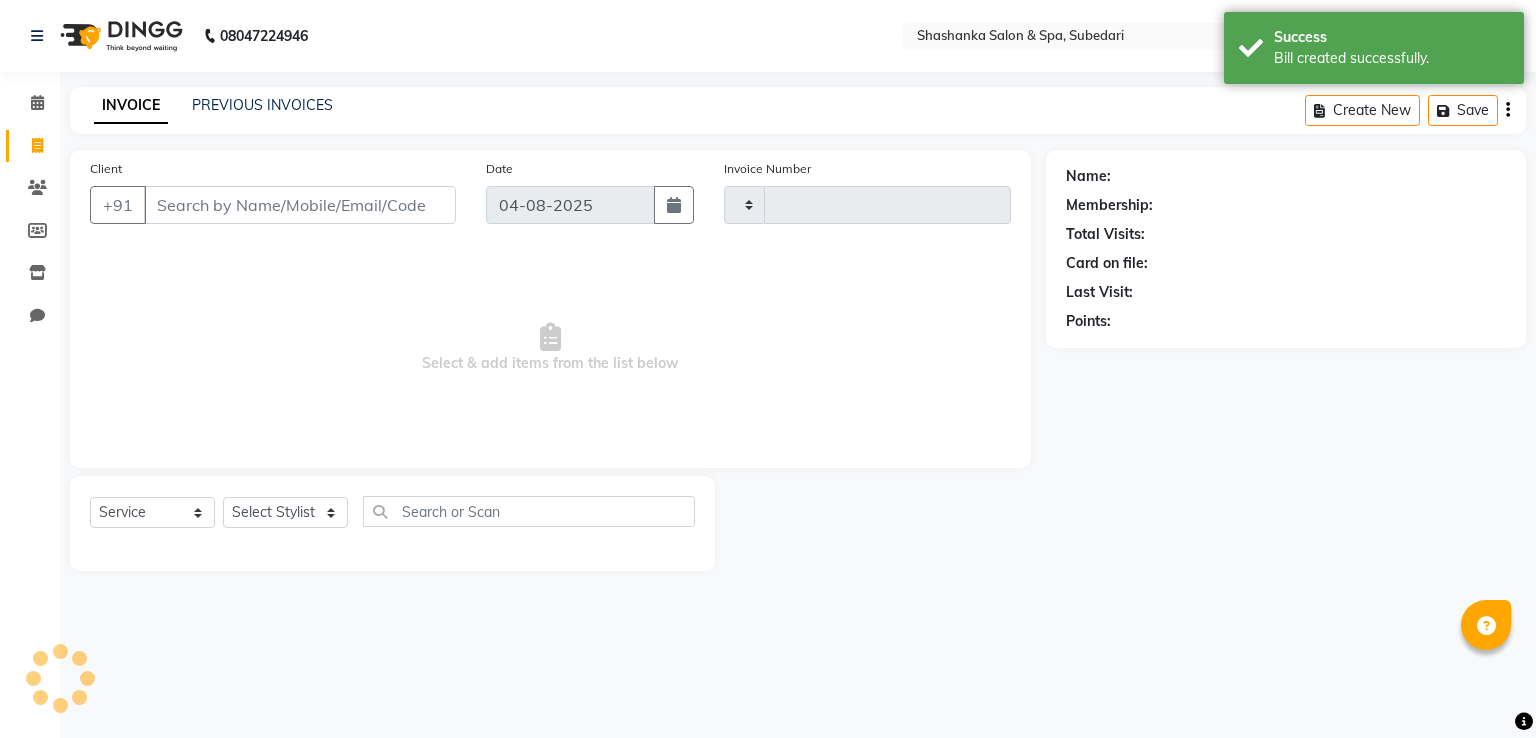 type on "1323" 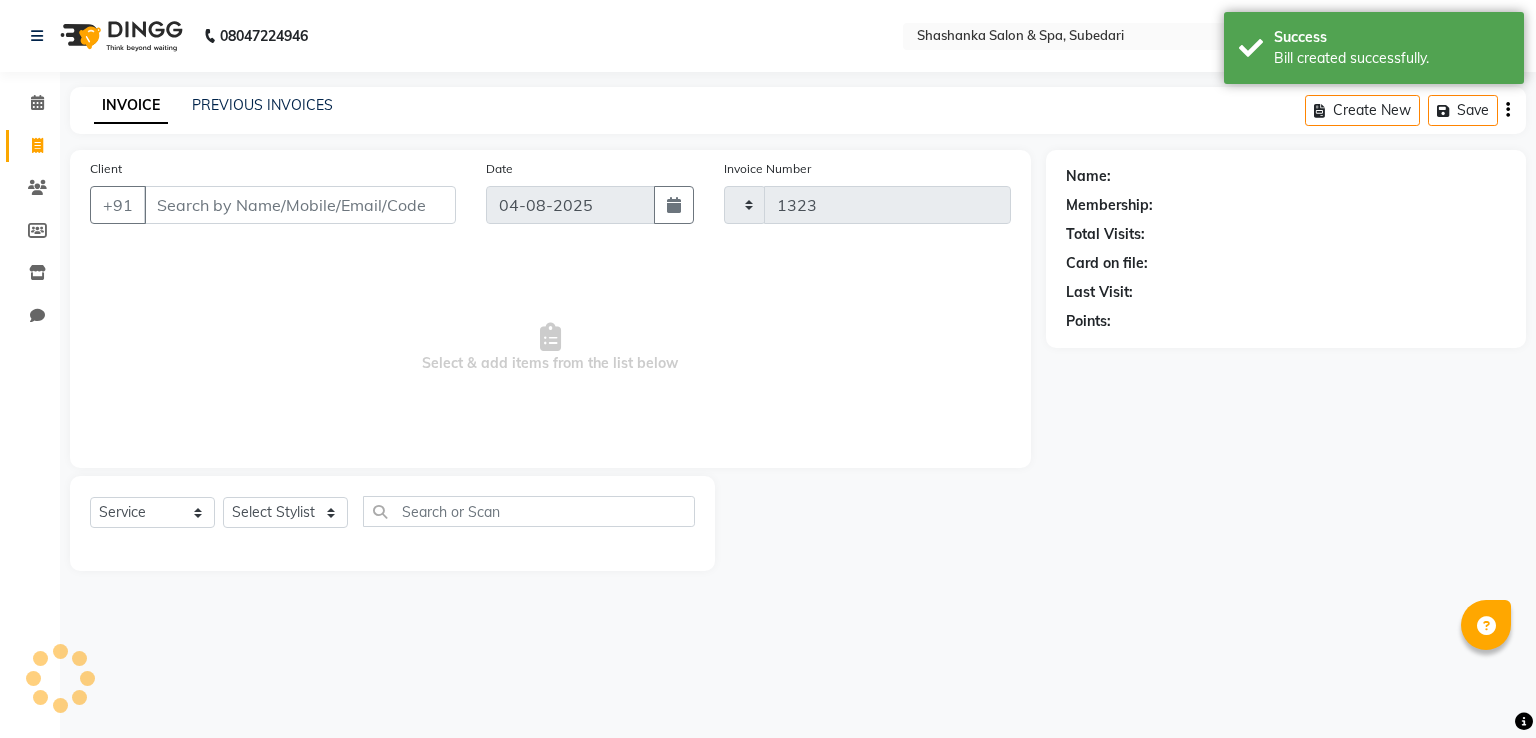 select on "67" 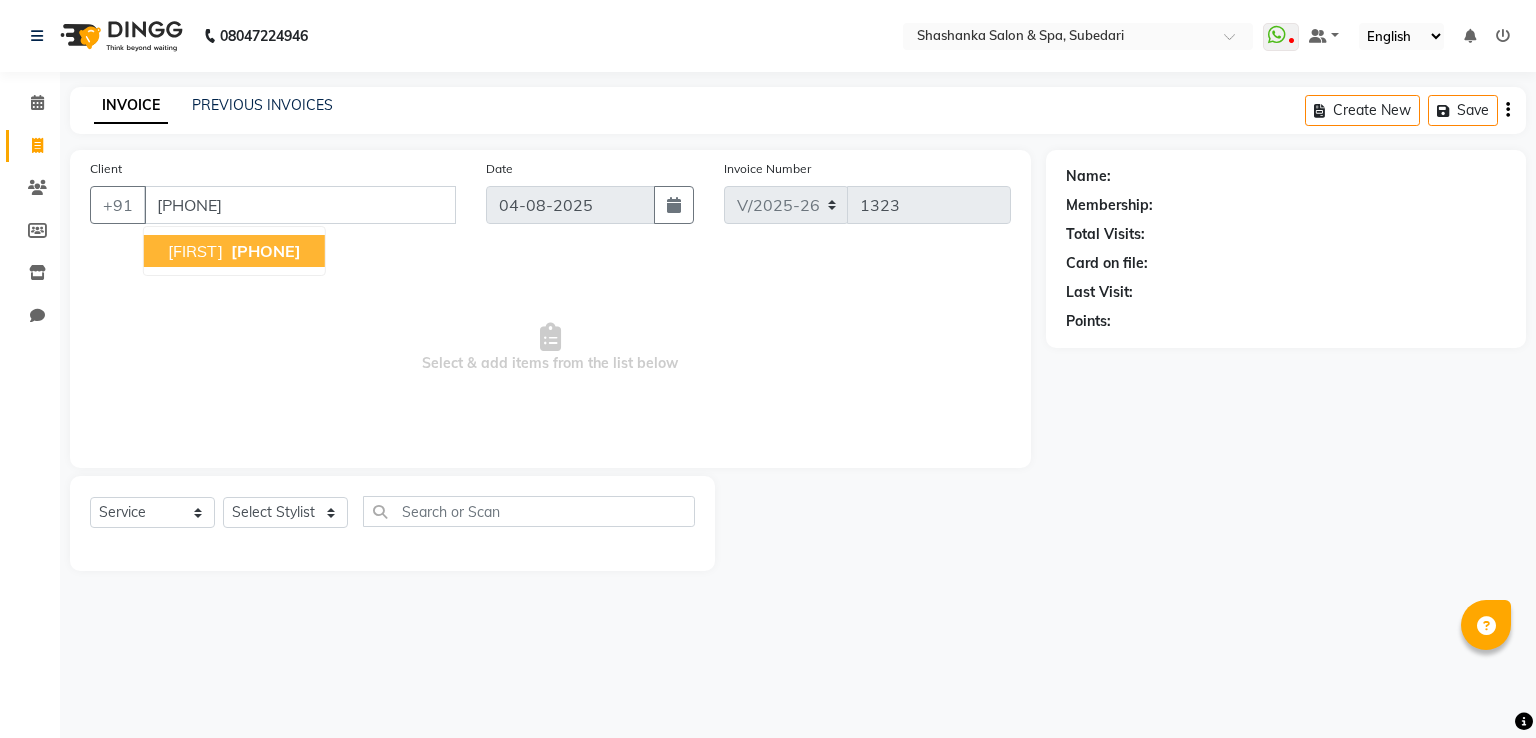 type on "[PHONE]" 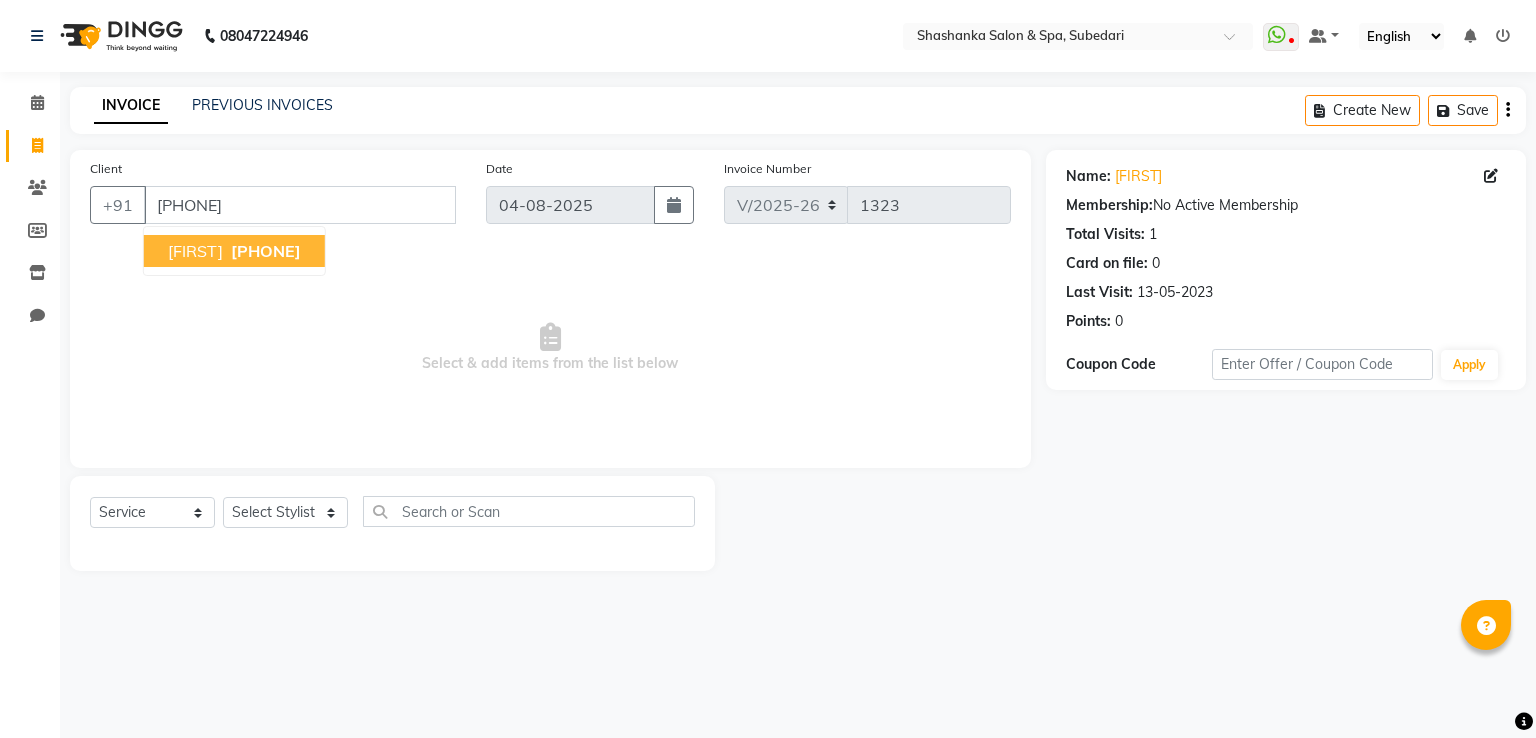 click on "[PHONE]" at bounding box center [266, 251] 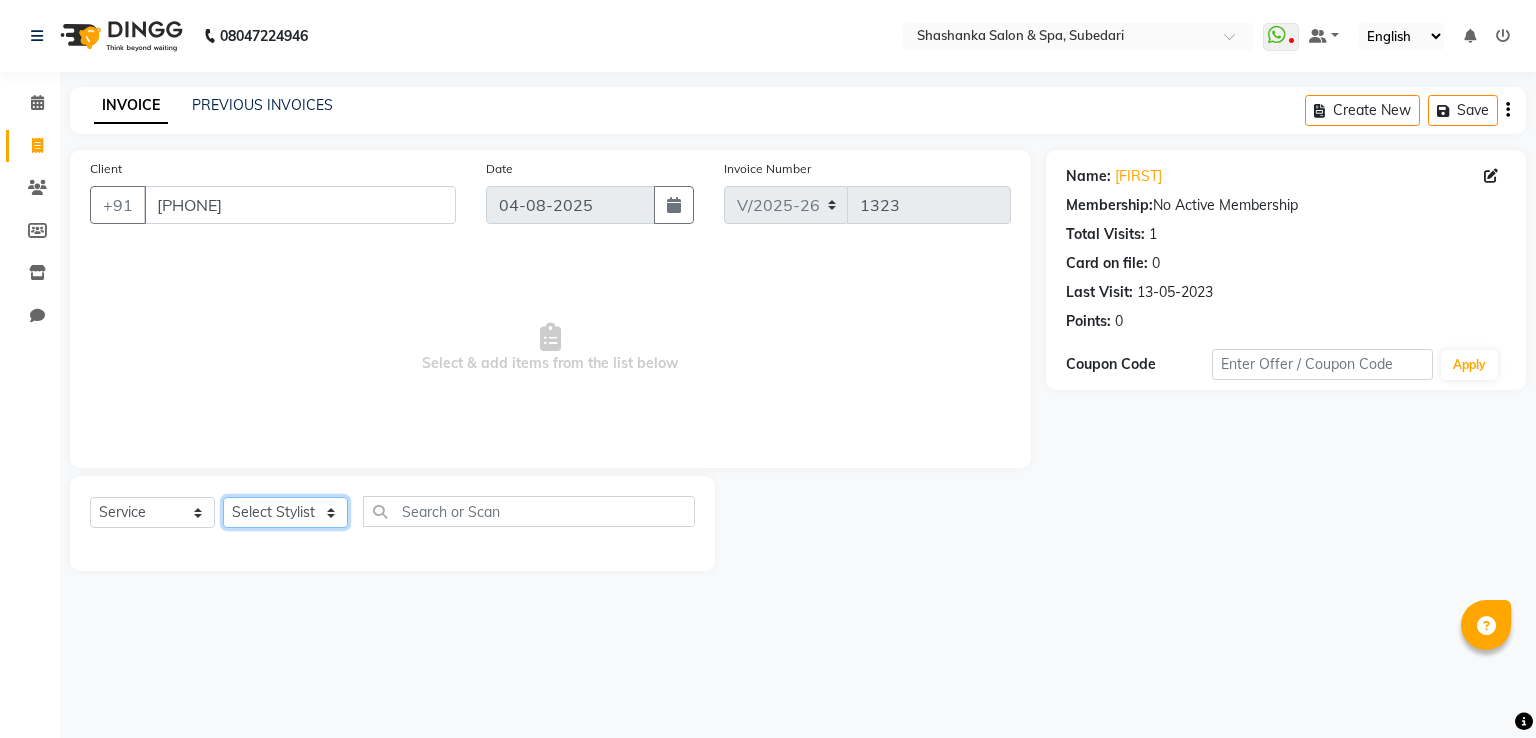 click on "Select Stylist Manasa Ravali Receptionist Renuka Saba saif Soumya J Zeenath" 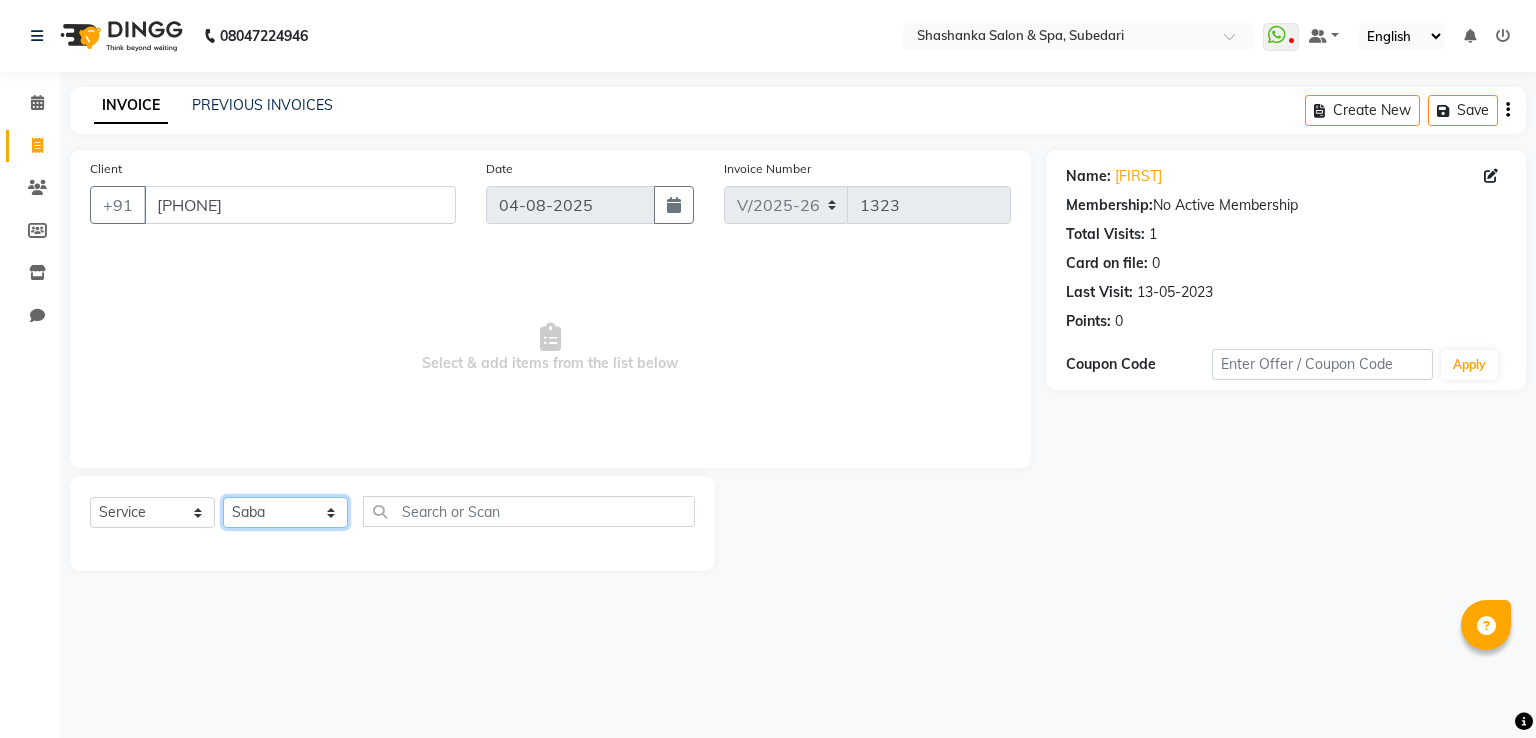 click on "Select Stylist Manasa Ravali Receptionist Renuka Saba saif Soumya J Zeenath" 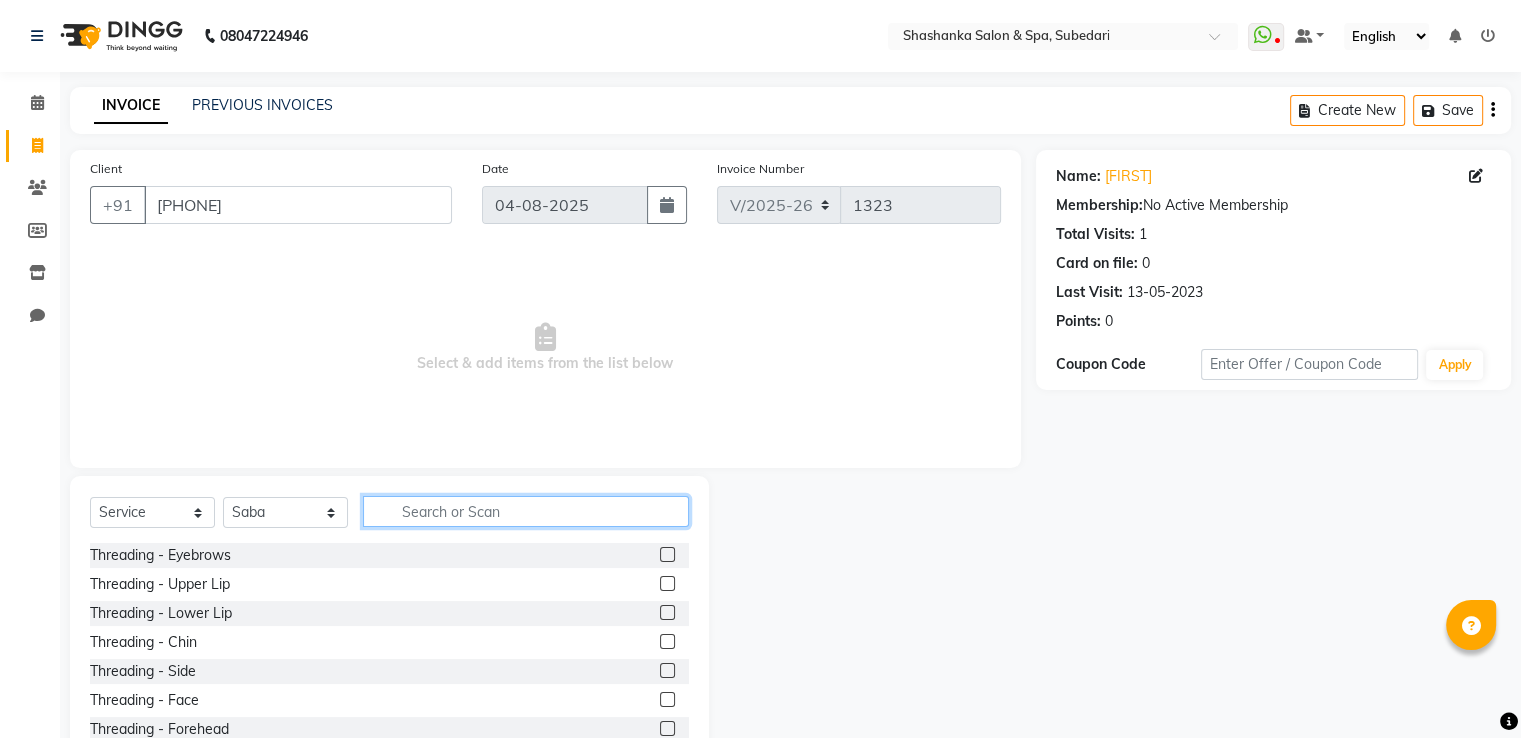 click 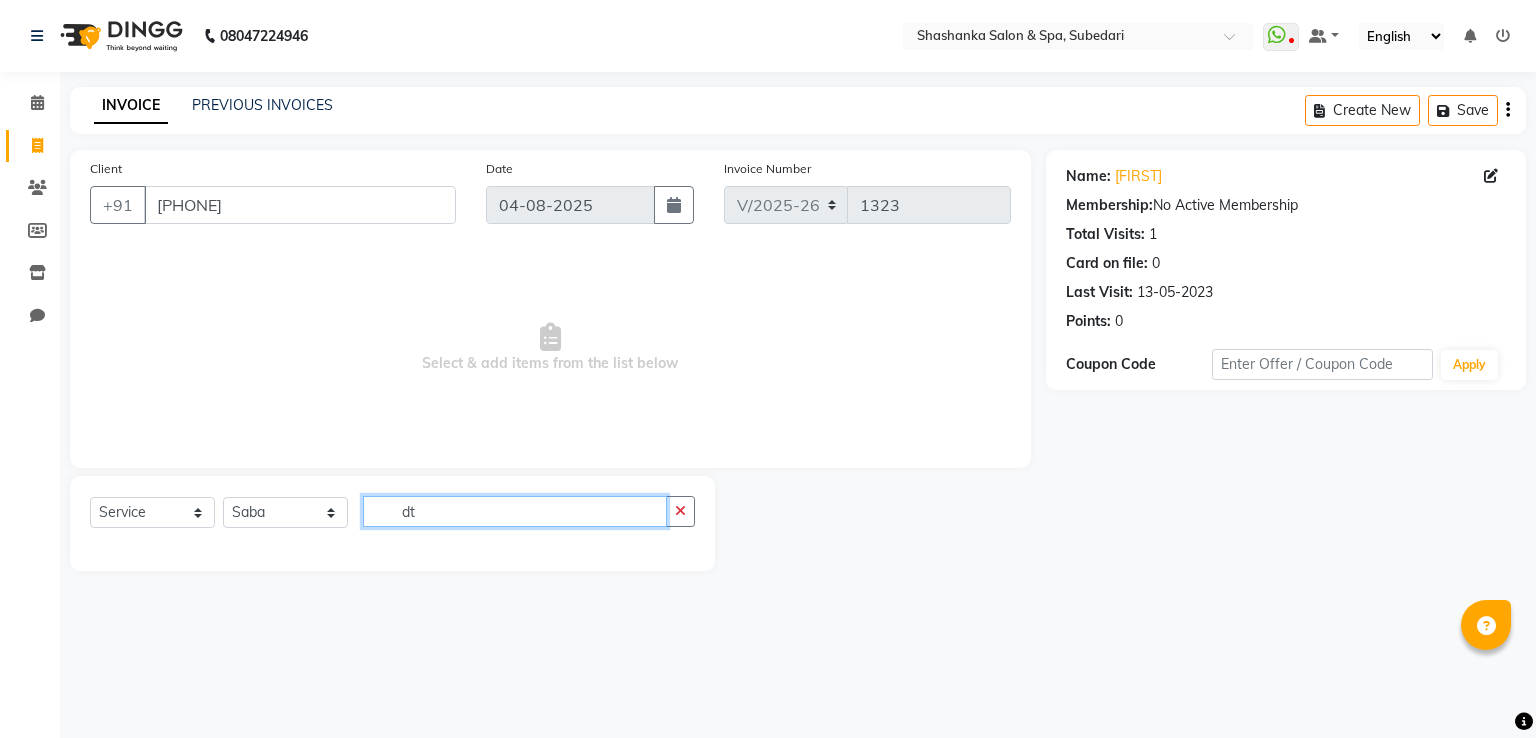 type on "d" 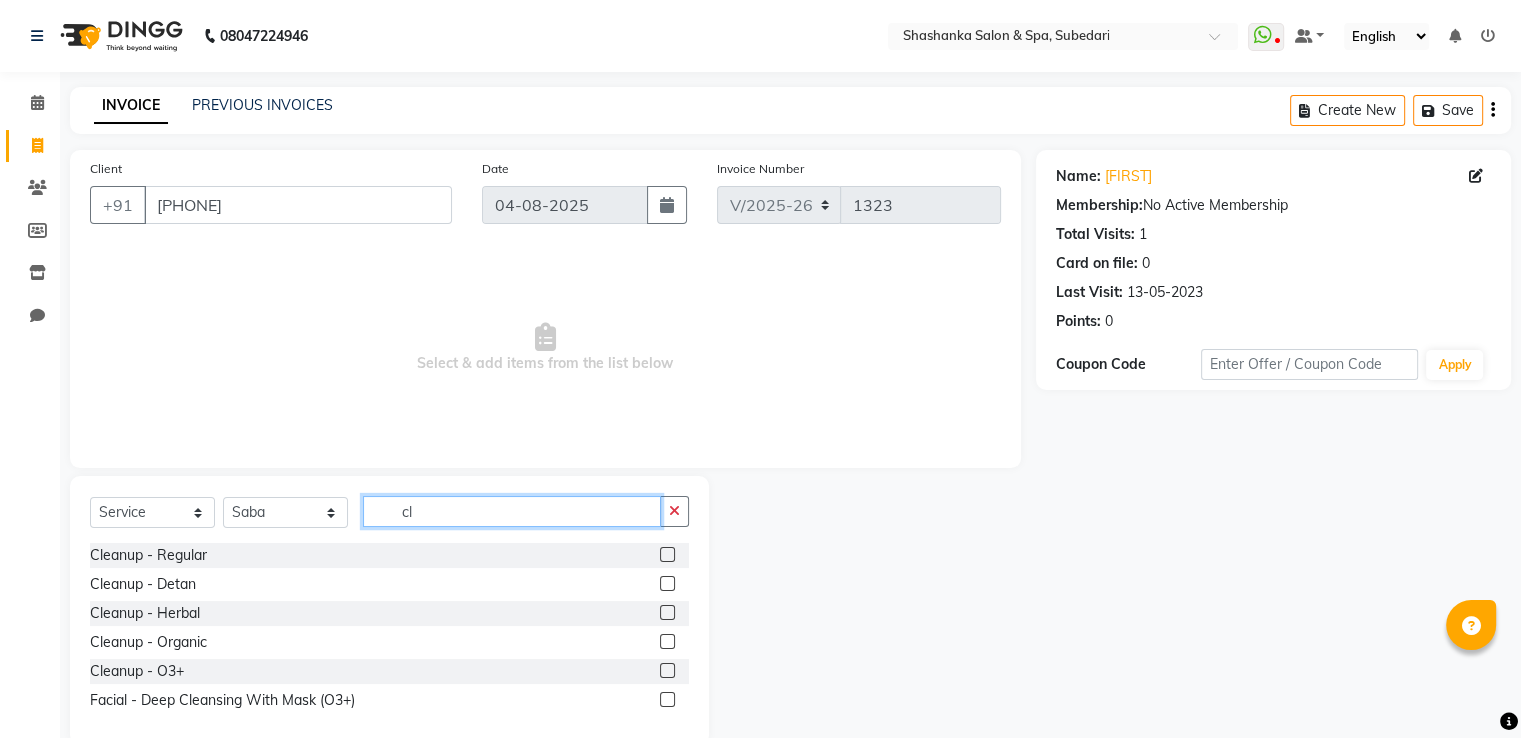 type on "cl" 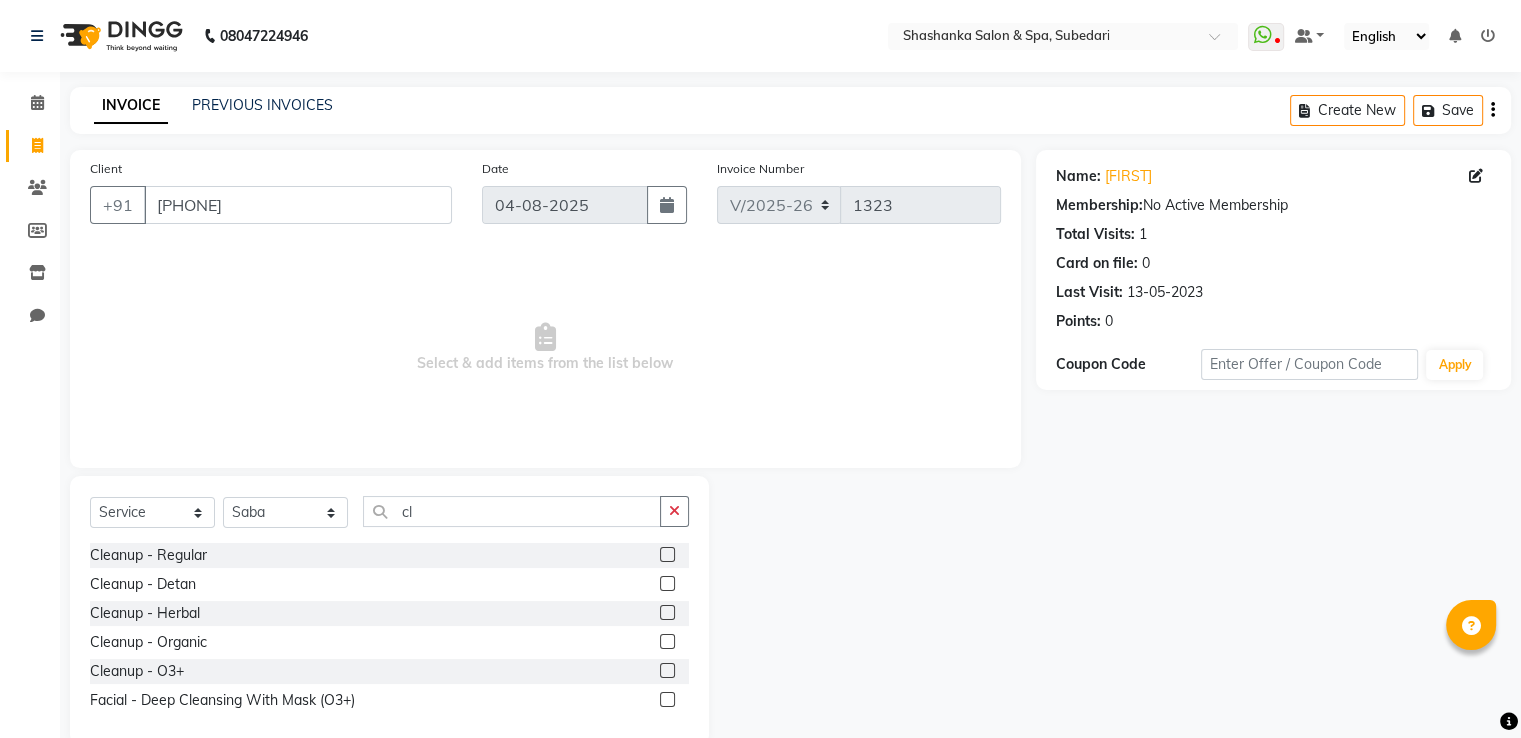 click 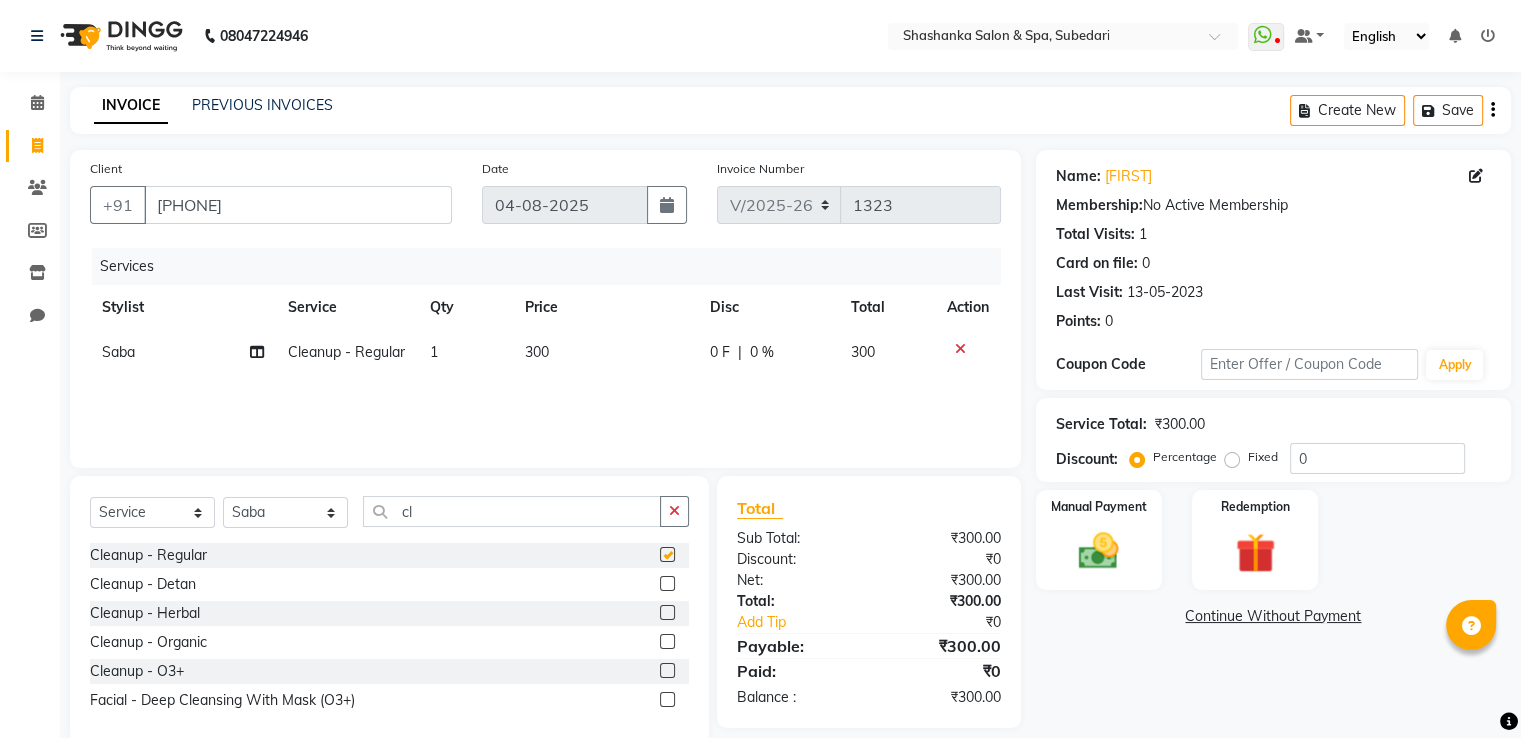 checkbox on "false" 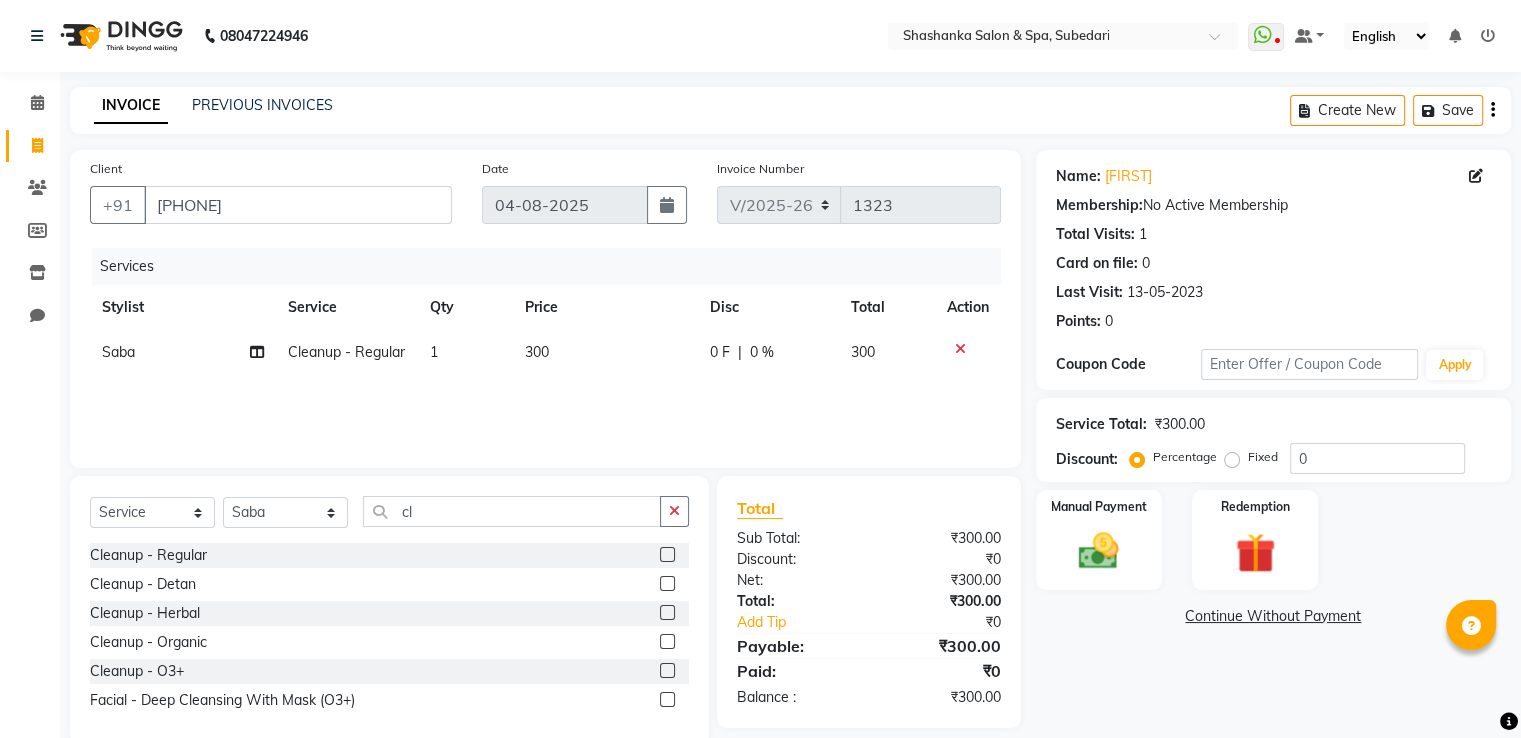click on "300" 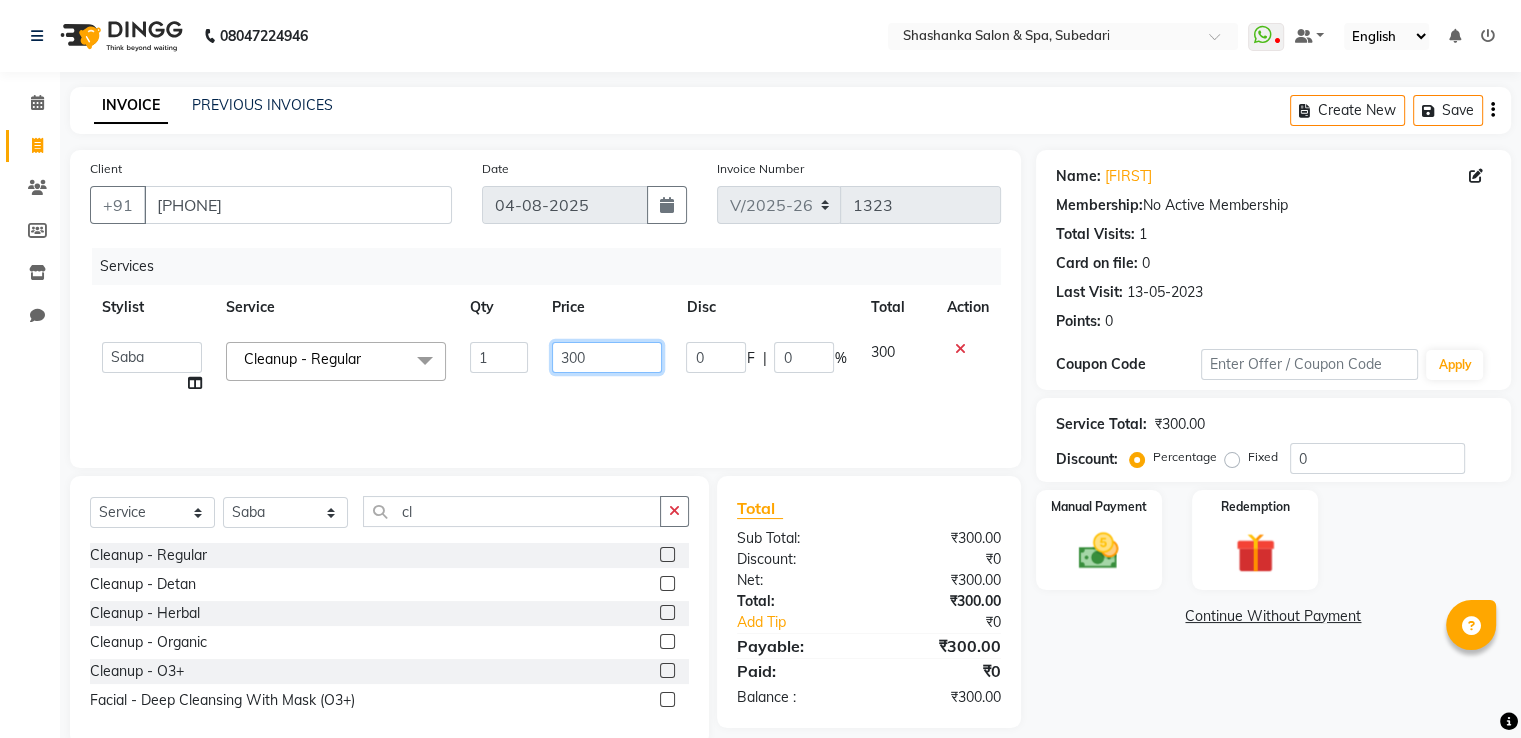 click on "300" 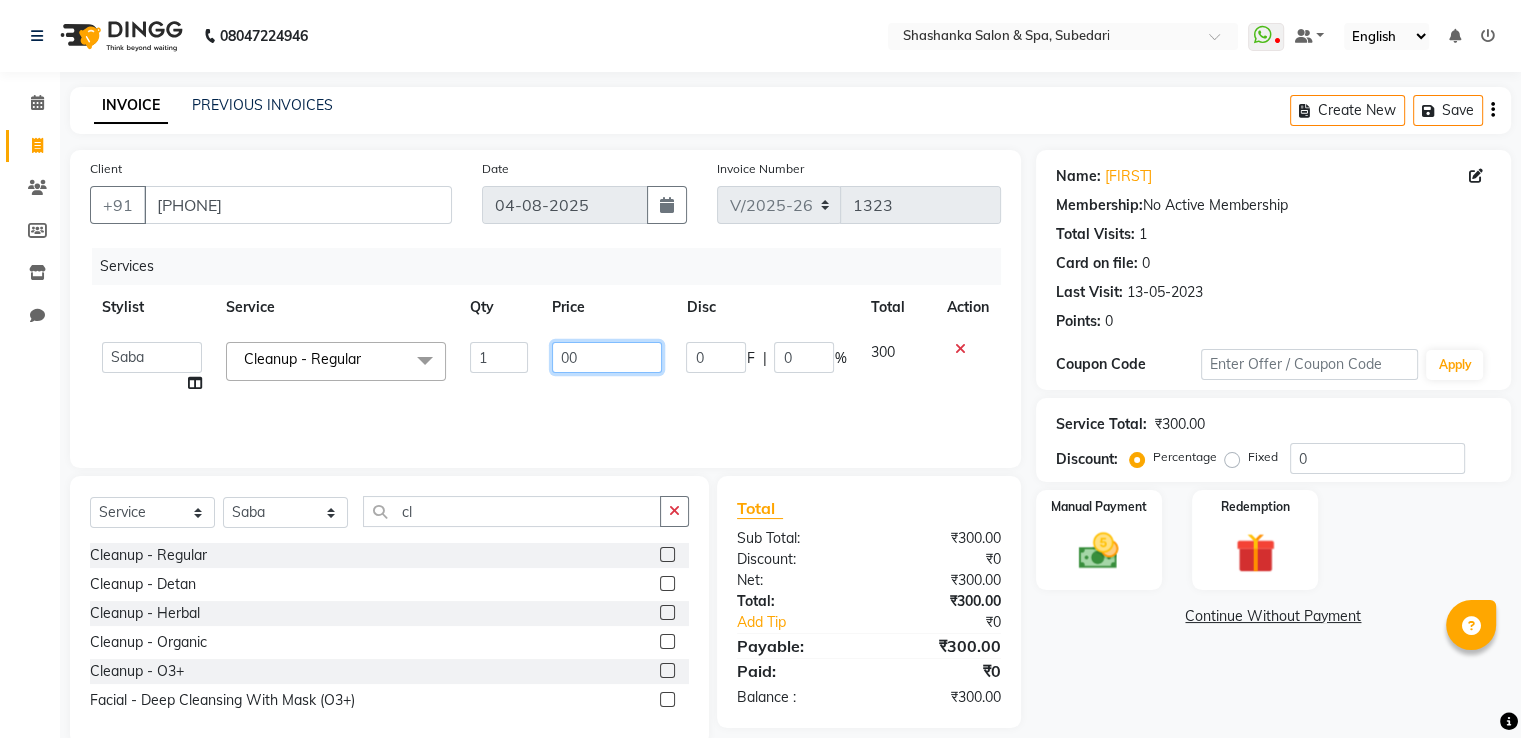 type on "500" 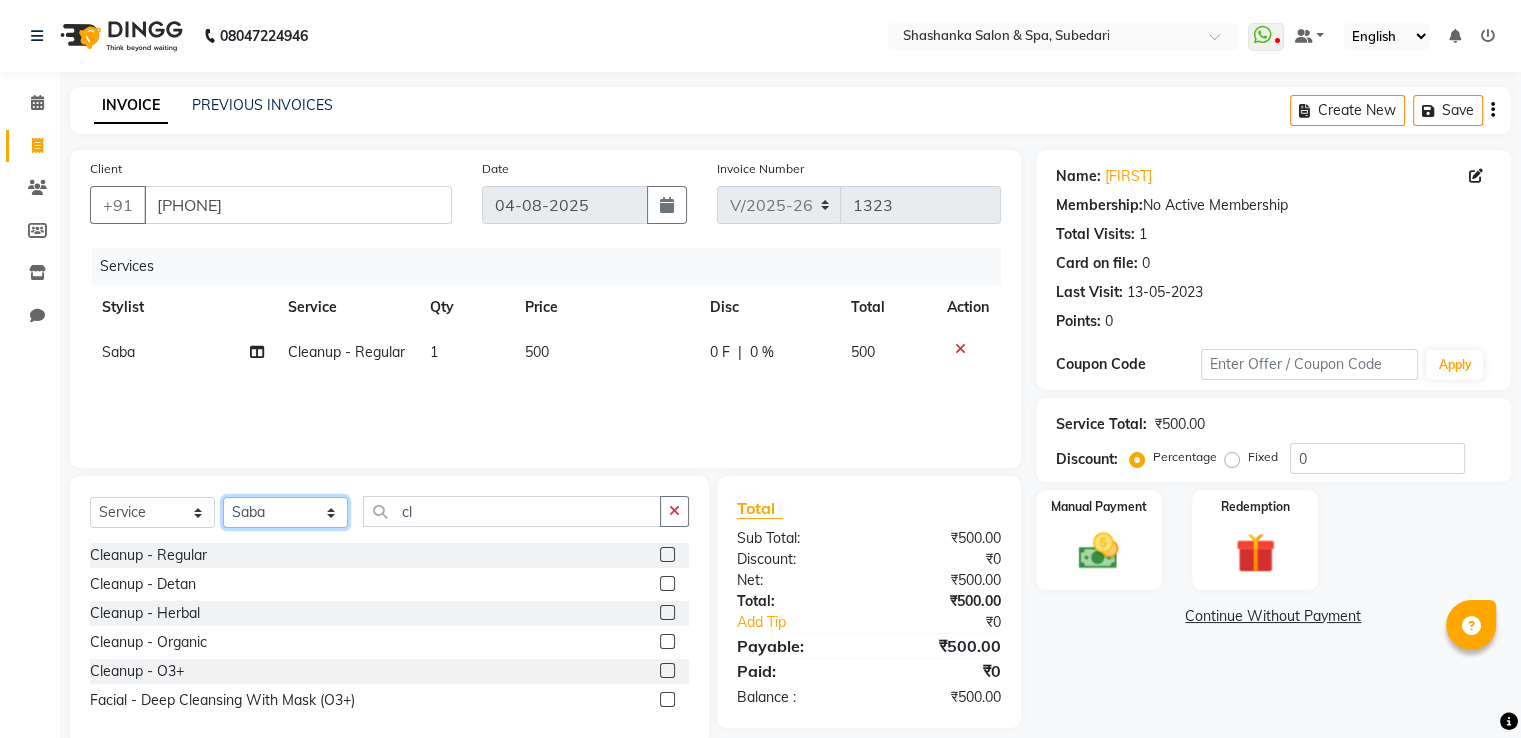 click on "Select Stylist Manasa Ravali Receptionist Renuka Saba saif Soumya J Zeenath" 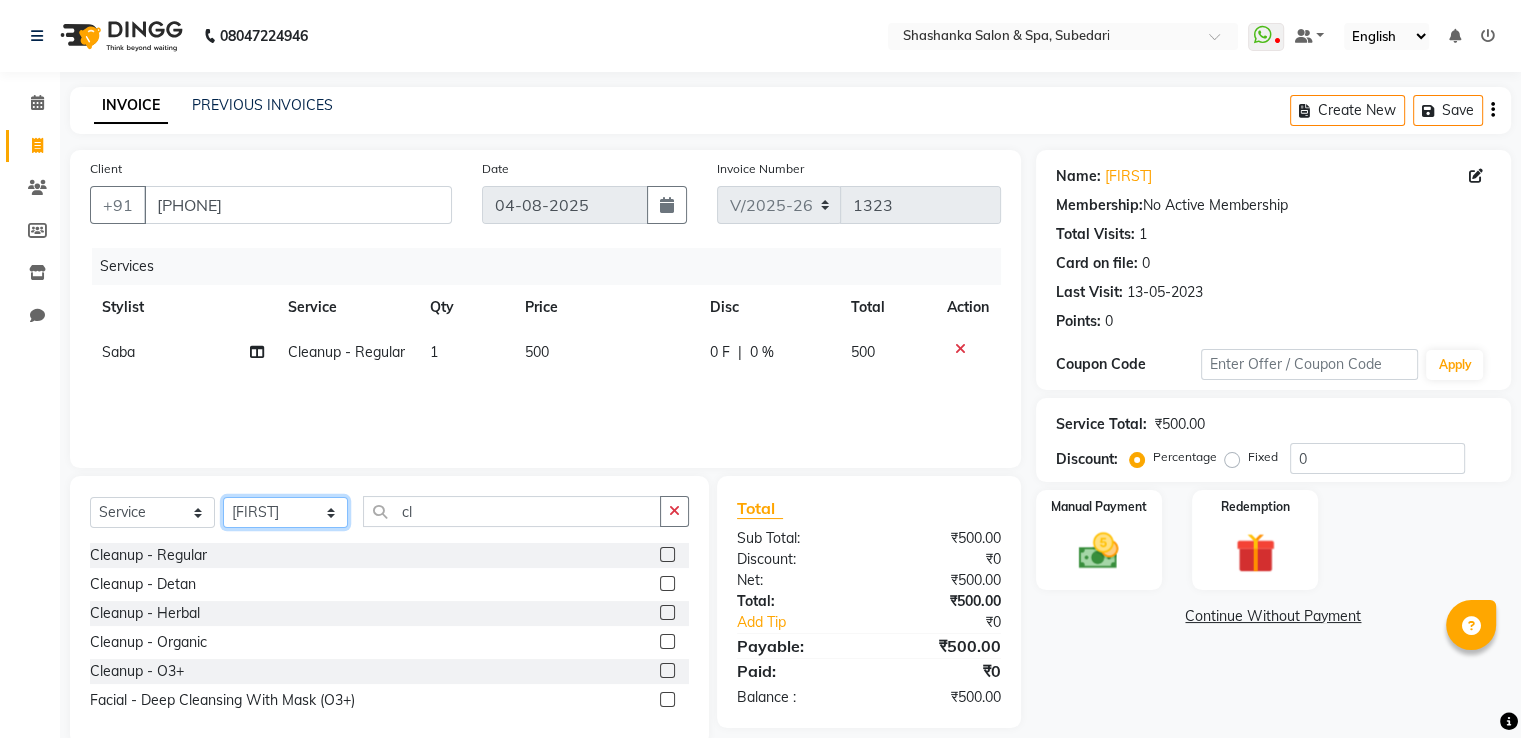 click on "Select Stylist Manasa Ravali Receptionist Renuka Saba saif Soumya J Zeenath" 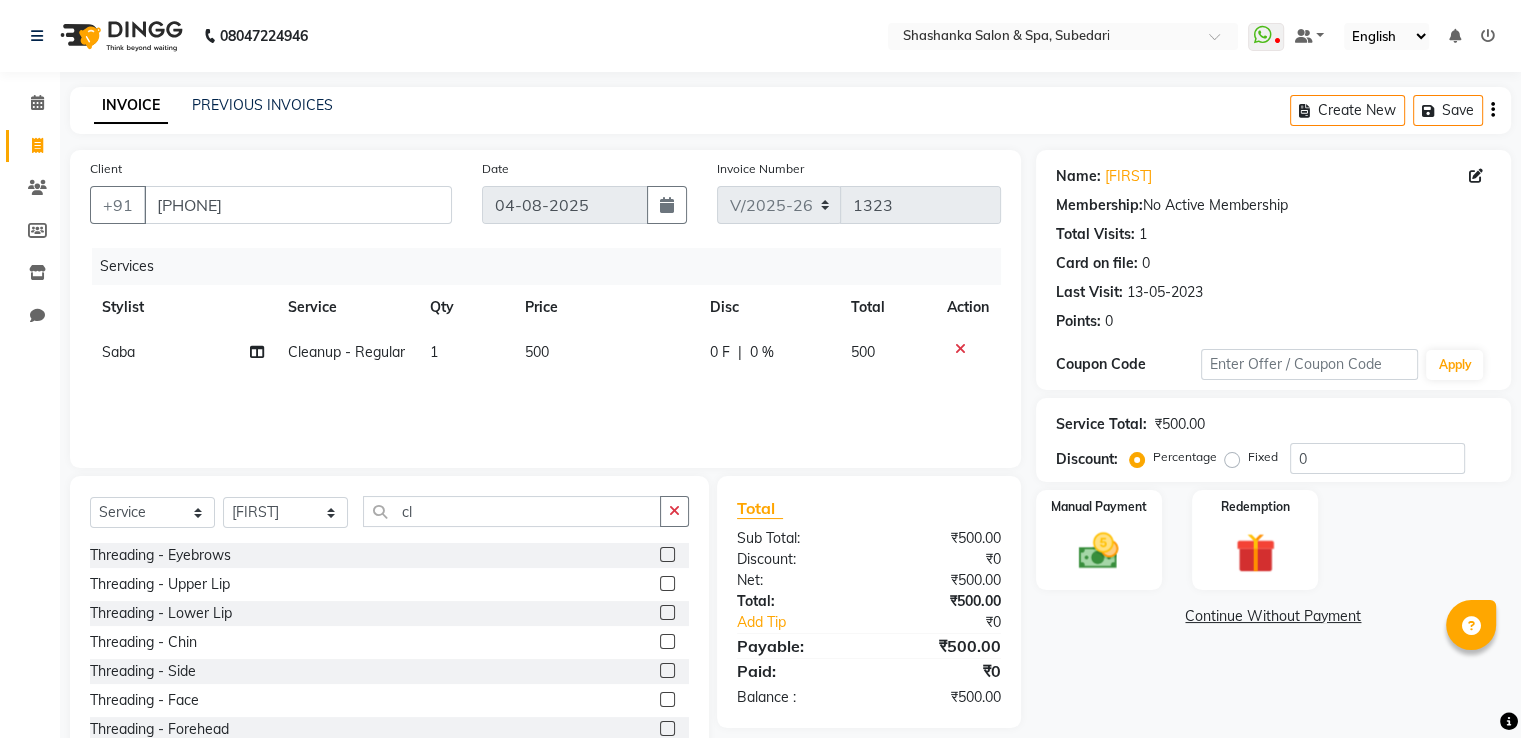click 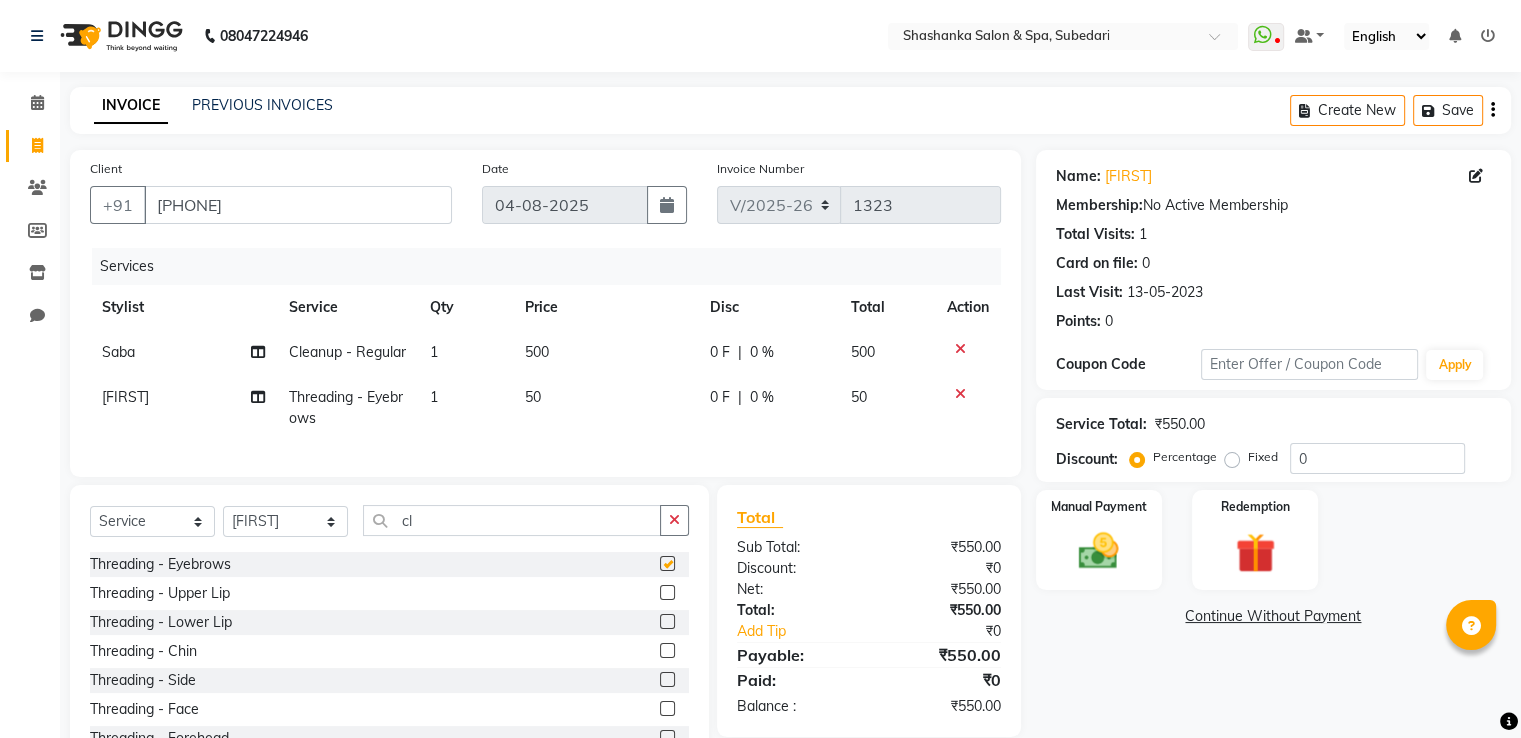 checkbox on "false" 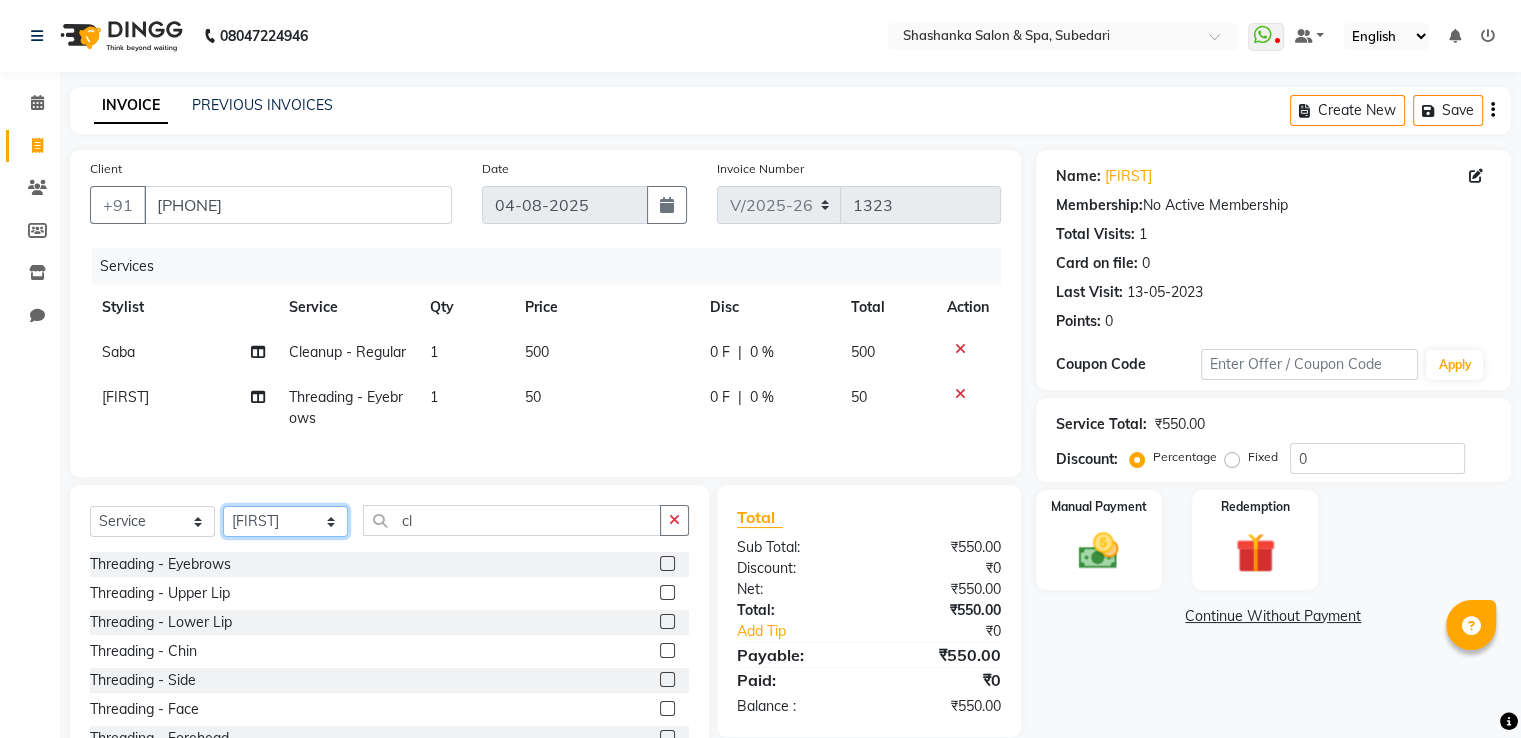 click on "Select Stylist Manasa Ravali Receptionist Renuka Saba saif Soumya J Zeenath" 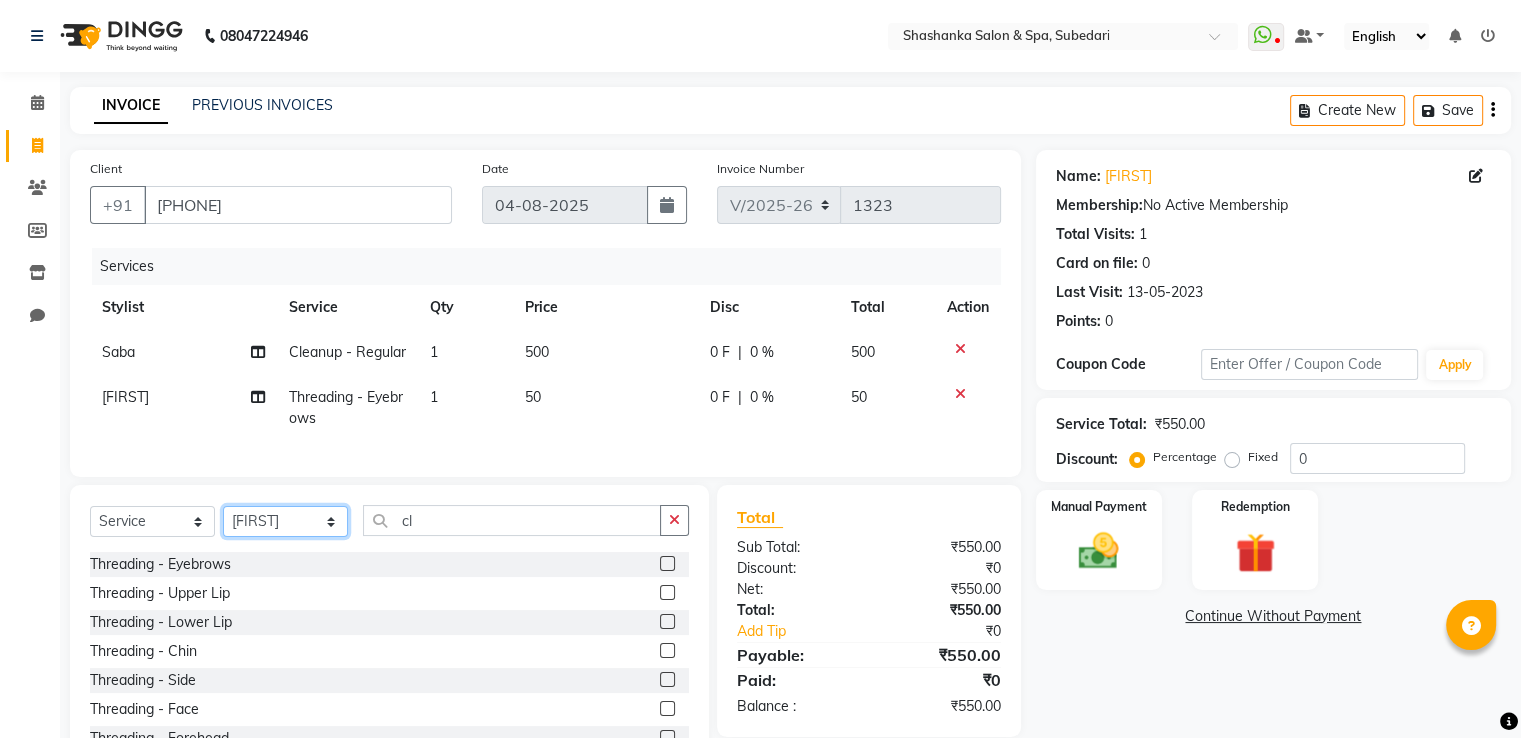 select on "39404" 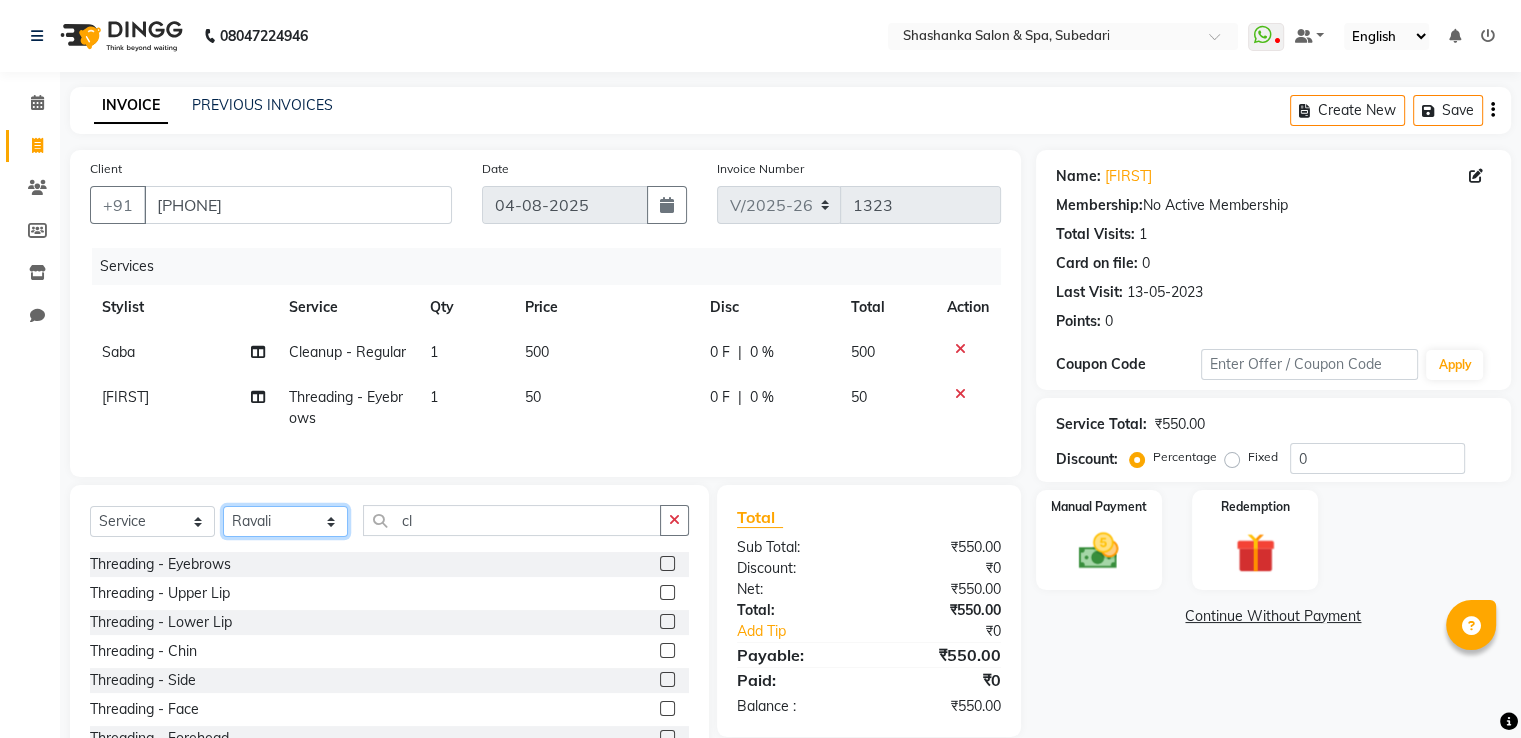 click on "Select Stylist Manasa Ravali Receptionist Renuka Saba saif Soumya J Zeenath" 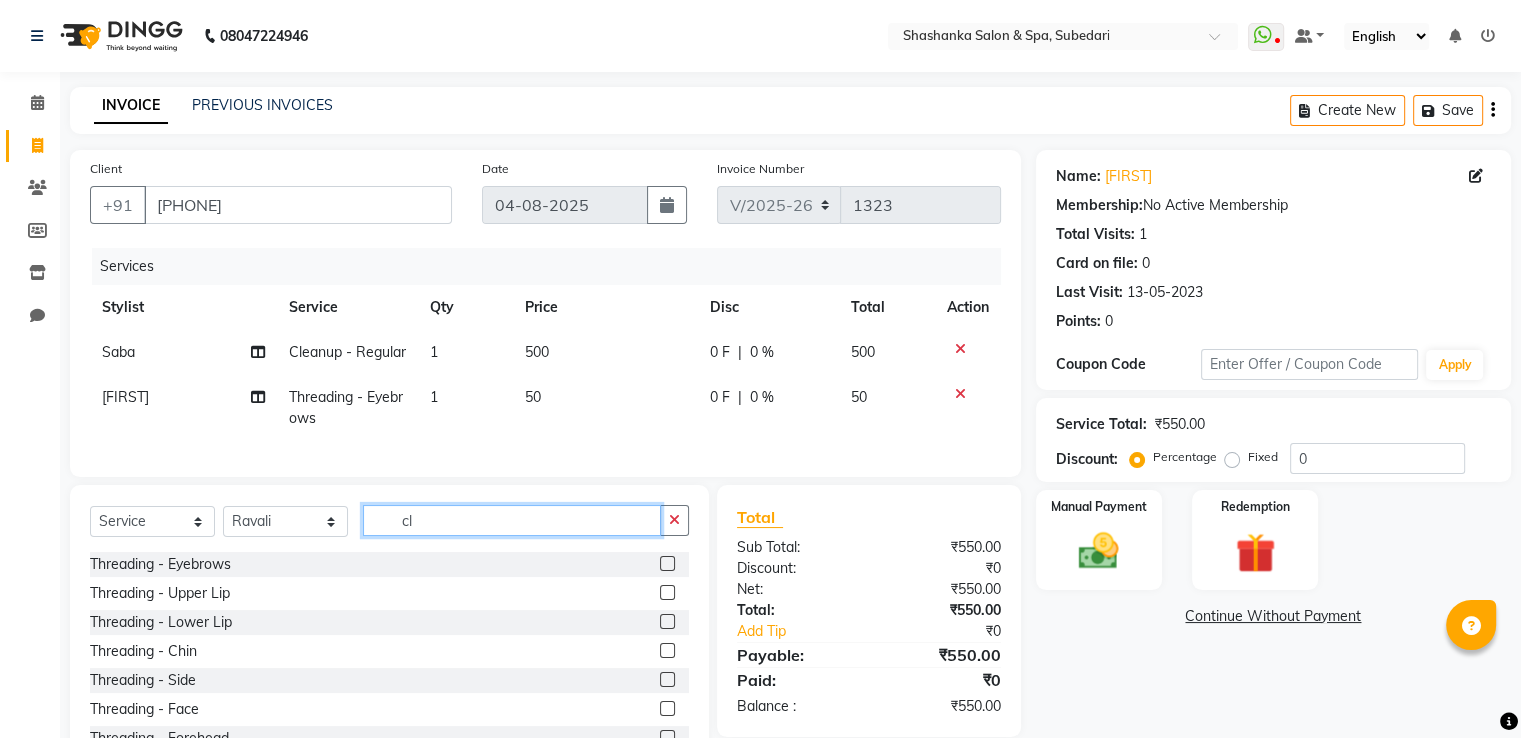 click on "cl" 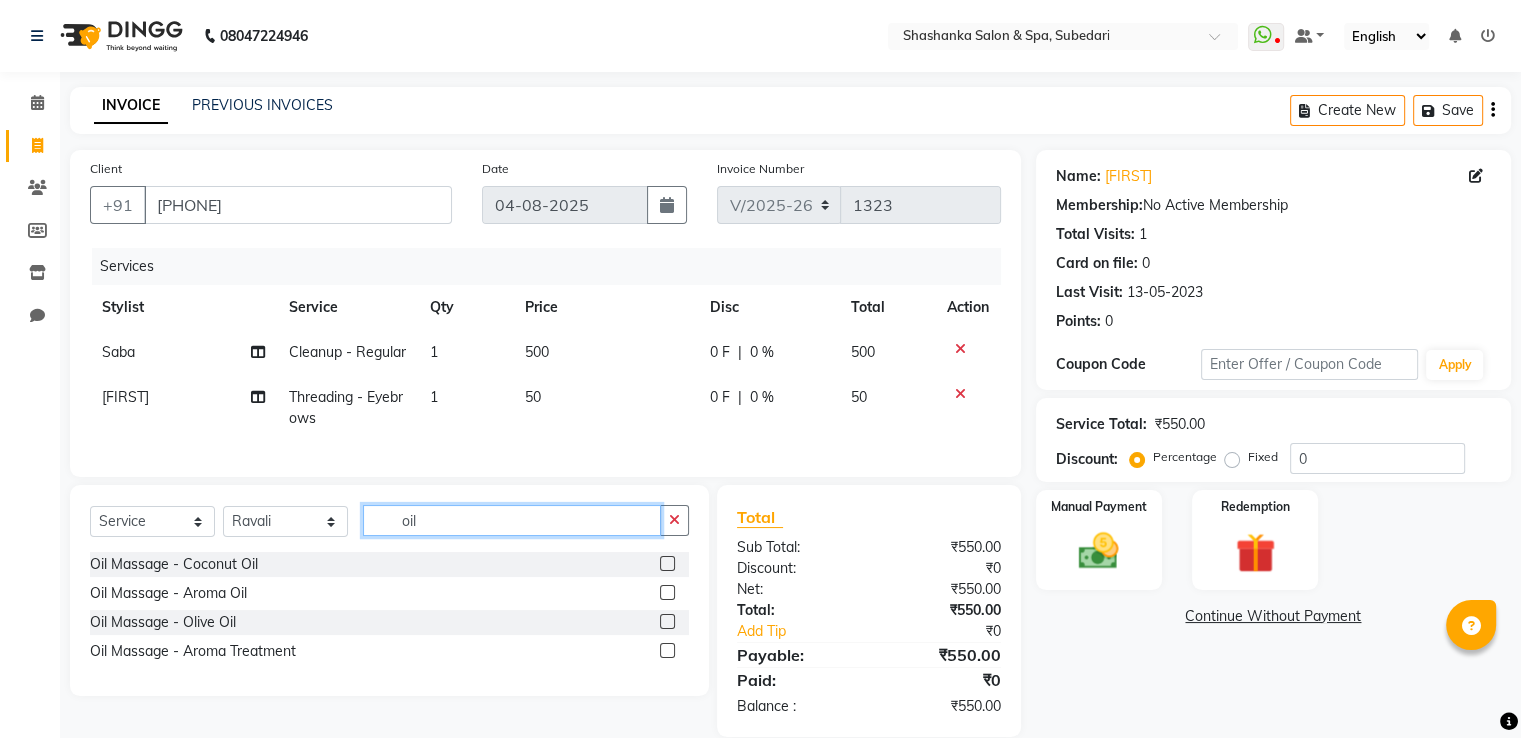 type on "oil" 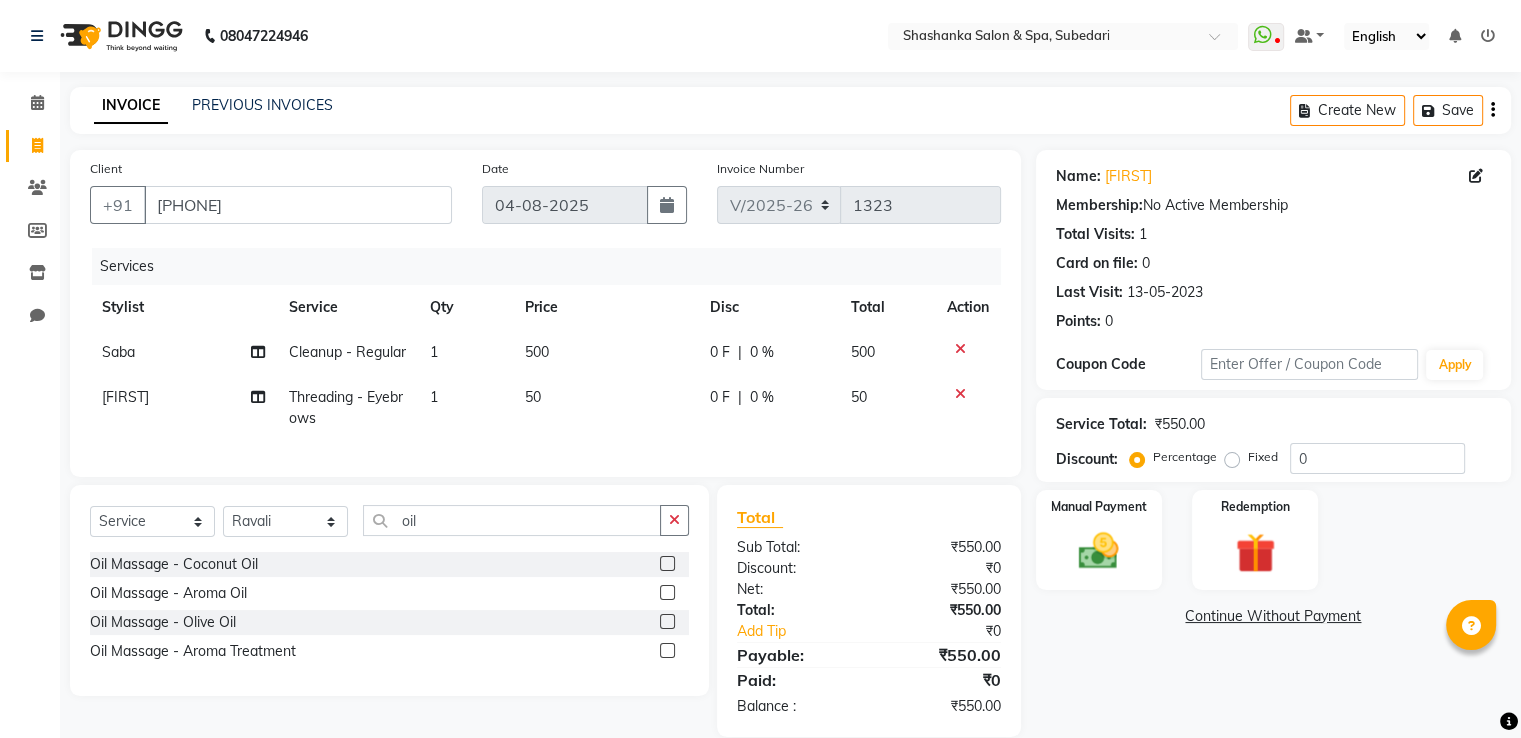 click 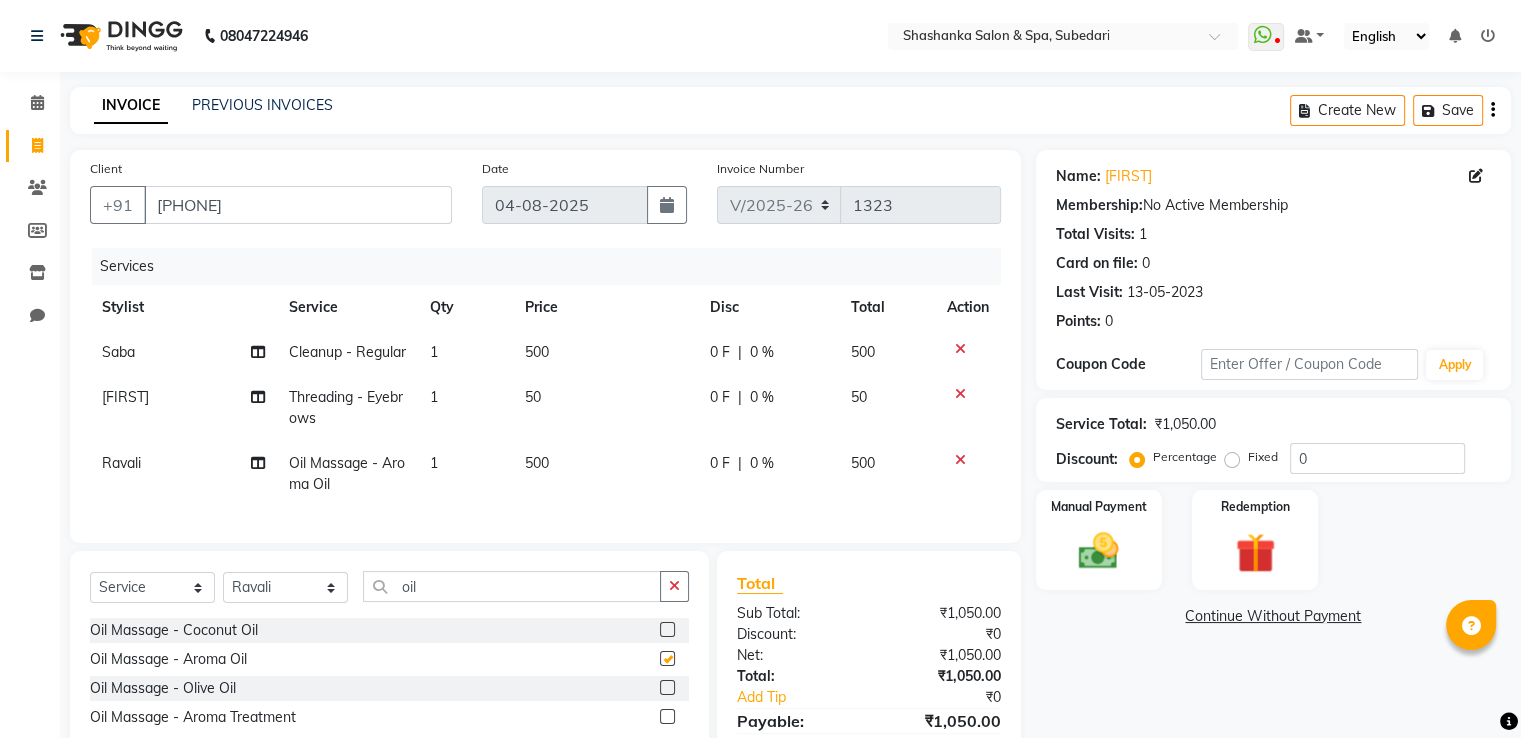 checkbox on "false" 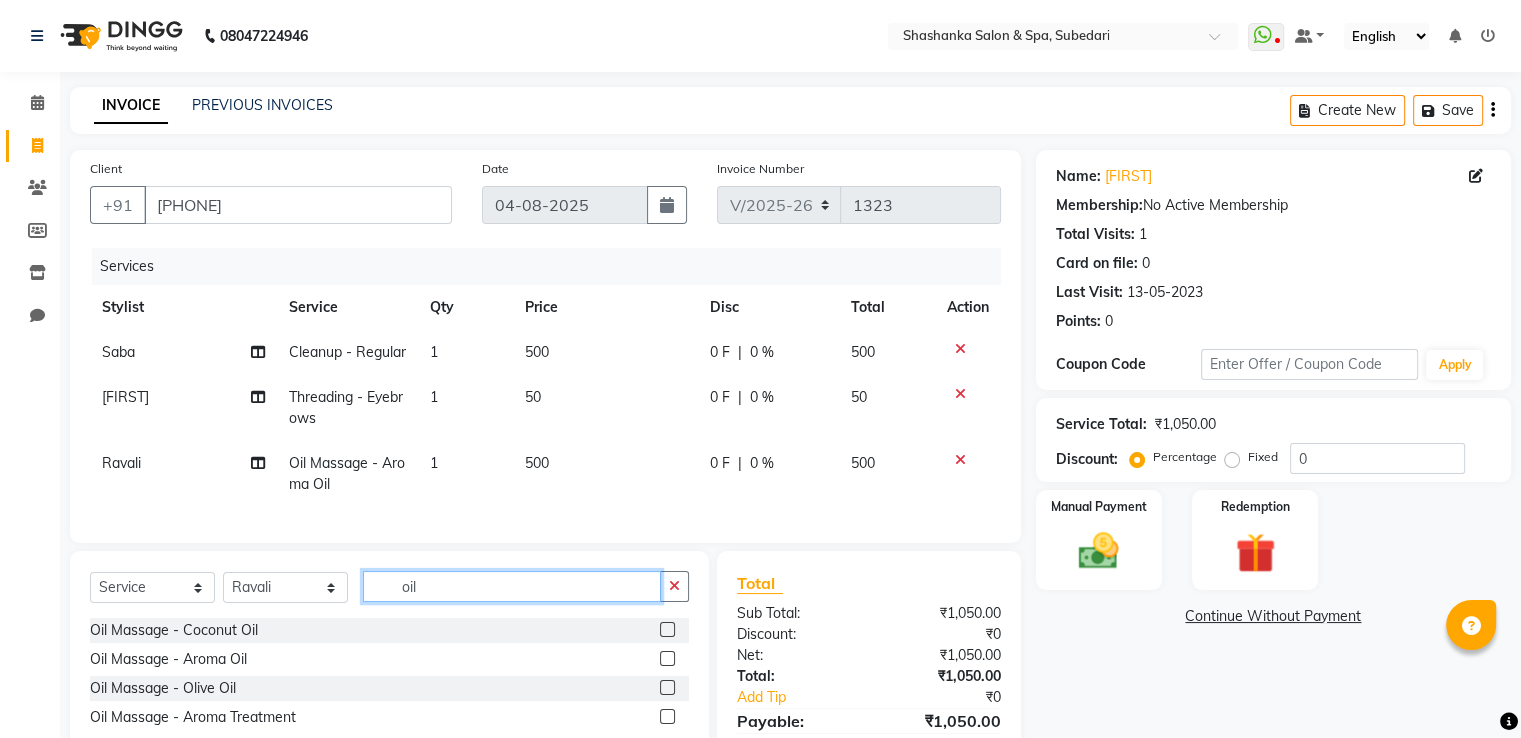 click on "oil" 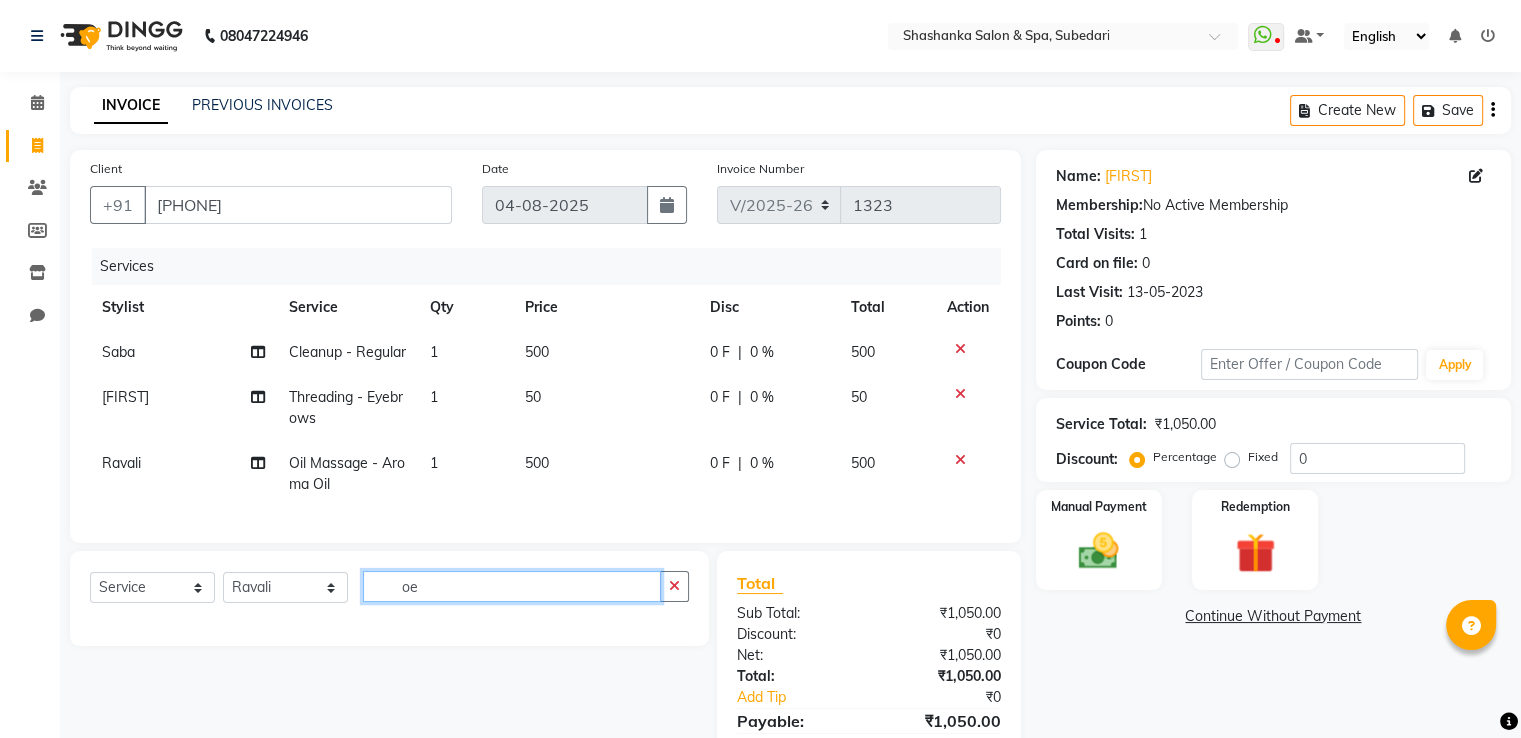 type on "o" 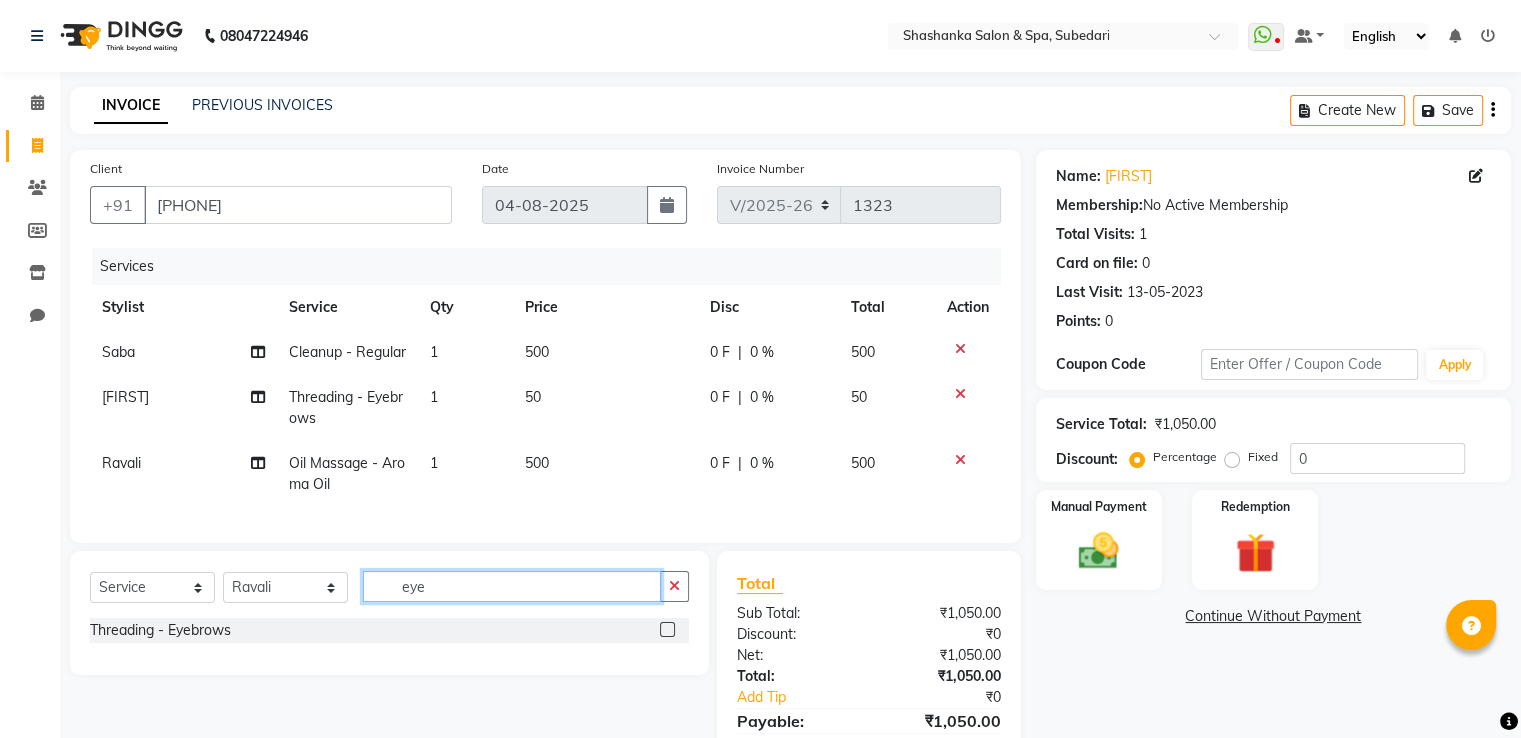 type on "eye" 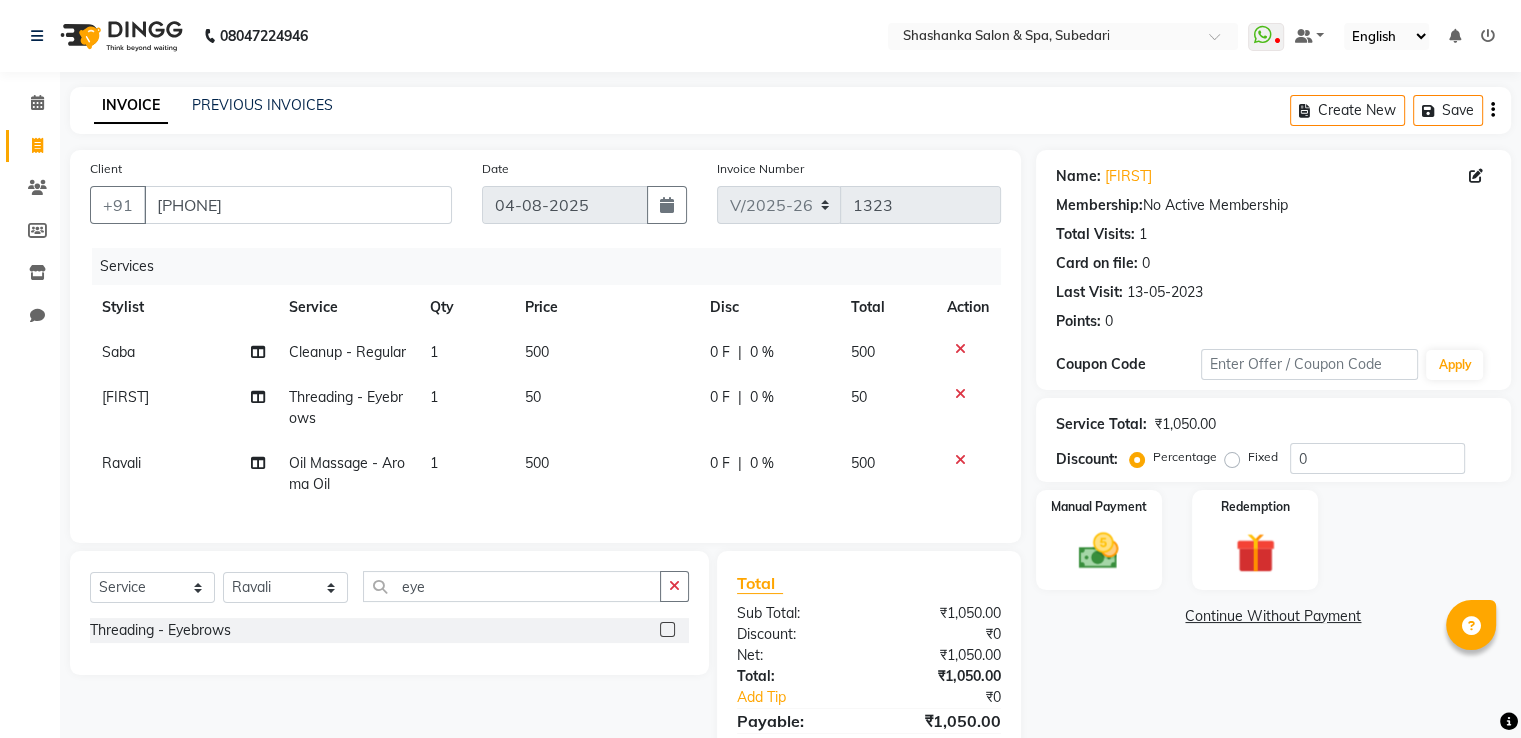 click 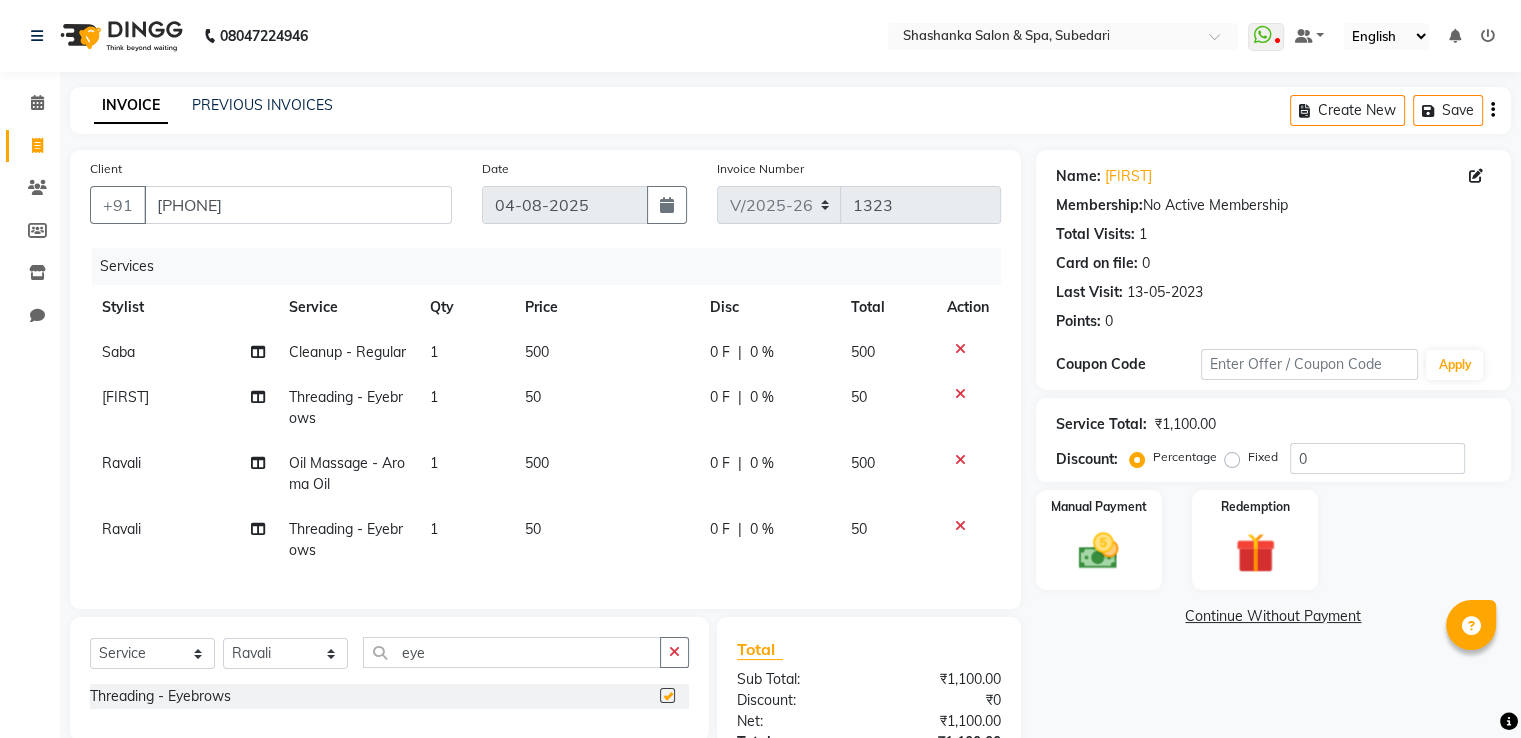 checkbox on "false" 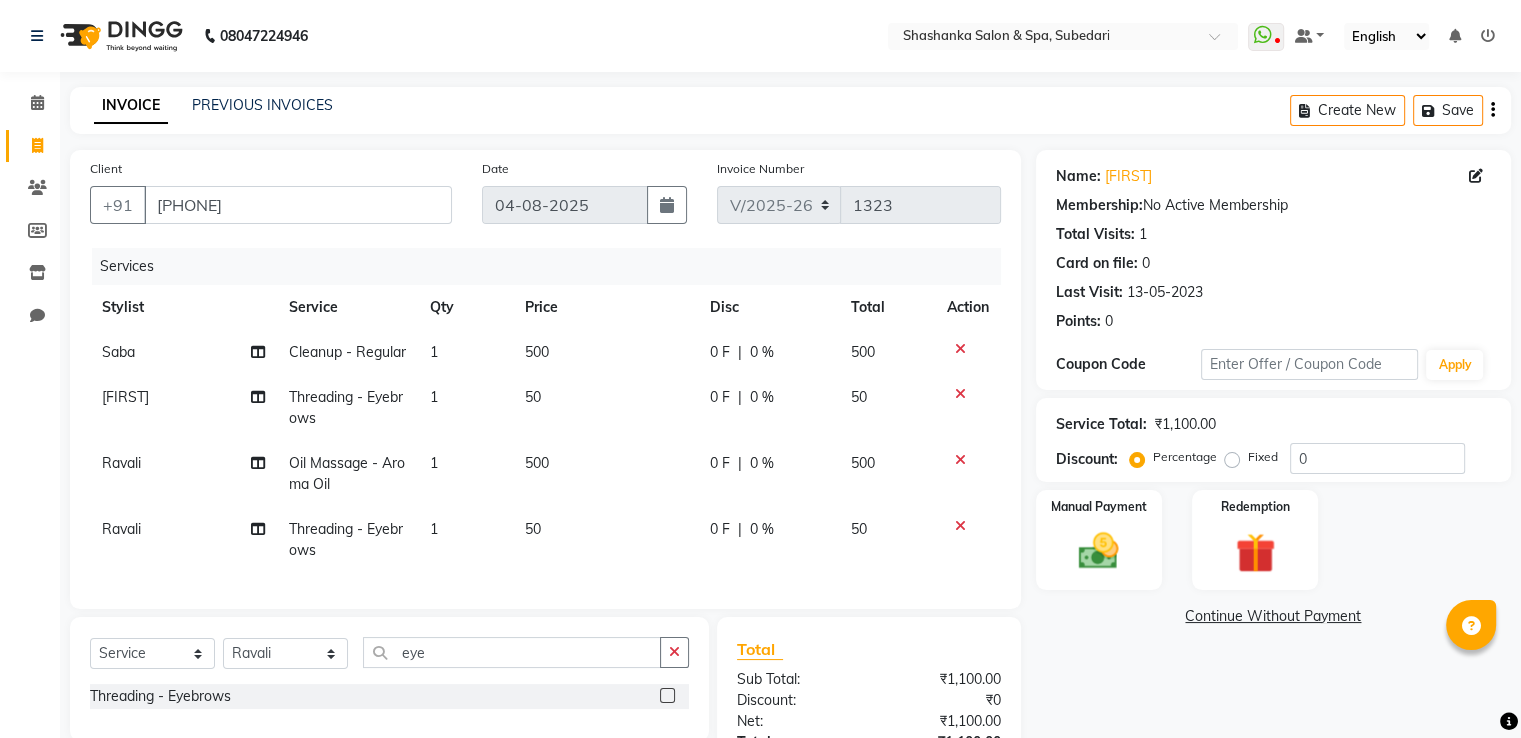 scroll, scrollTop: 176, scrollLeft: 0, axis: vertical 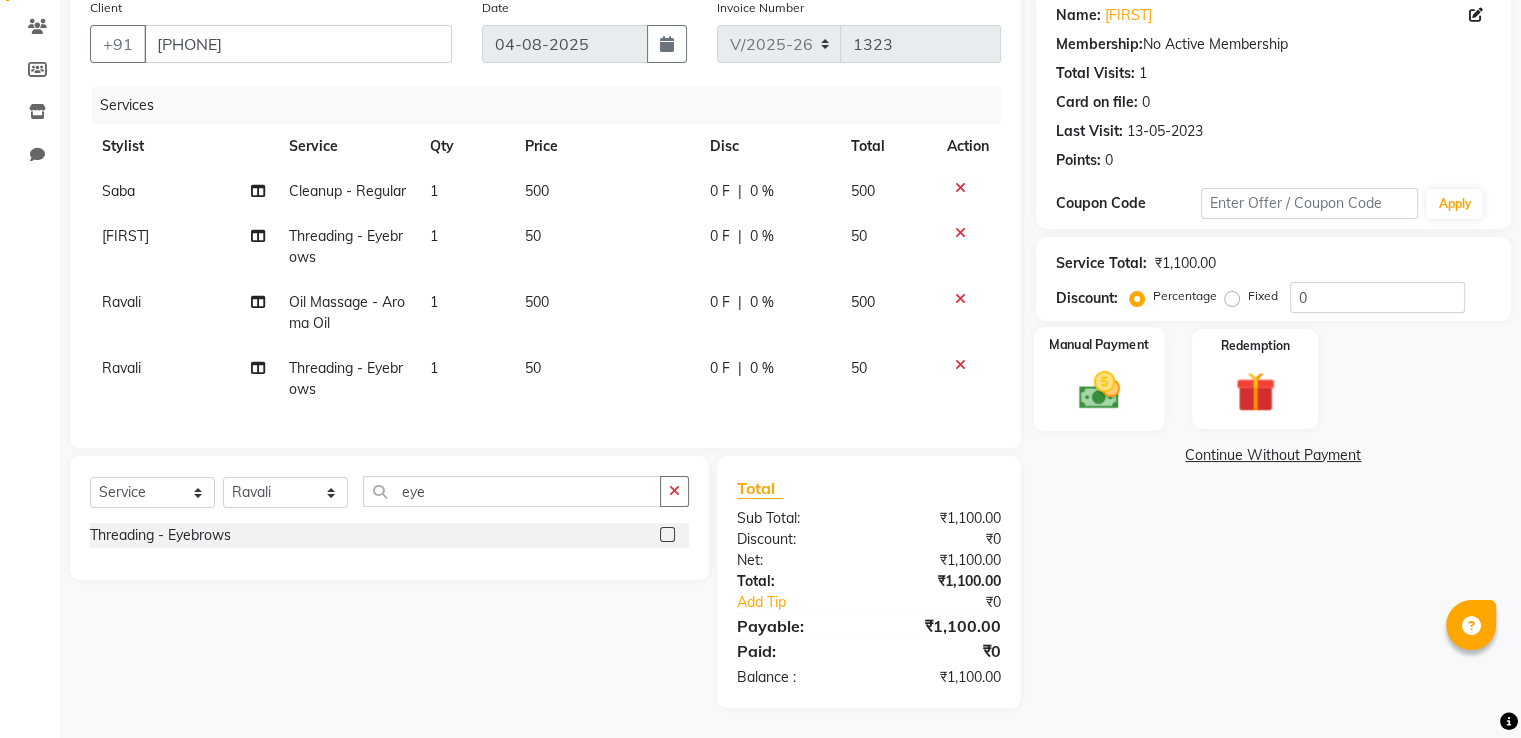 click 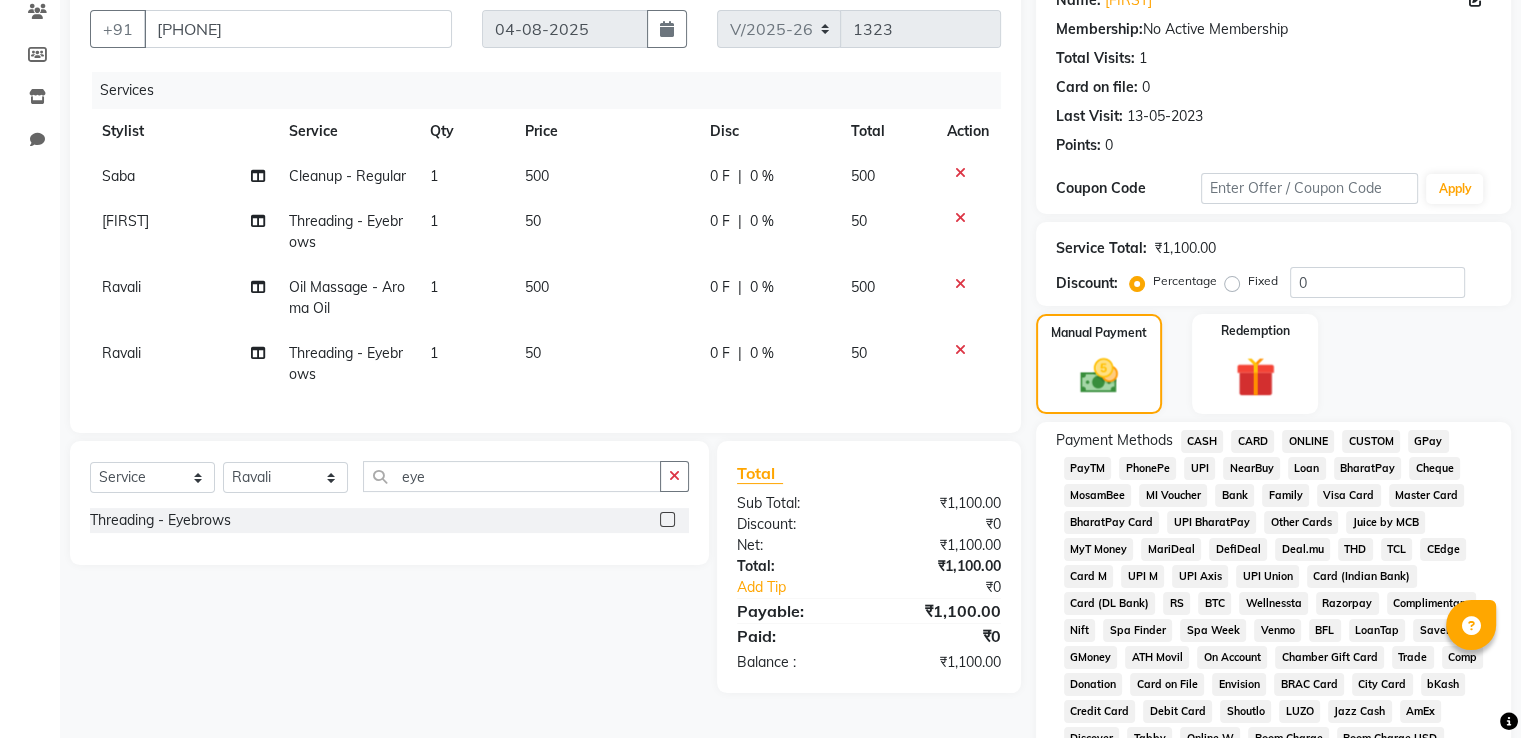click on "500" 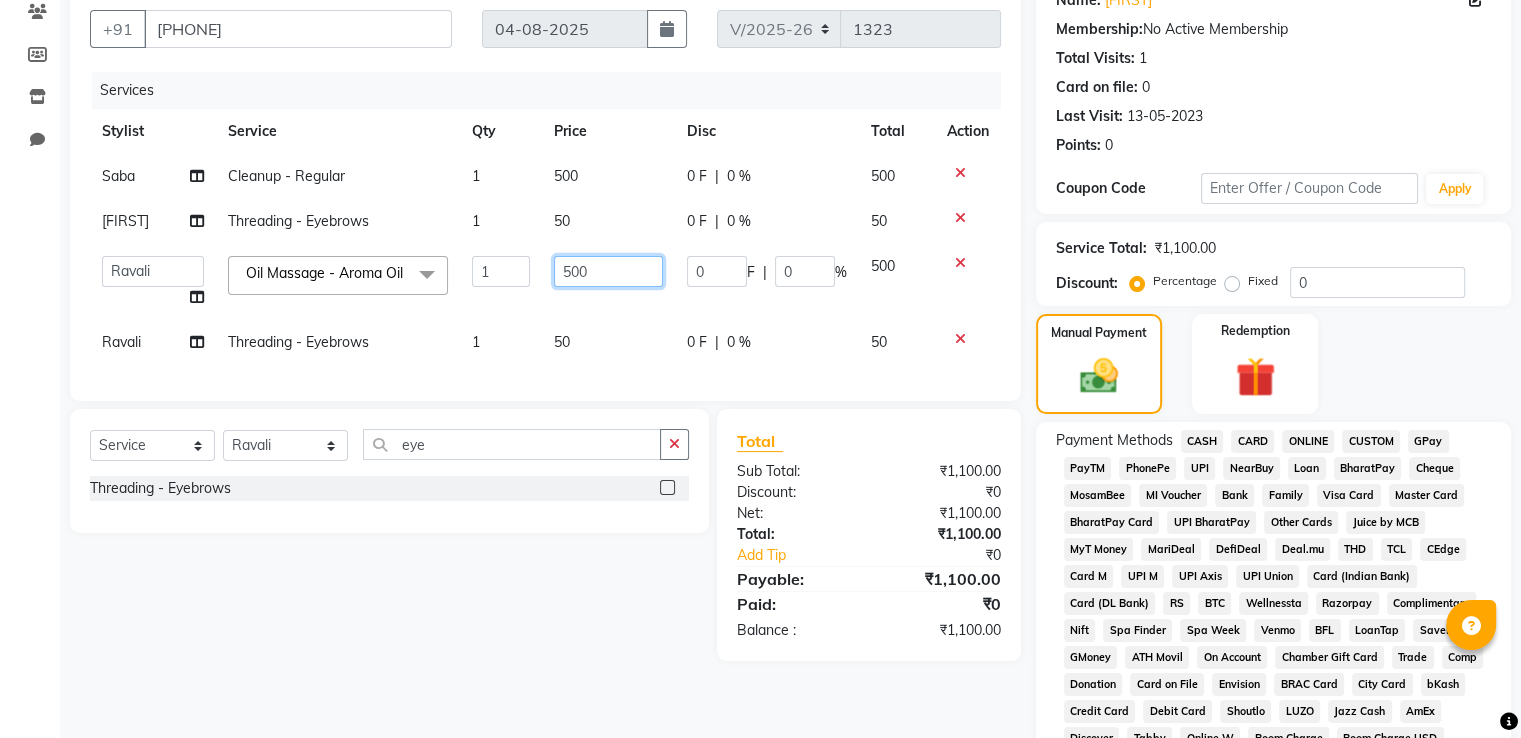 click on "500" 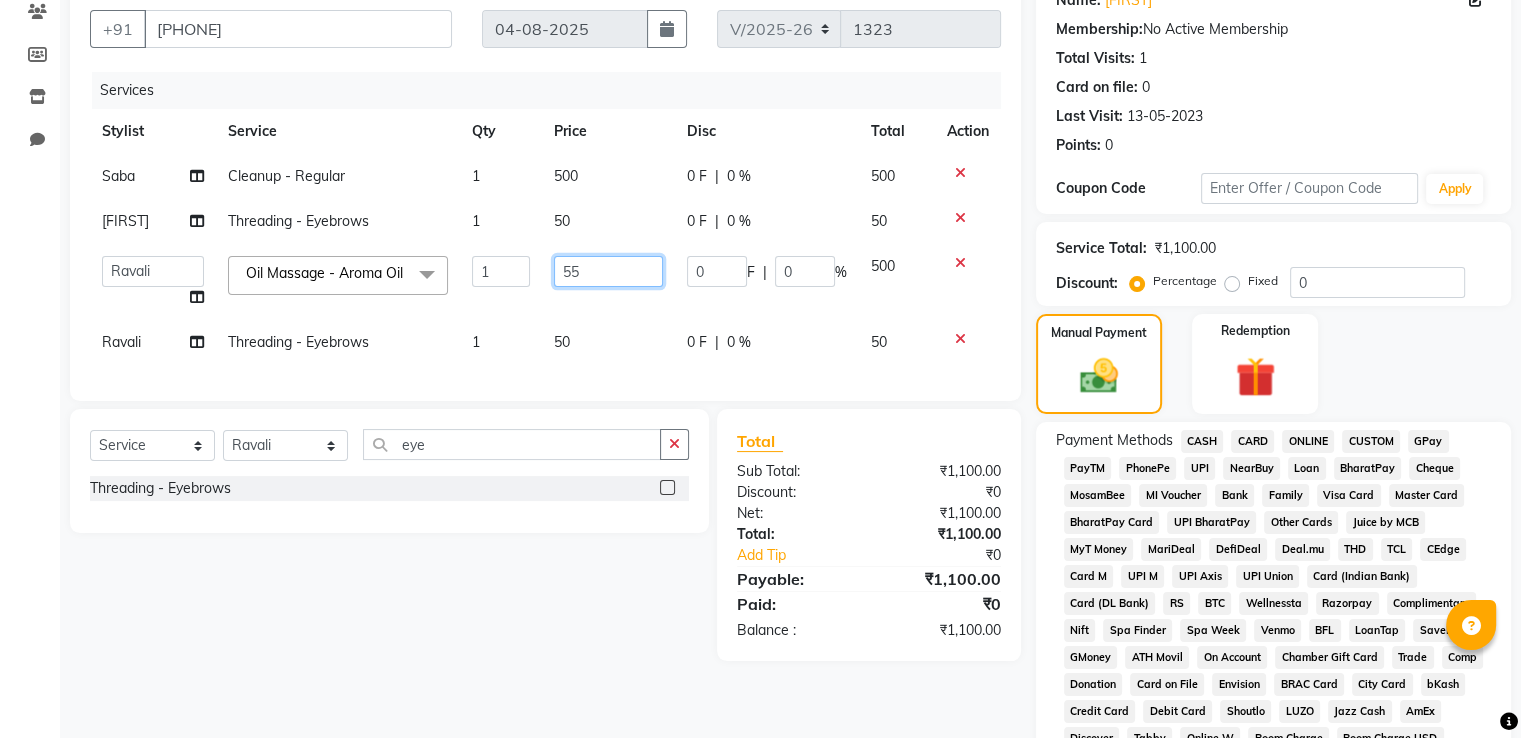 type on "550" 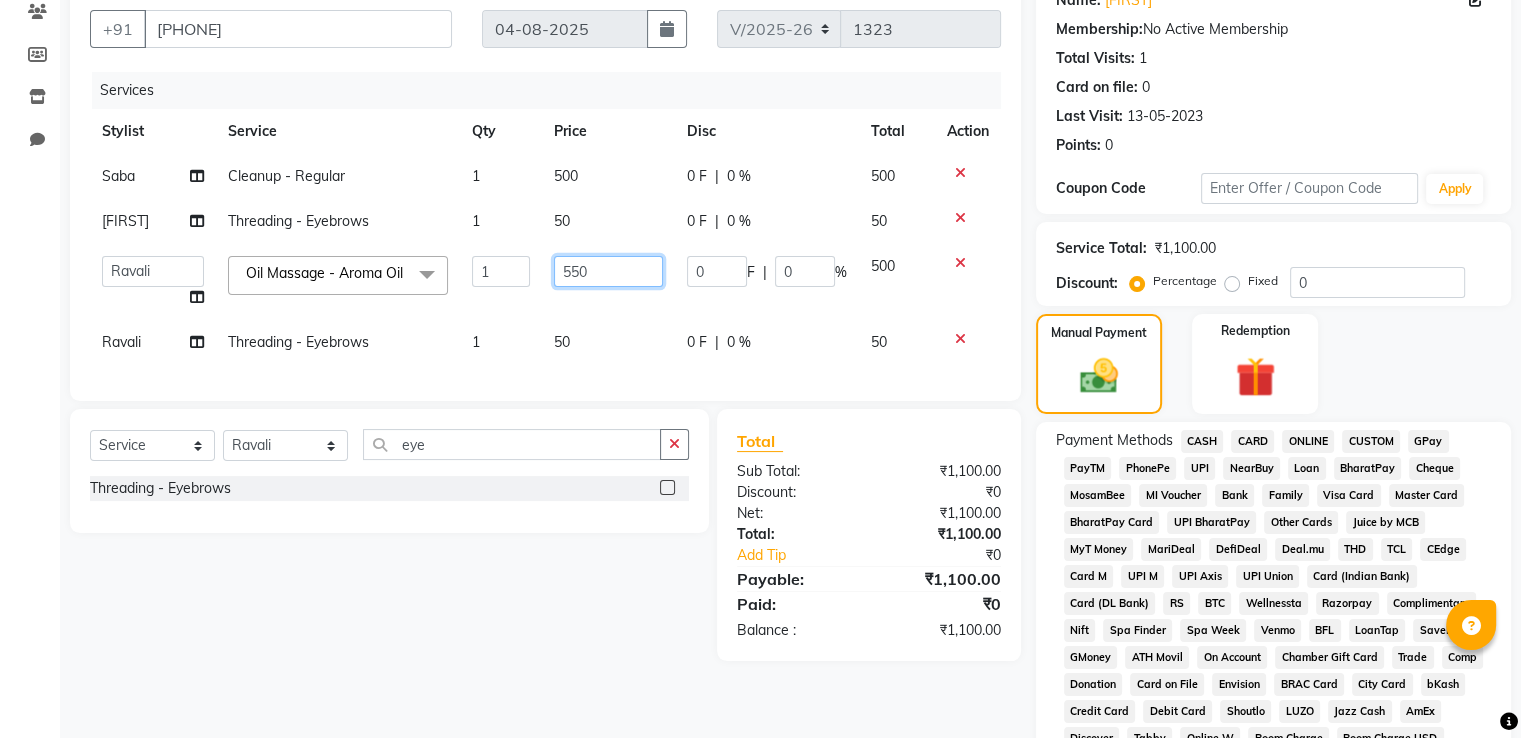 click on "550" 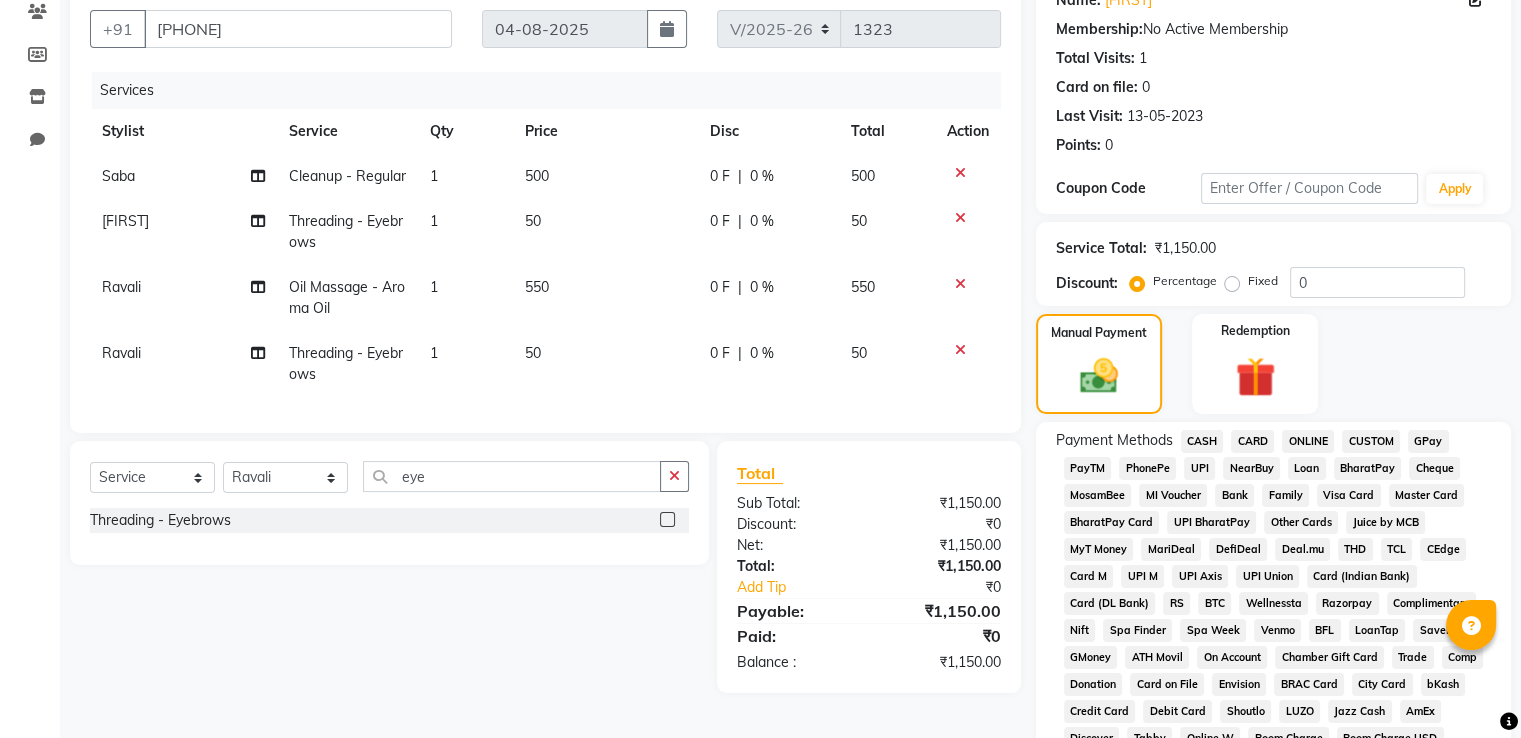 click on "50" 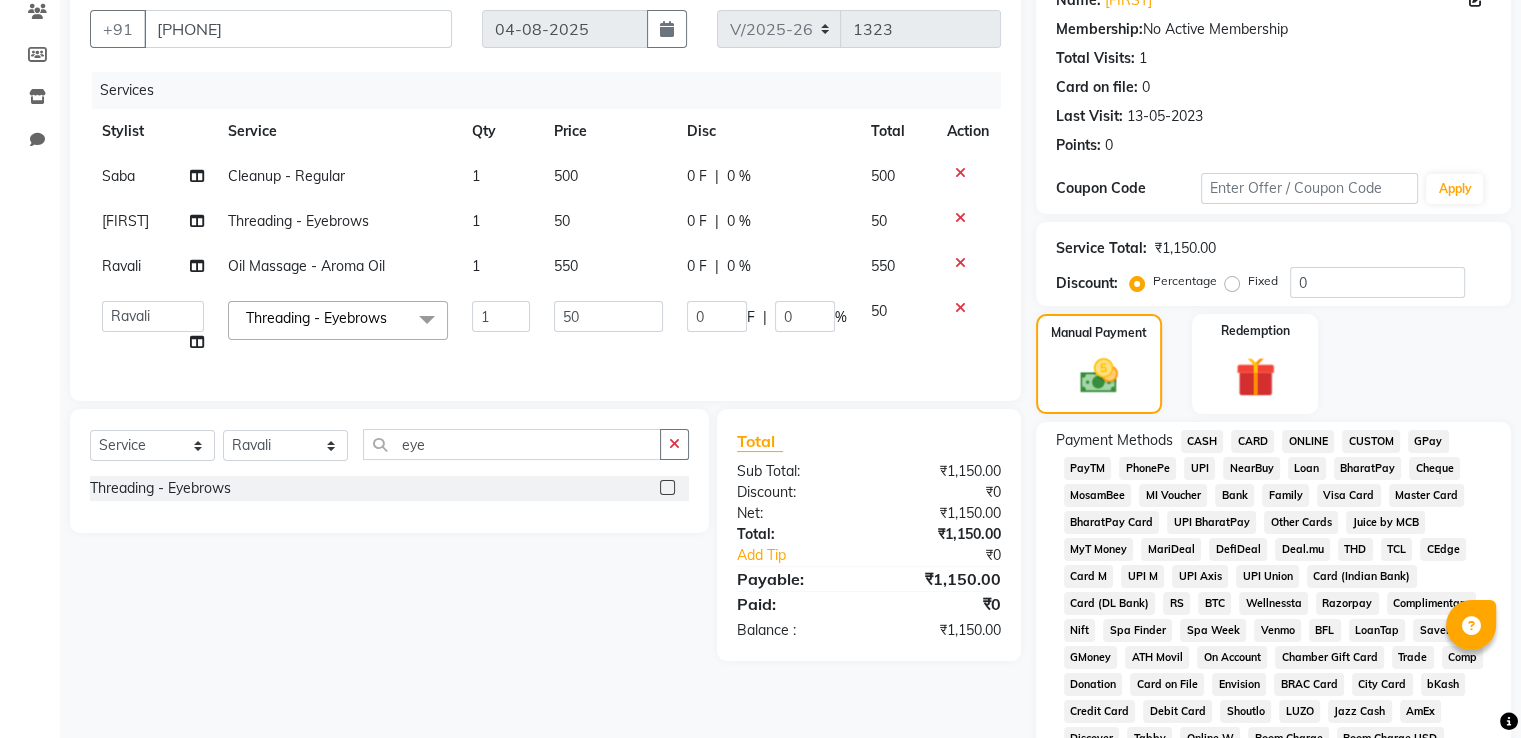 click on "GPay" 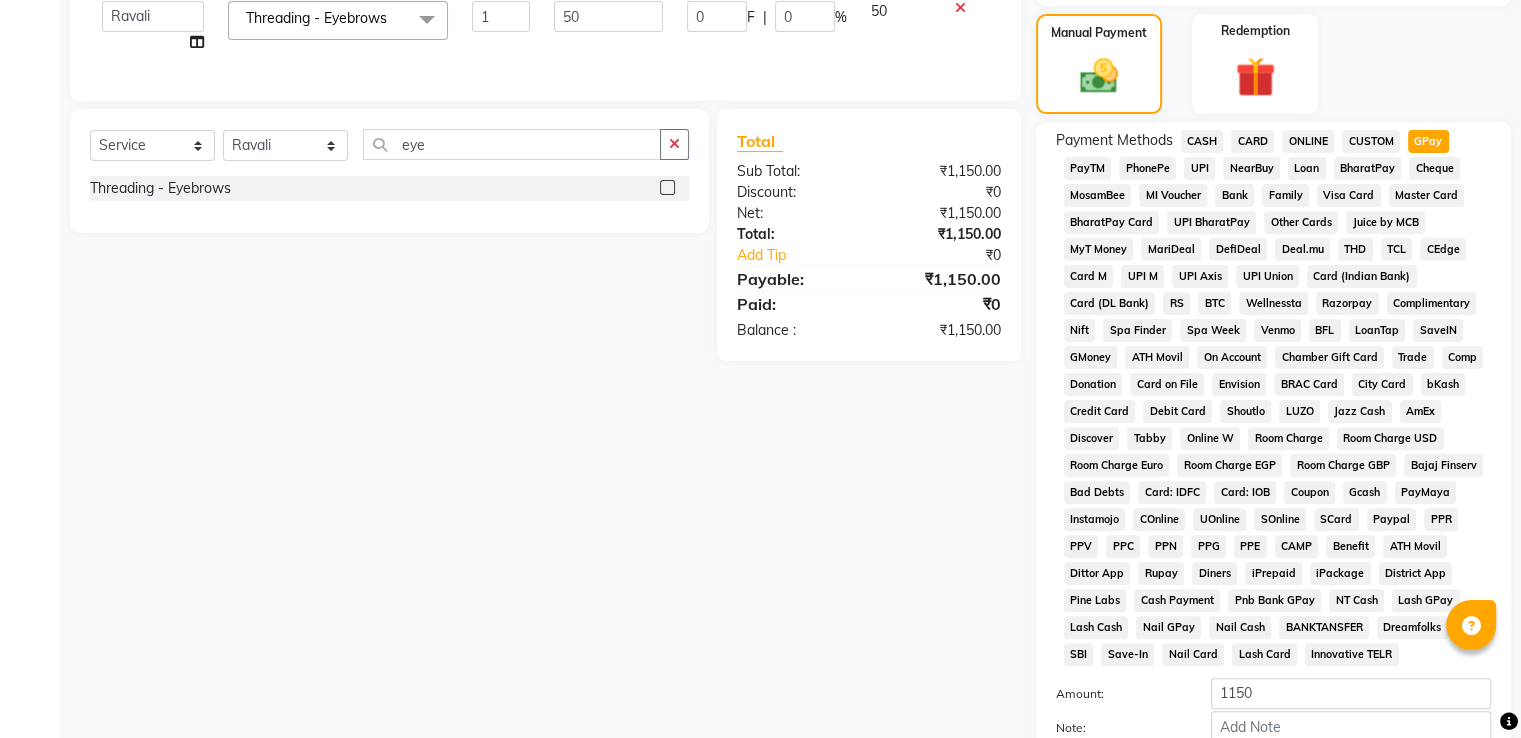 scroll, scrollTop: 609, scrollLeft: 0, axis: vertical 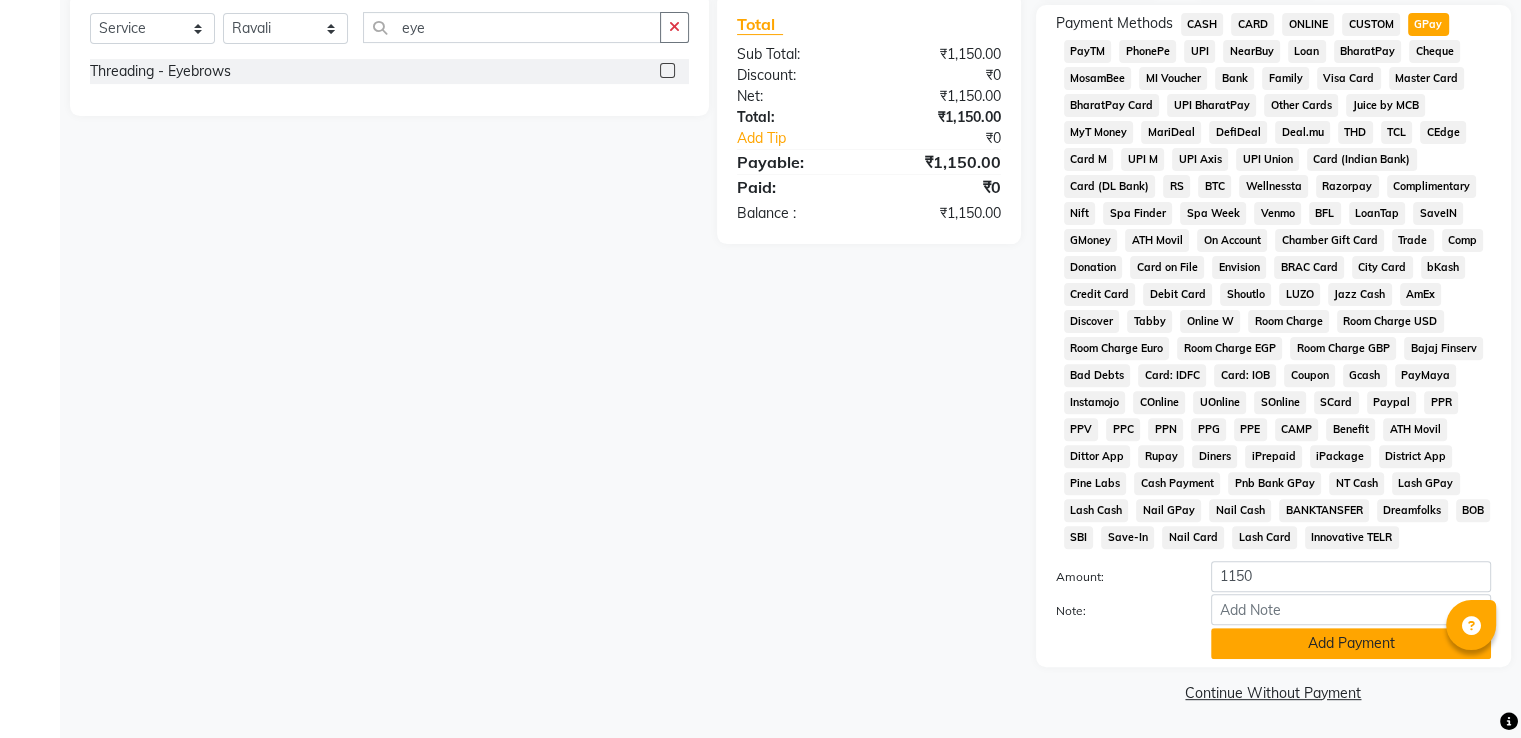 click on "Add Payment" 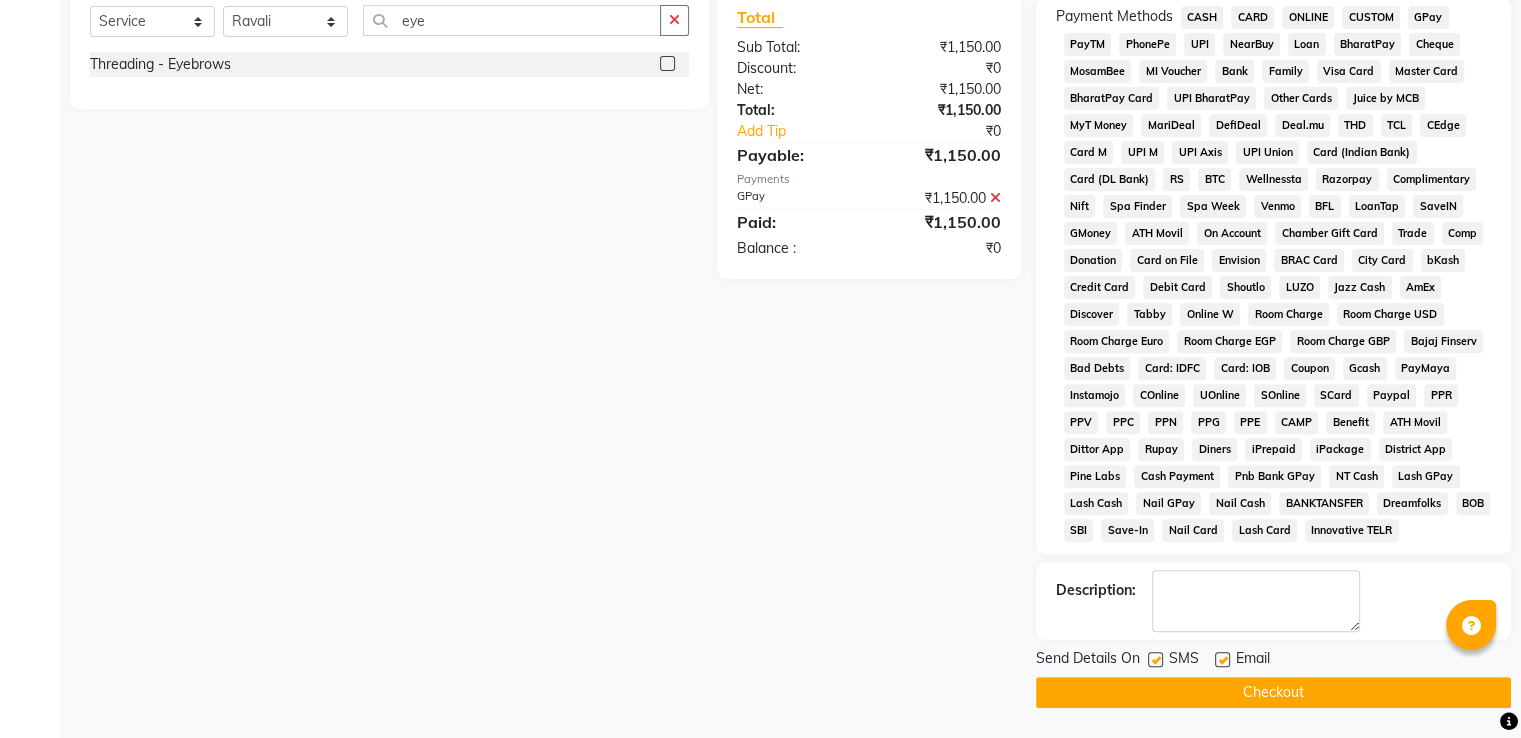 click on "Checkout" 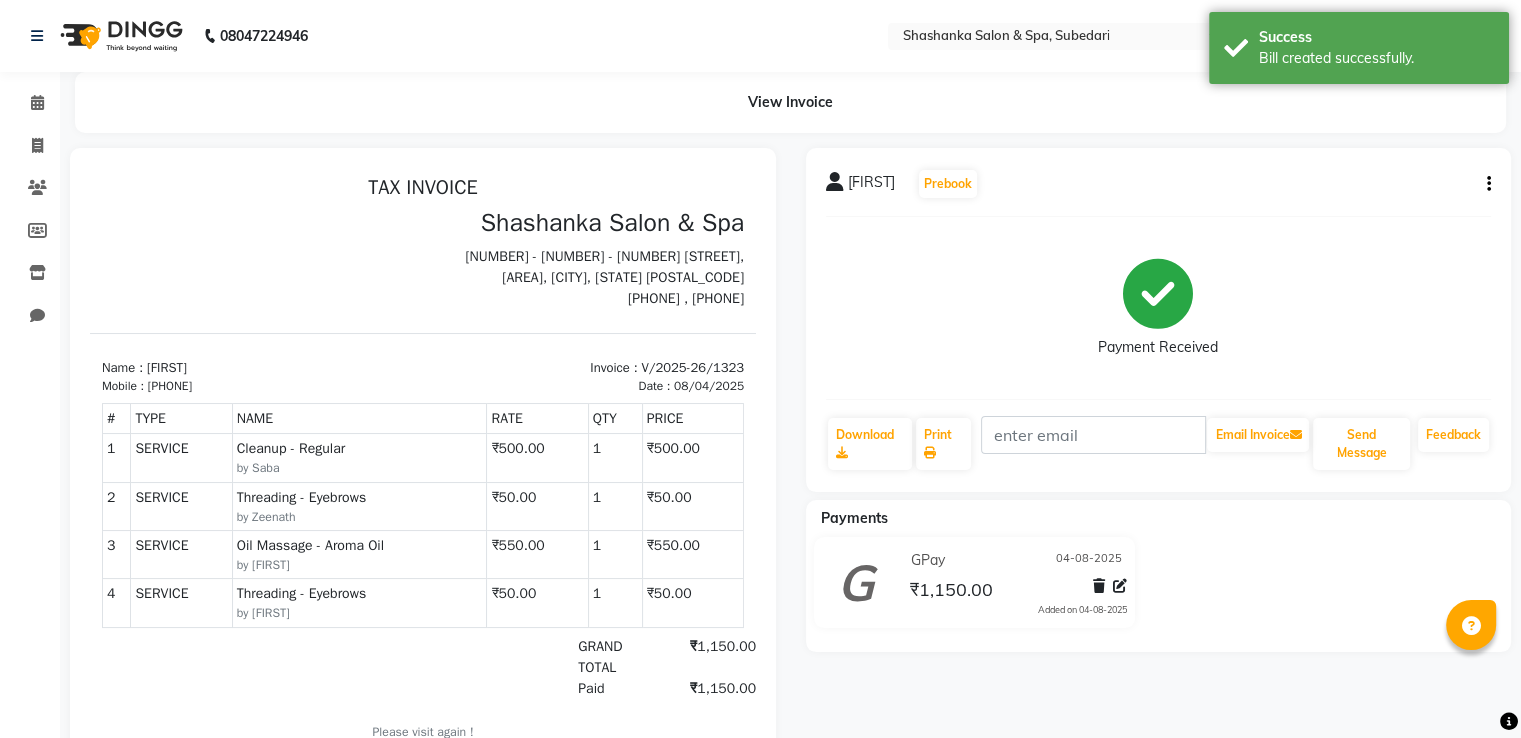 scroll, scrollTop: 0, scrollLeft: 0, axis: both 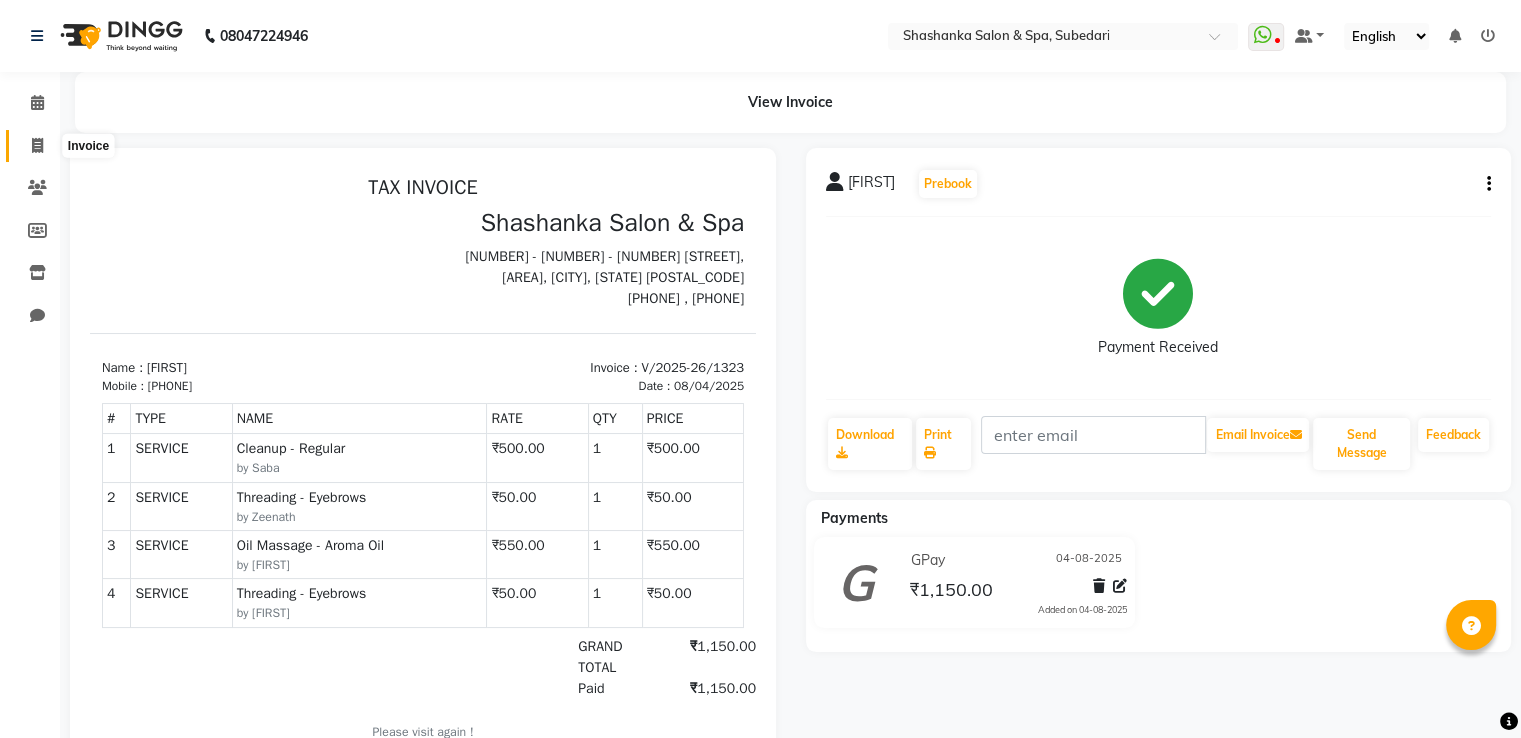 click 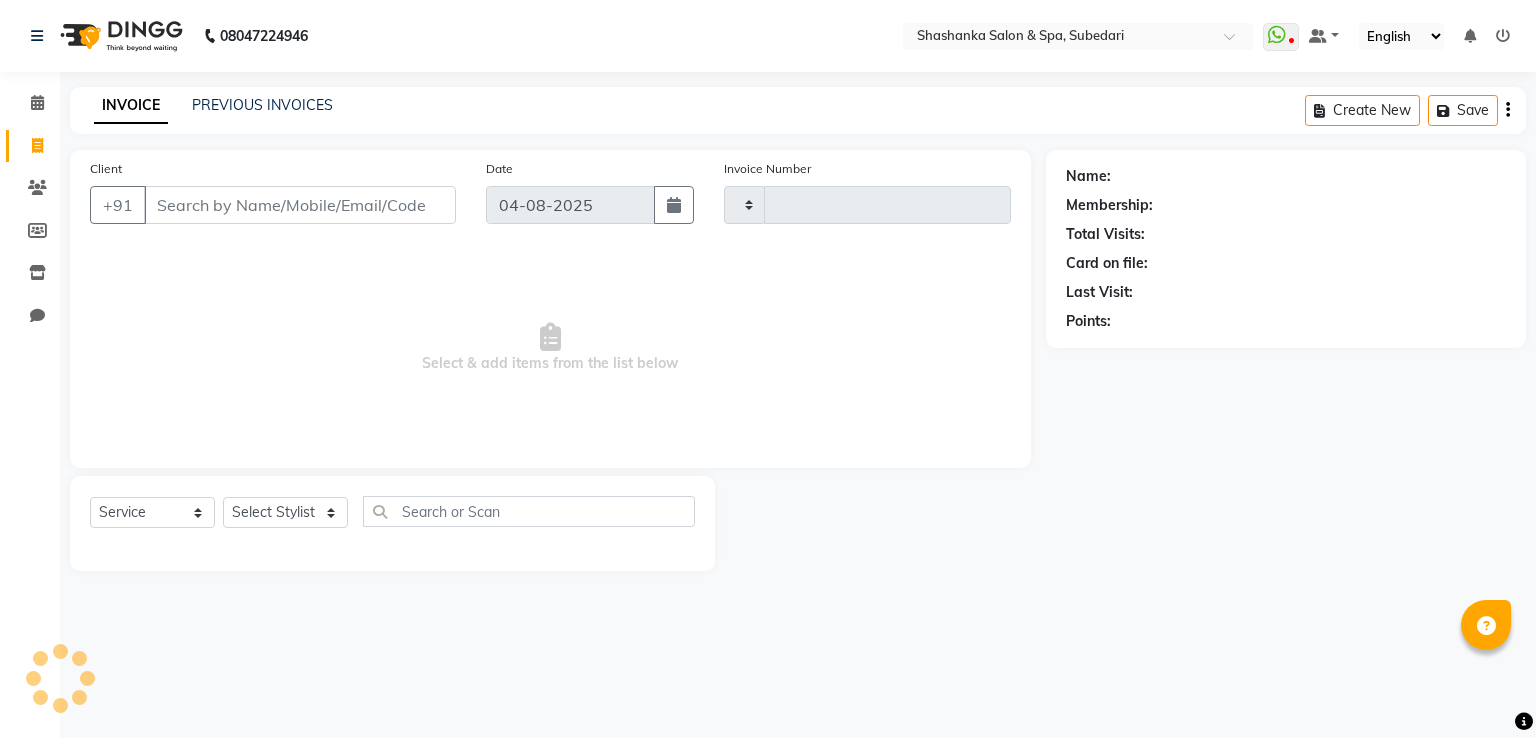 type on "1324" 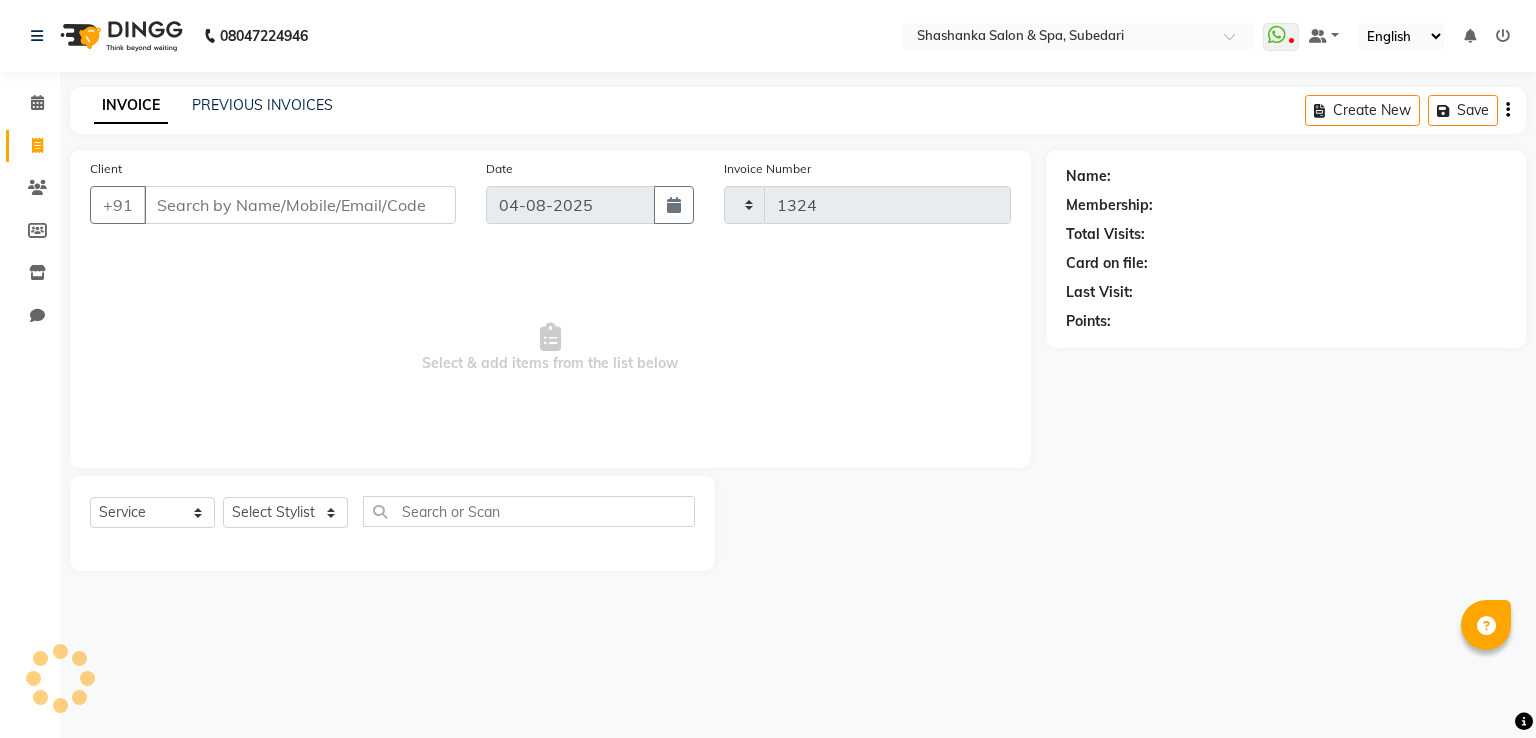 select on "67" 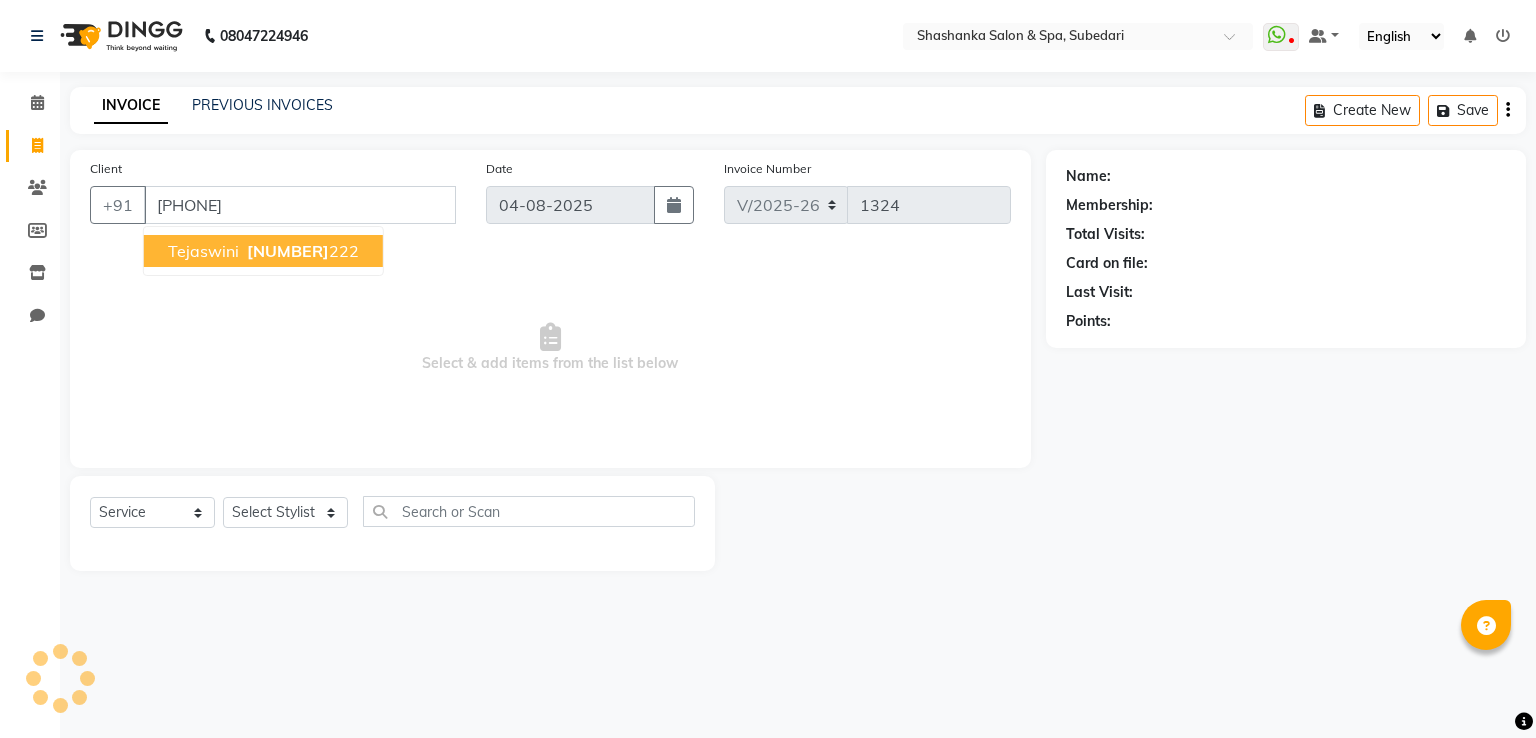 type on "[PHONE]" 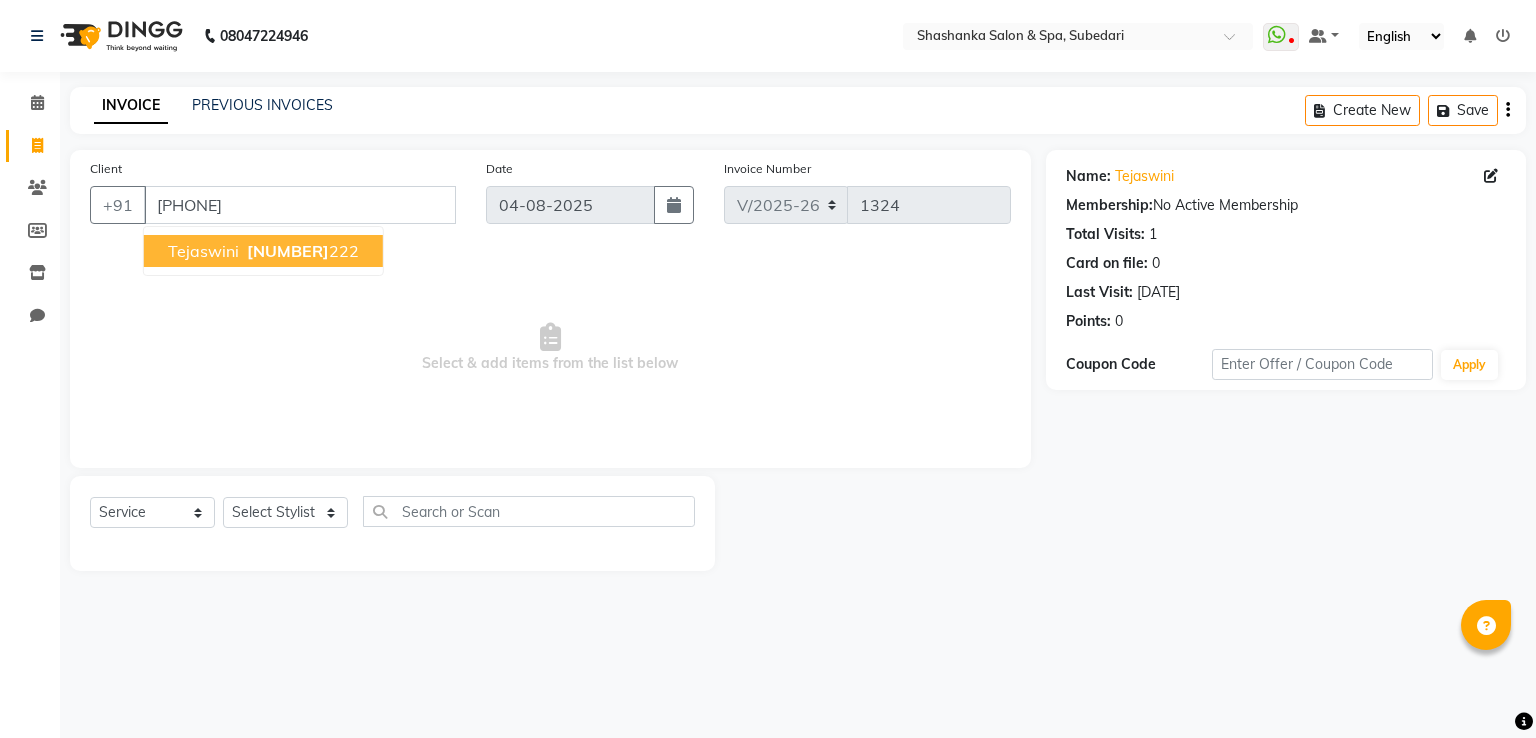click on "[FIRST] [PHONE]" at bounding box center (263, 251) 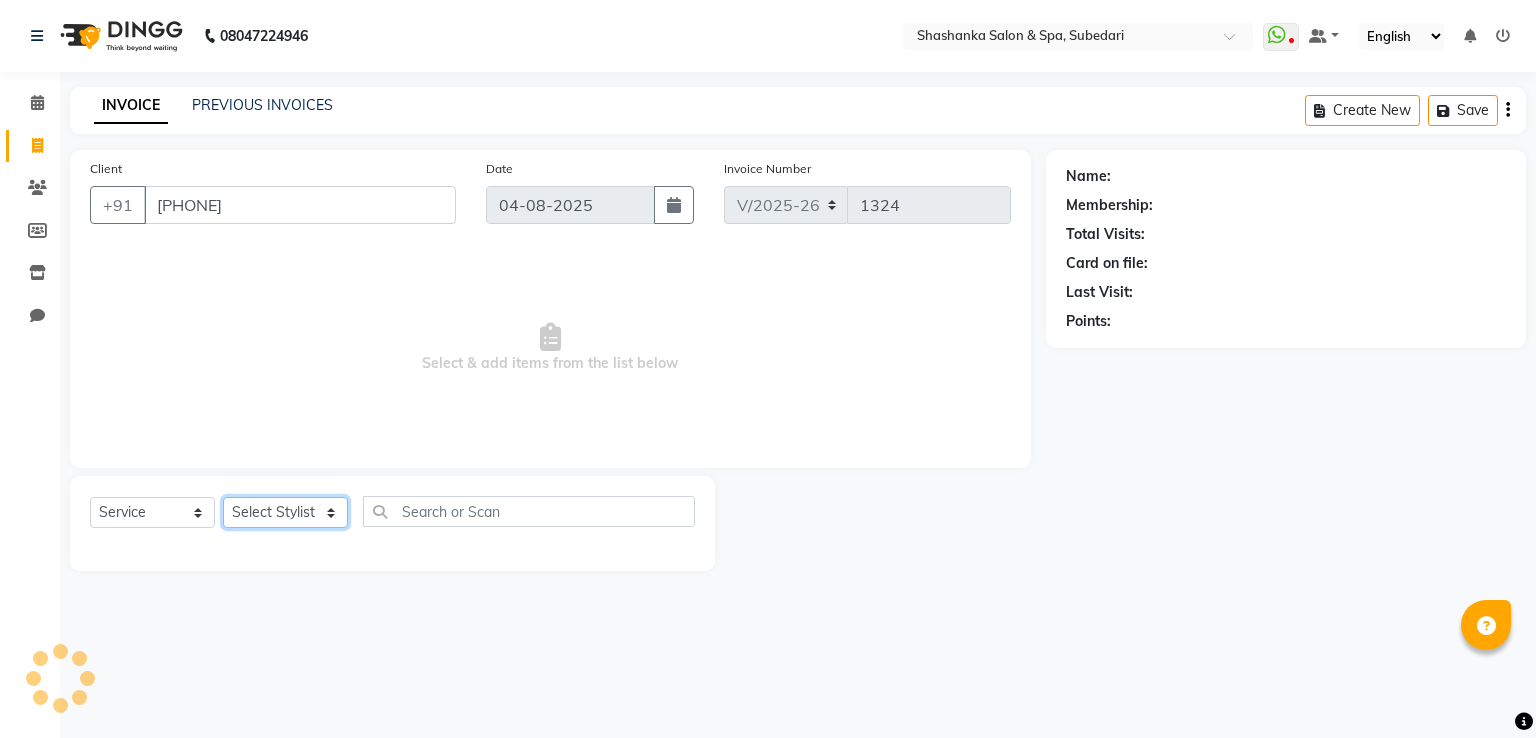 click on "Select Stylist Manasa Ravali Receptionist Renuka Saba saif Soumya J Zeenath" 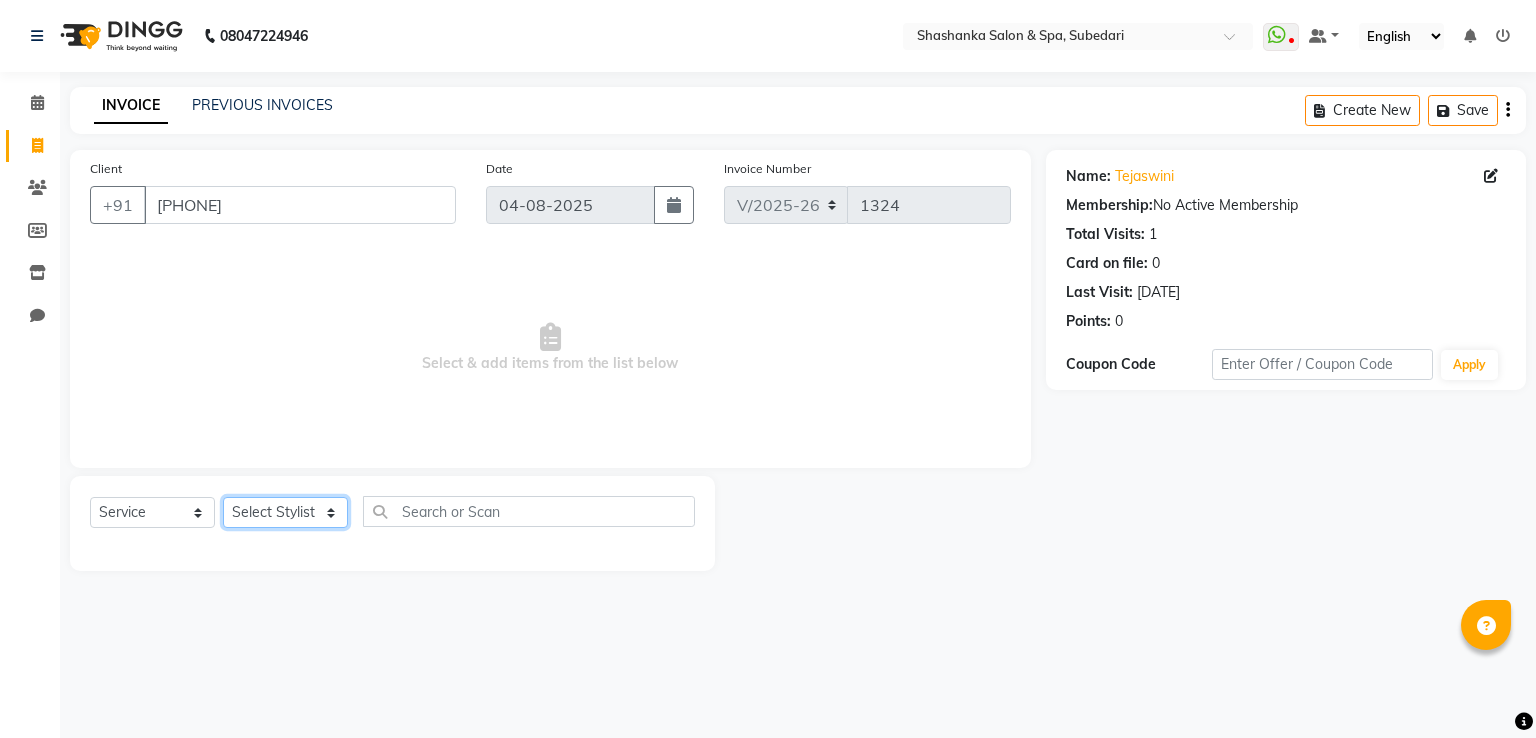 select on "20459" 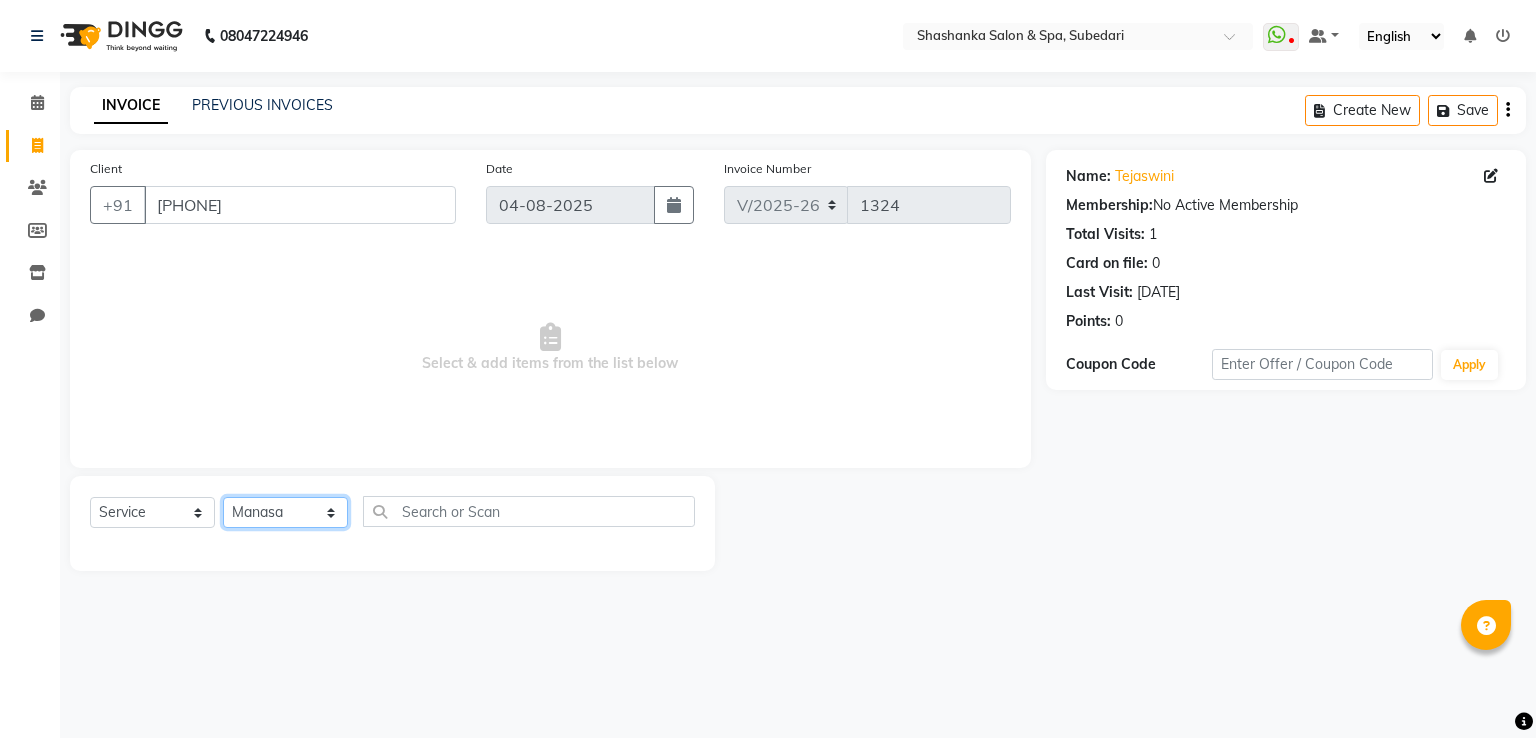 click on "Select Stylist Manasa Ravali Receptionist Renuka Saba saif Soumya J Zeenath" 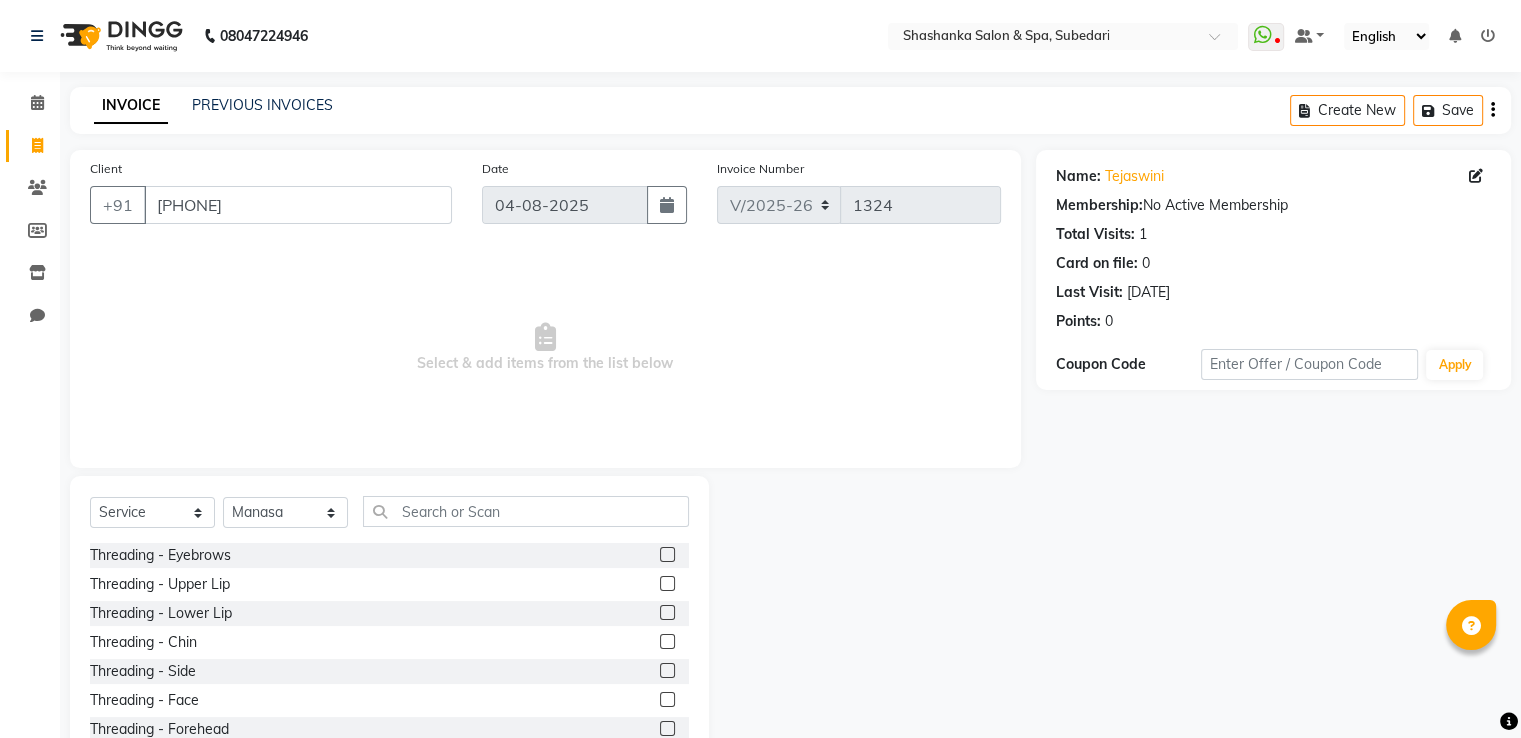 click 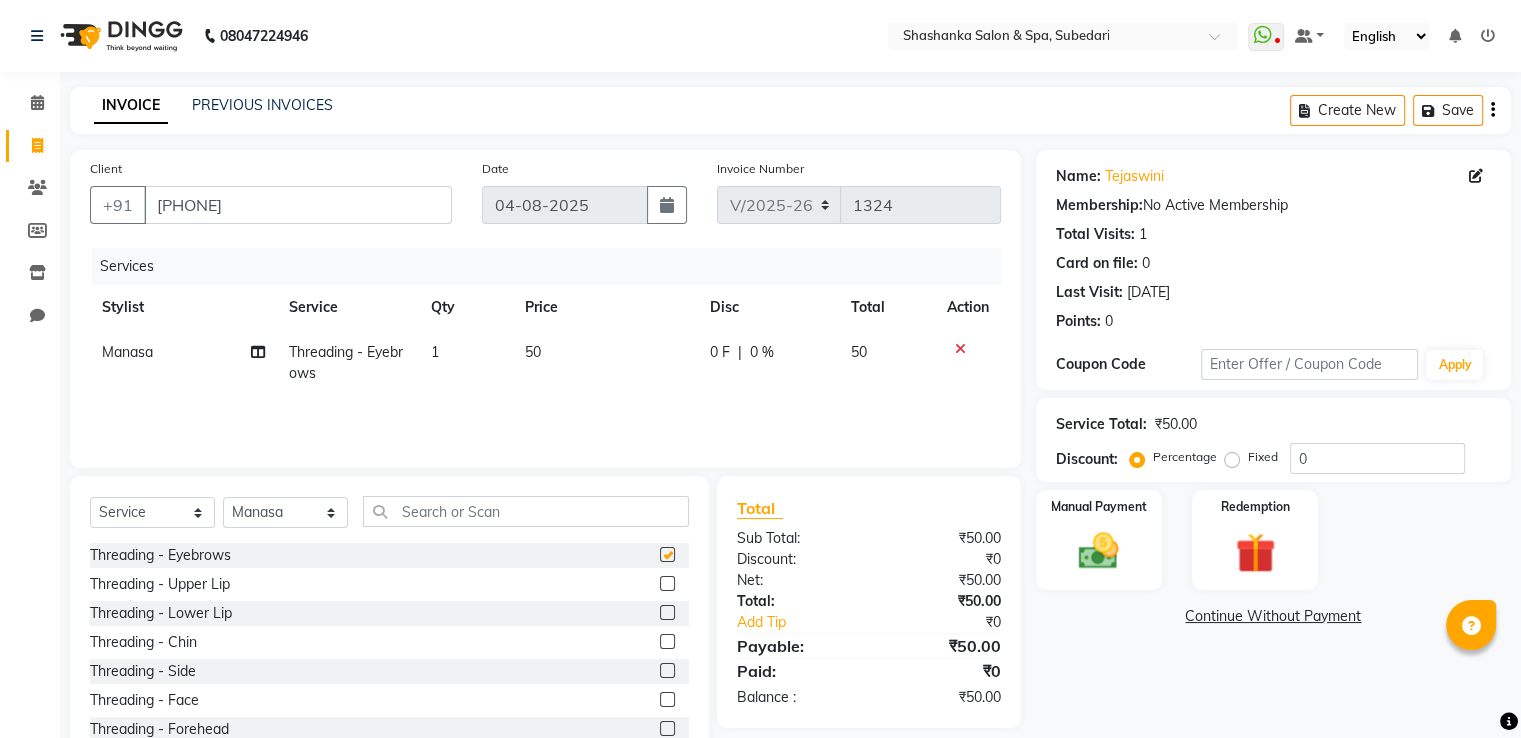checkbox on "false" 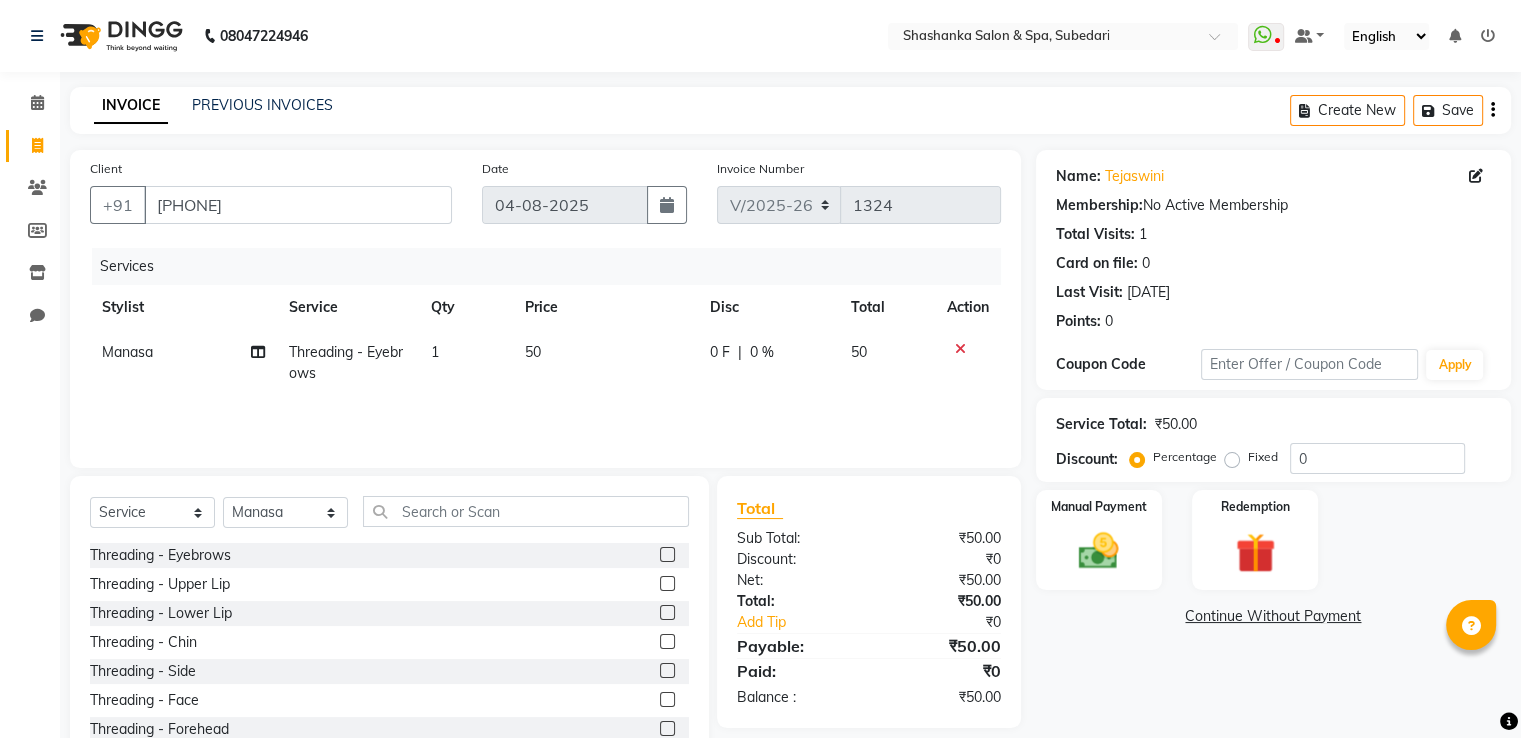 click 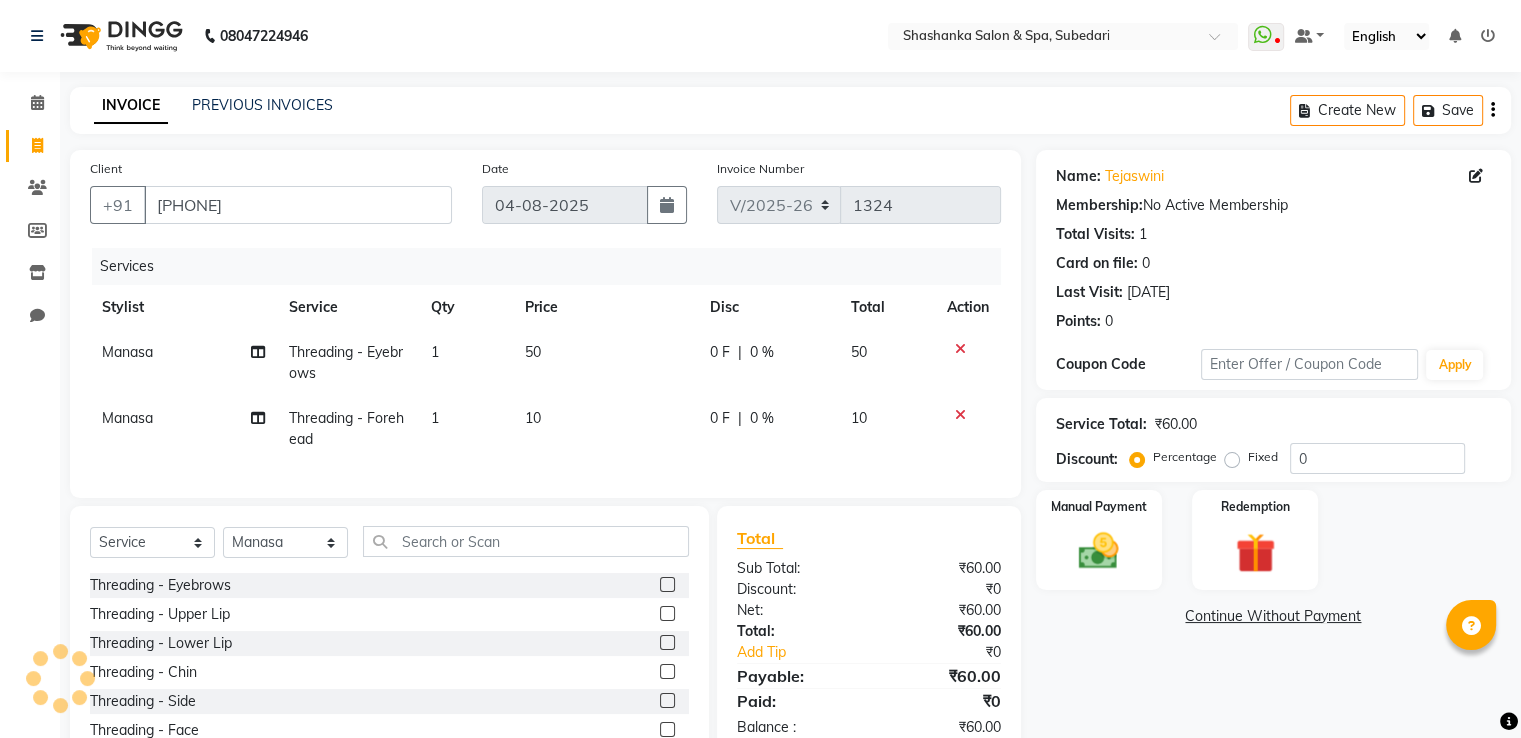 checkbox on "false" 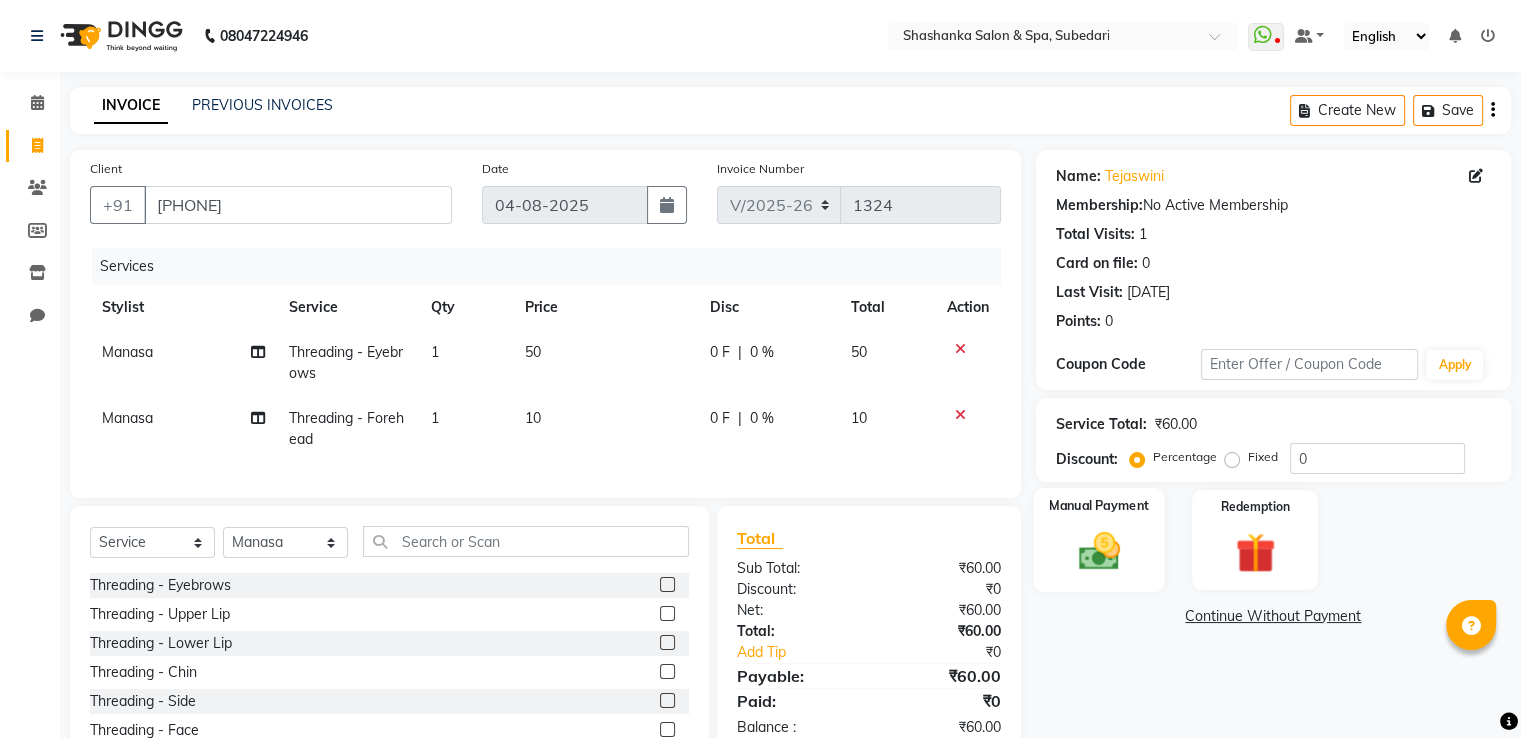 click 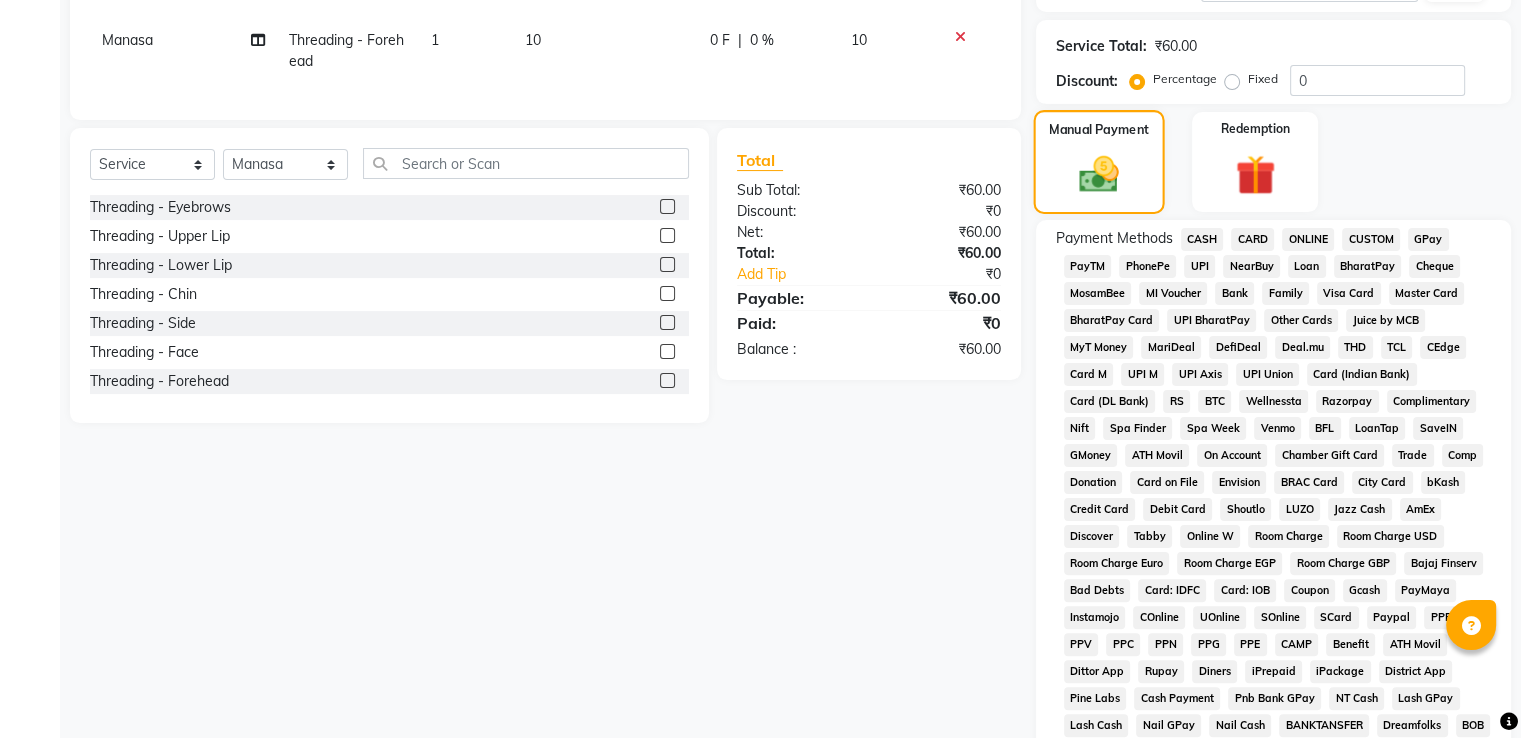 scroll, scrollTop: 407, scrollLeft: 0, axis: vertical 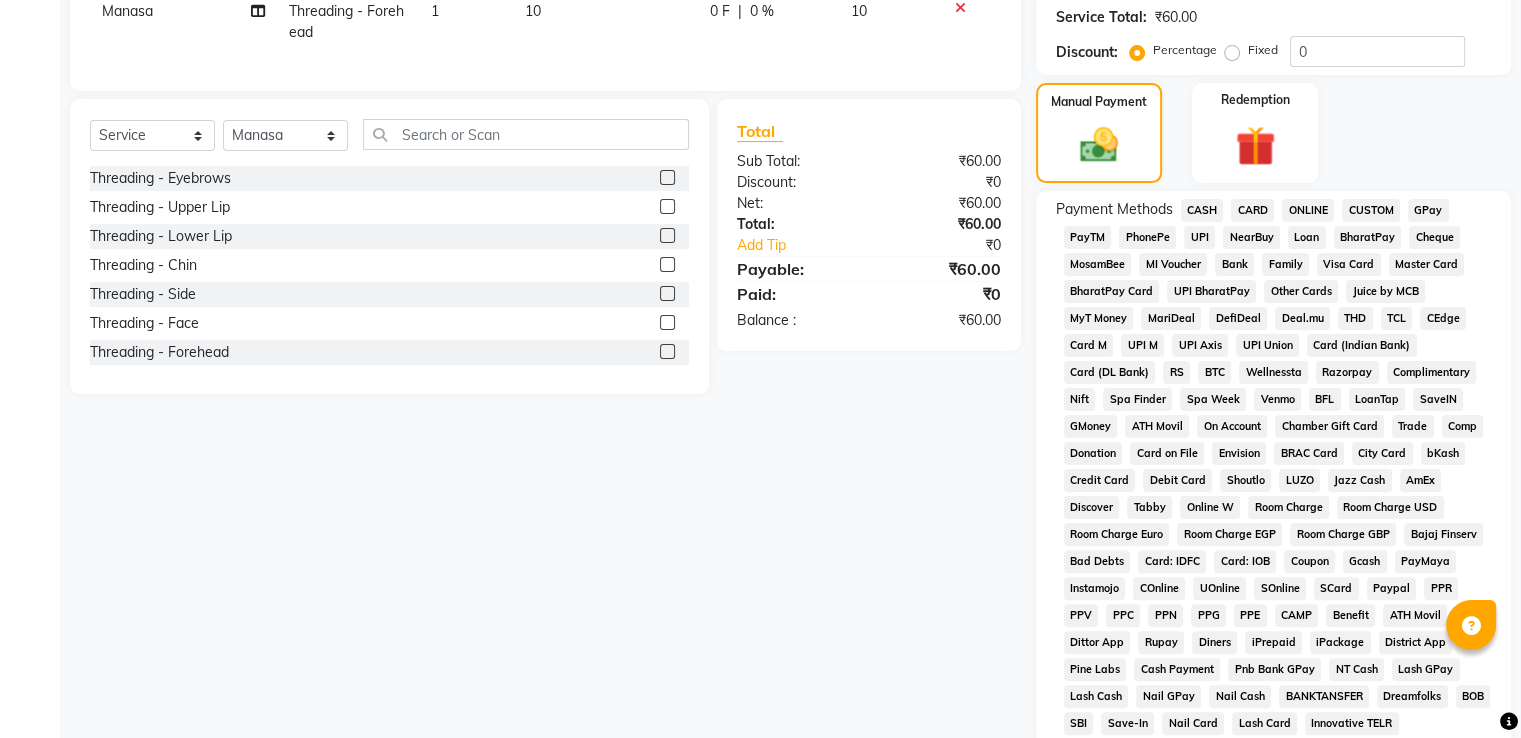 click on "GPay" 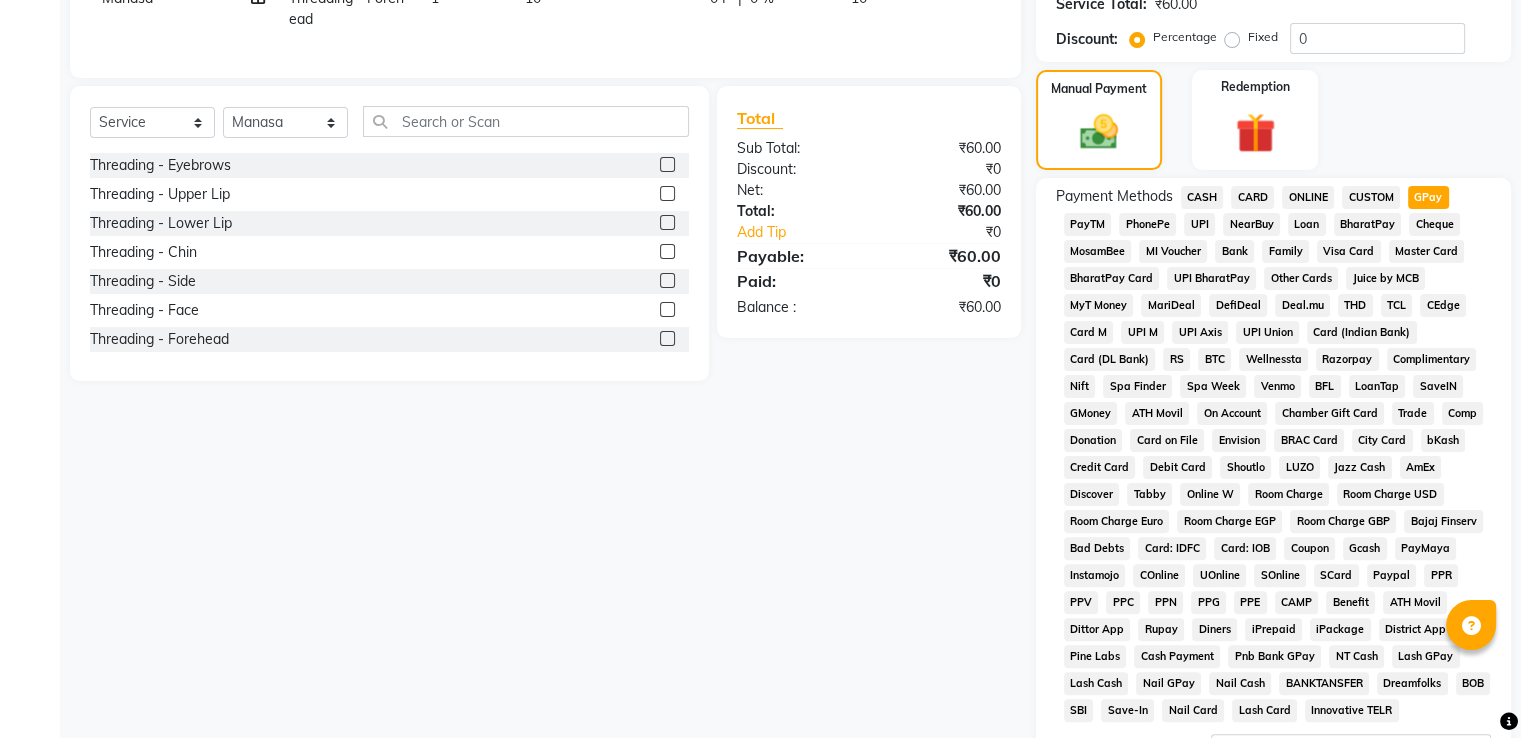 scroll, scrollTop: 609, scrollLeft: 0, axis: vertical 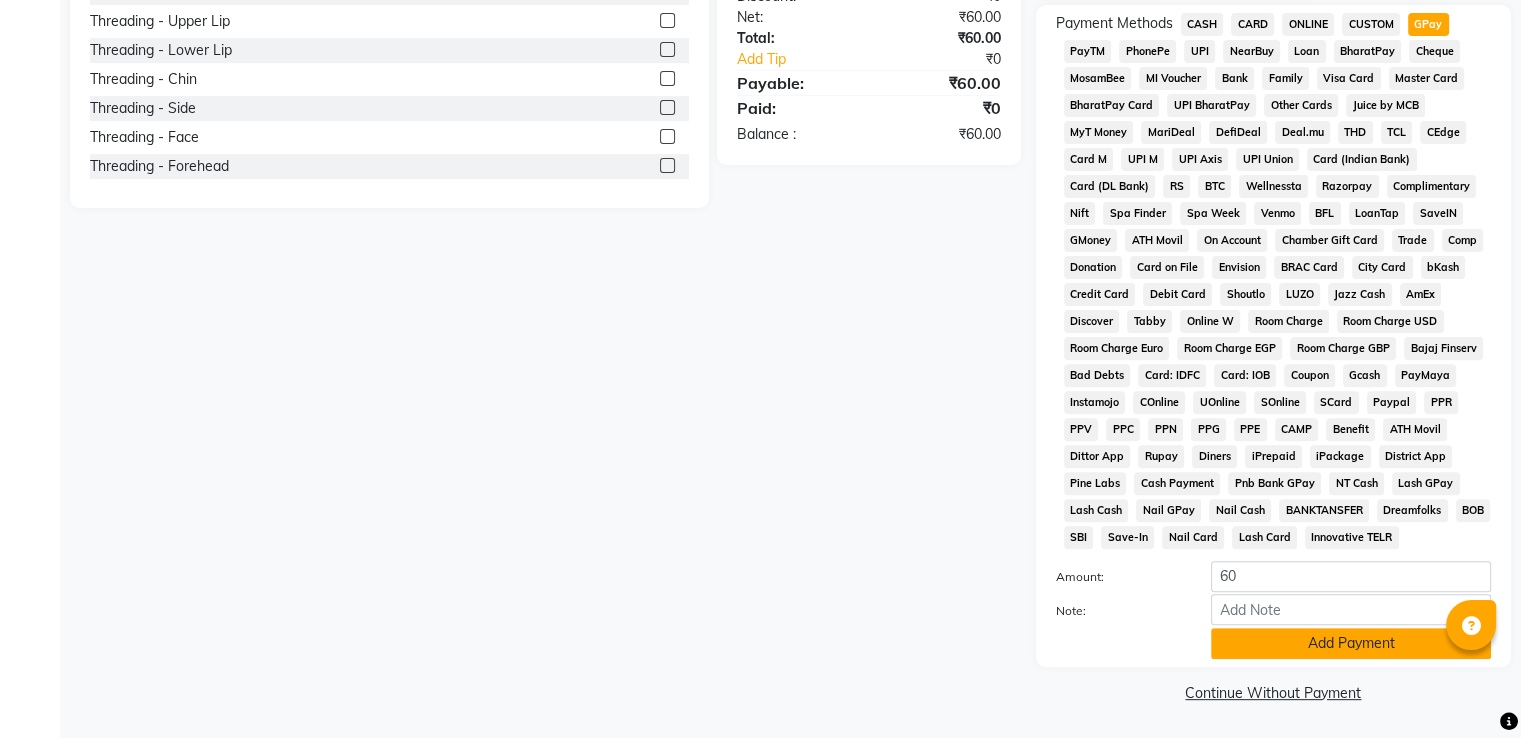 click on "Add Payment" 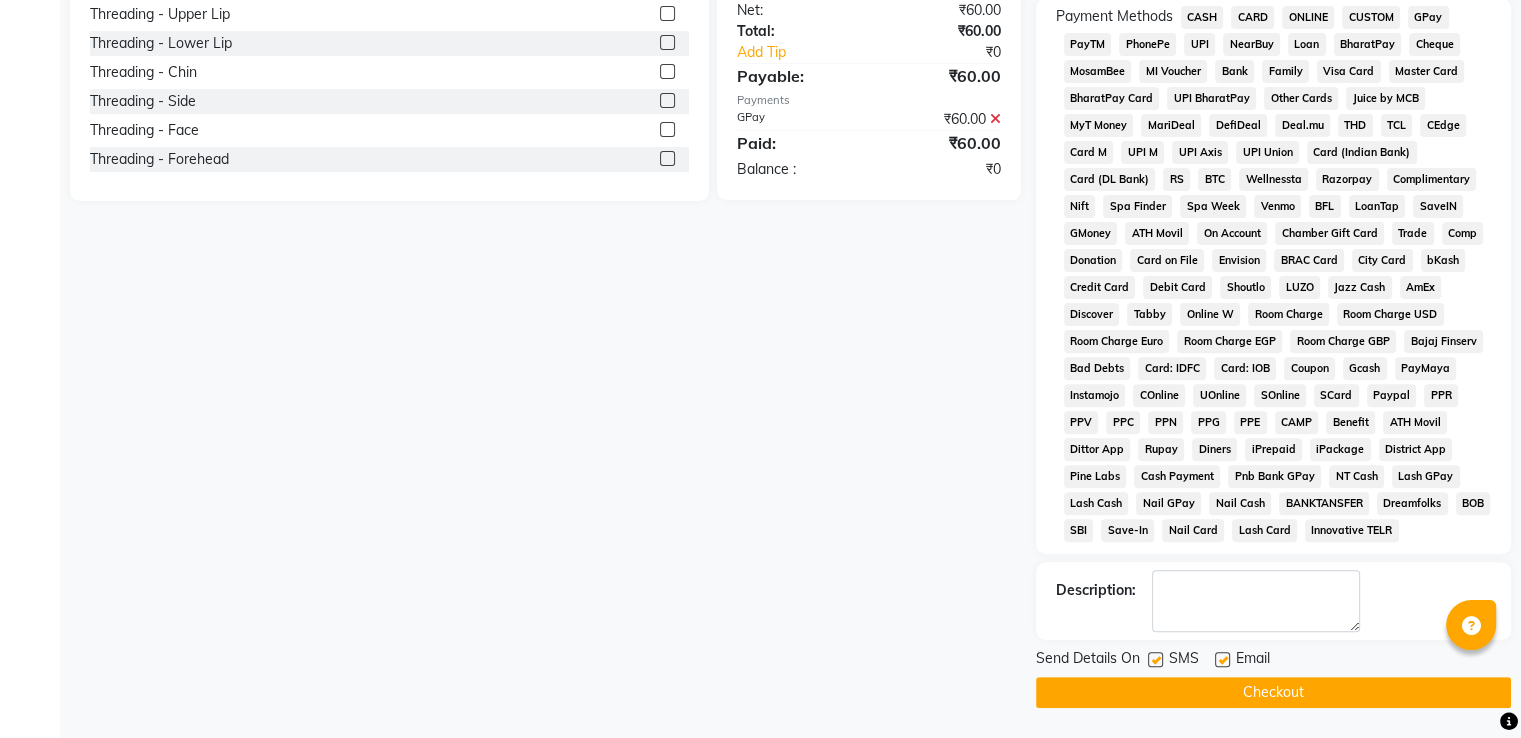 click on "Checkout" 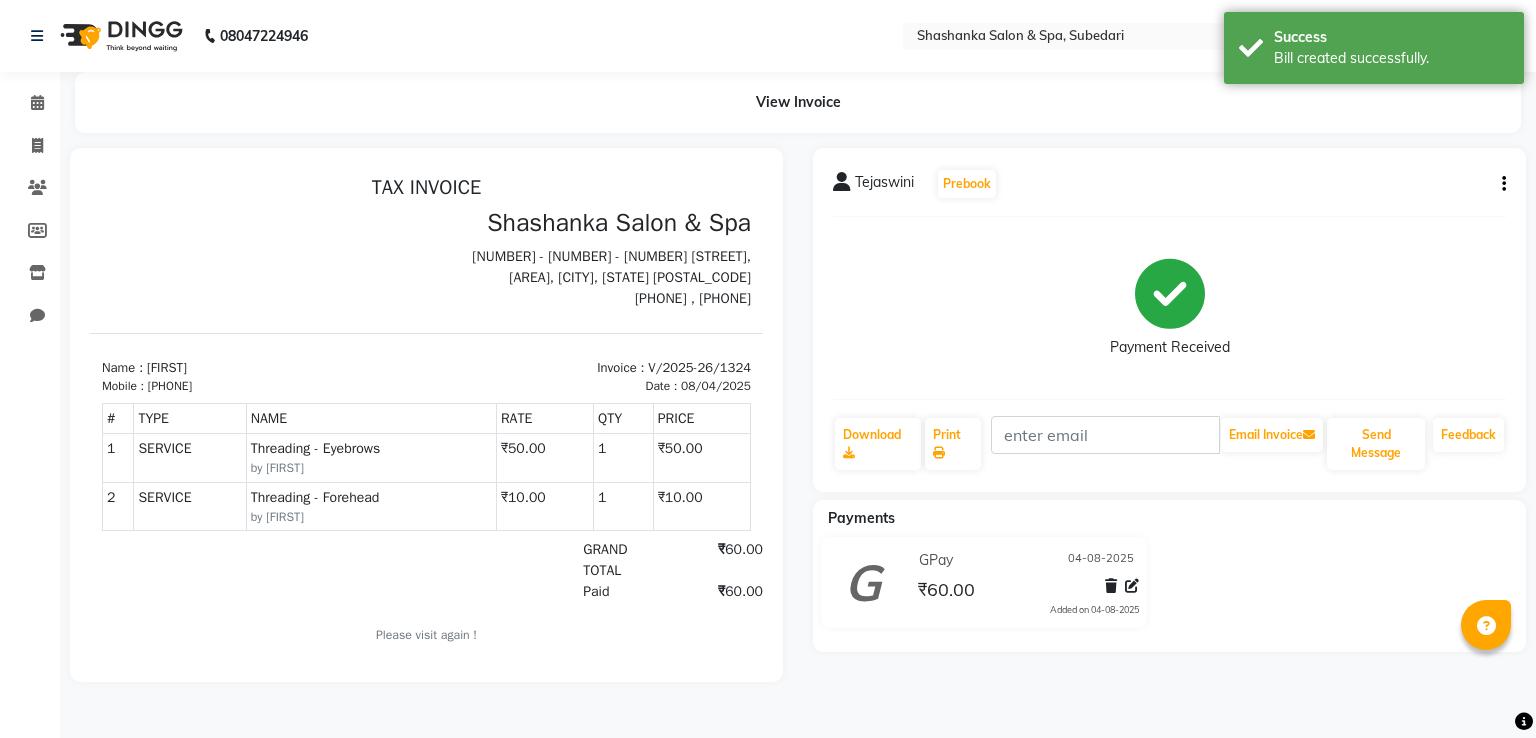 scroll, scrollTop: 0, scrollLeft: 0, axis: both 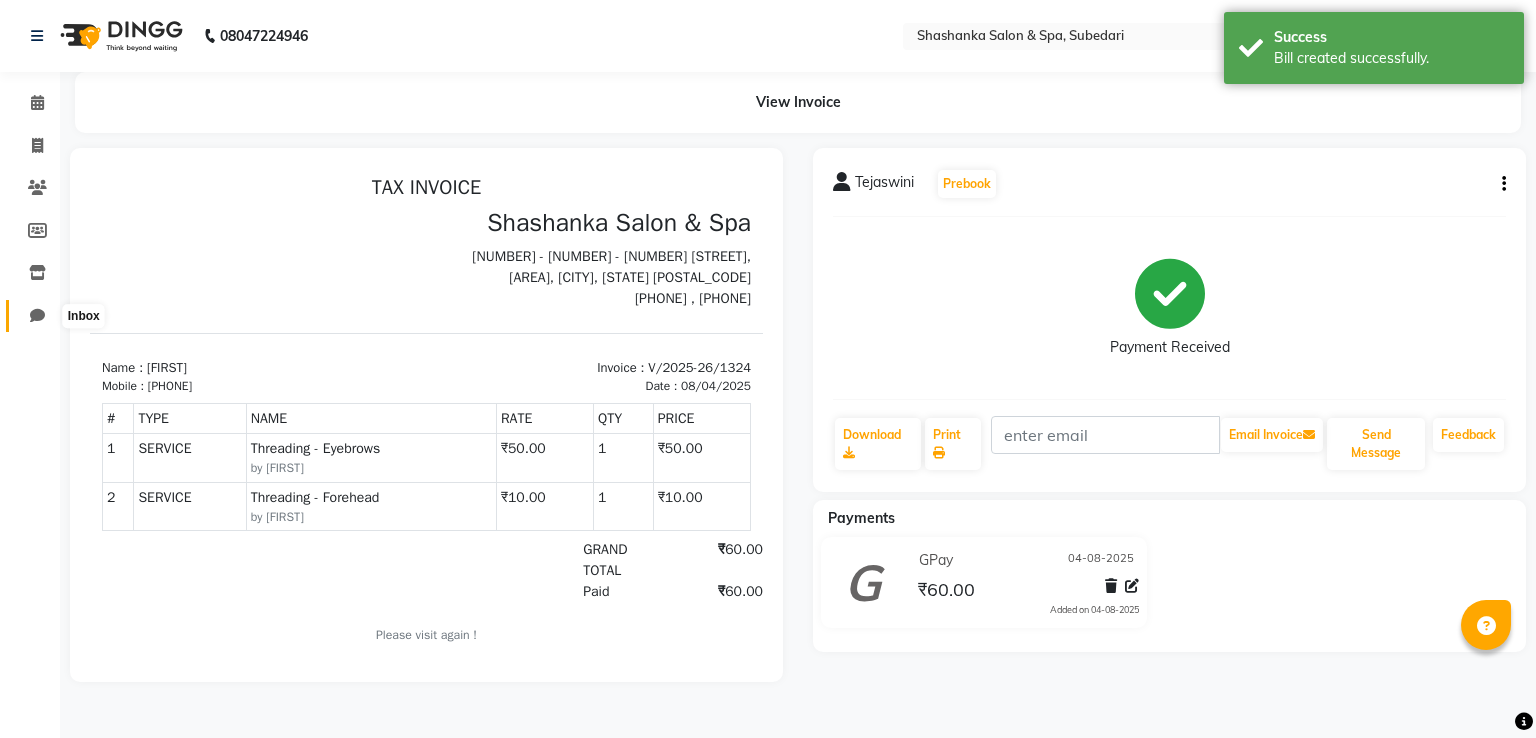 click 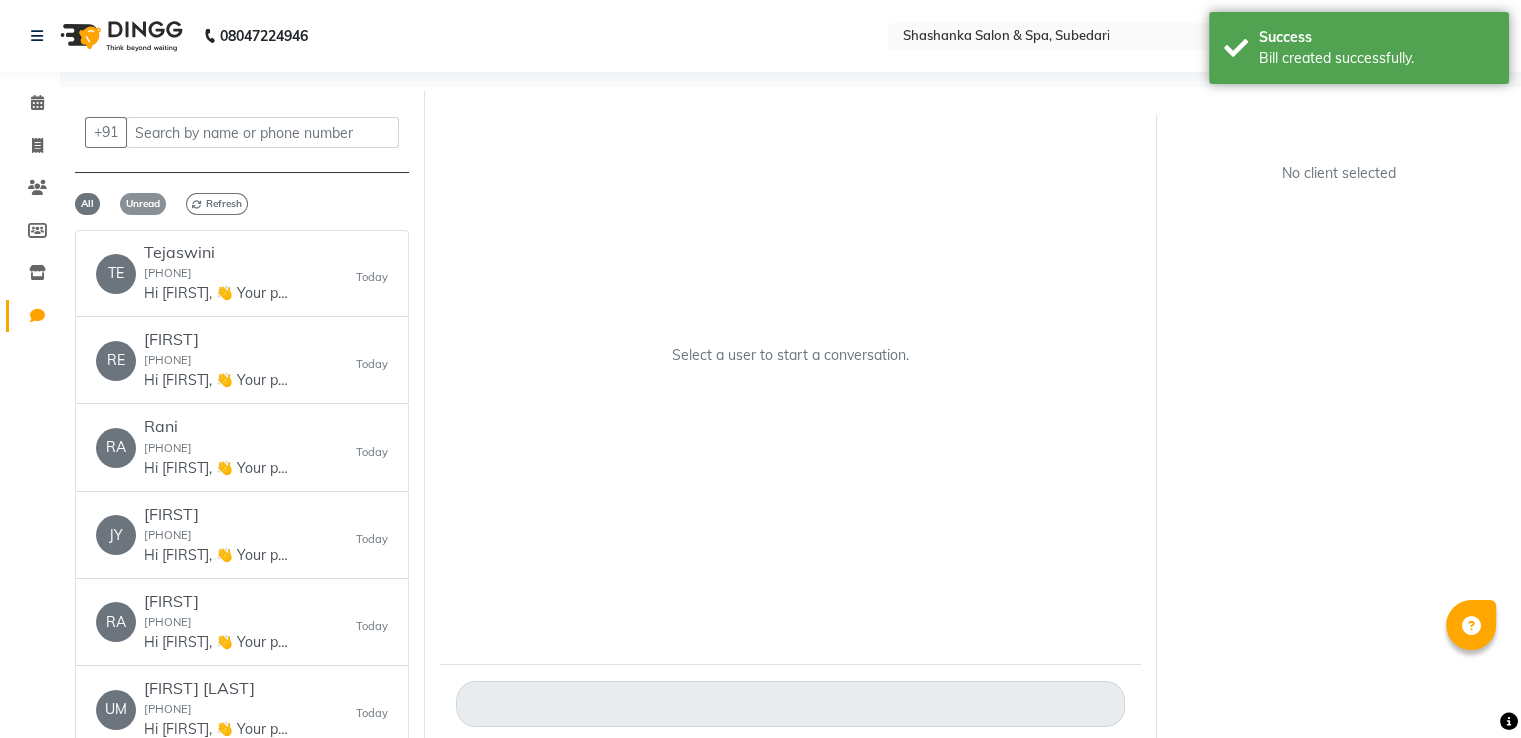 click on "Unread" 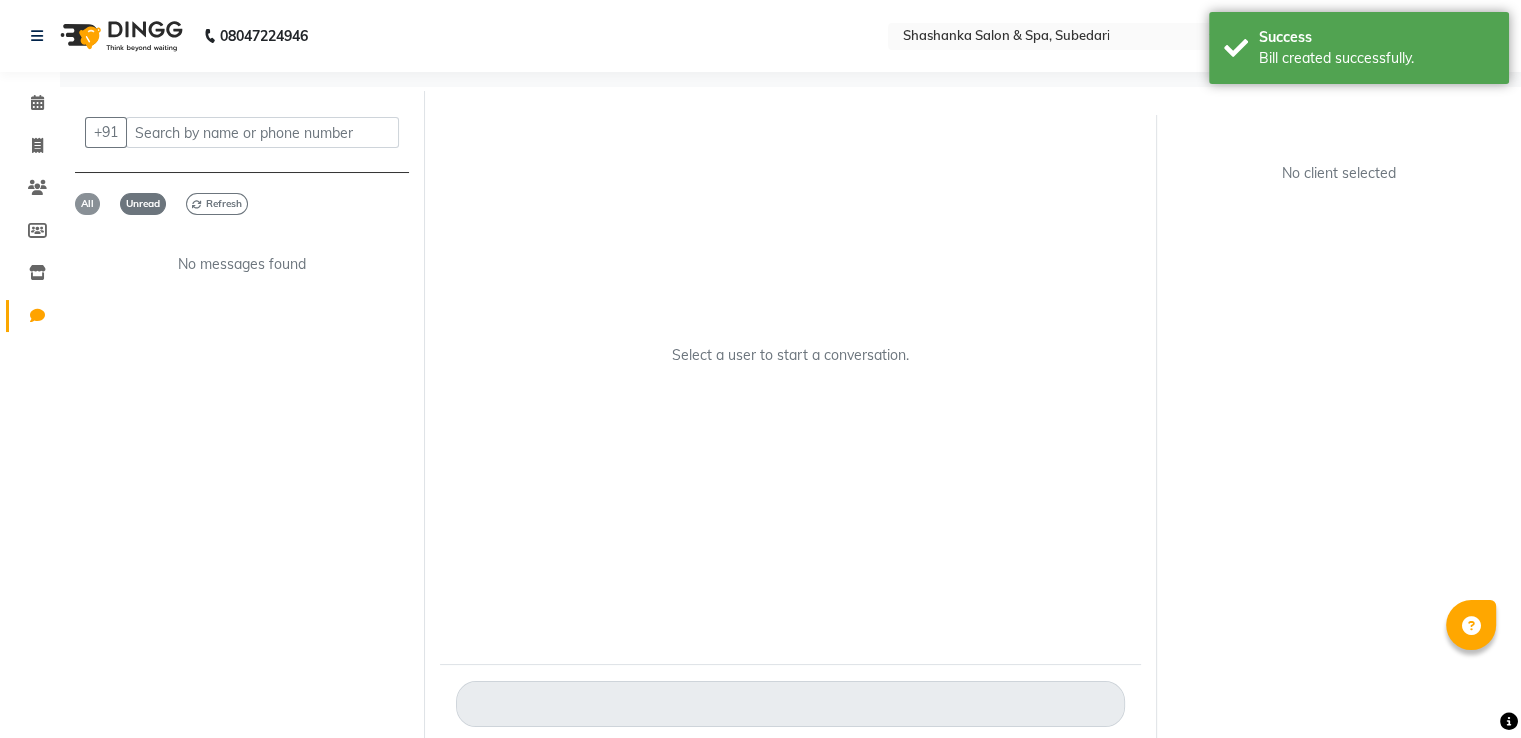 click on "All" 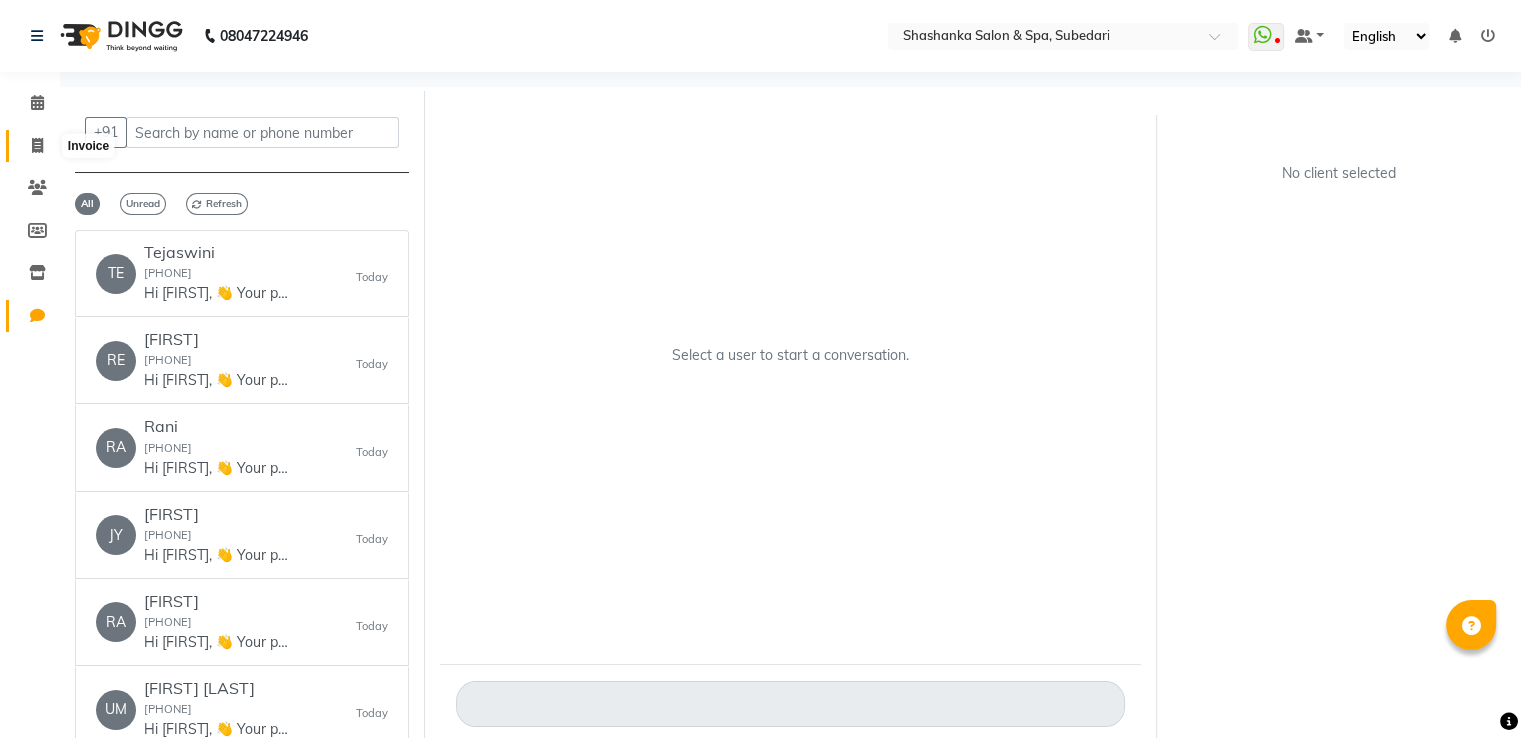 click 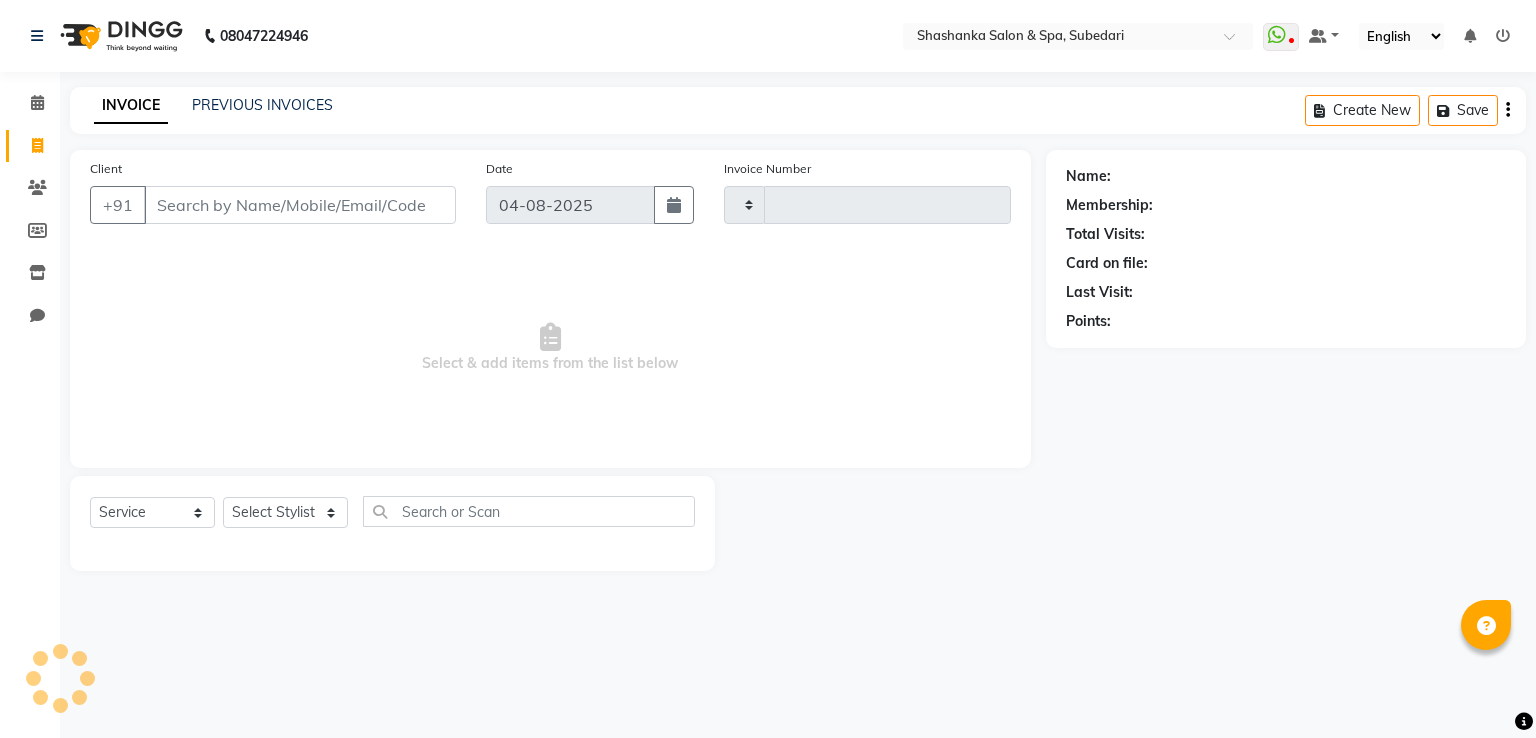 type on "1325" 